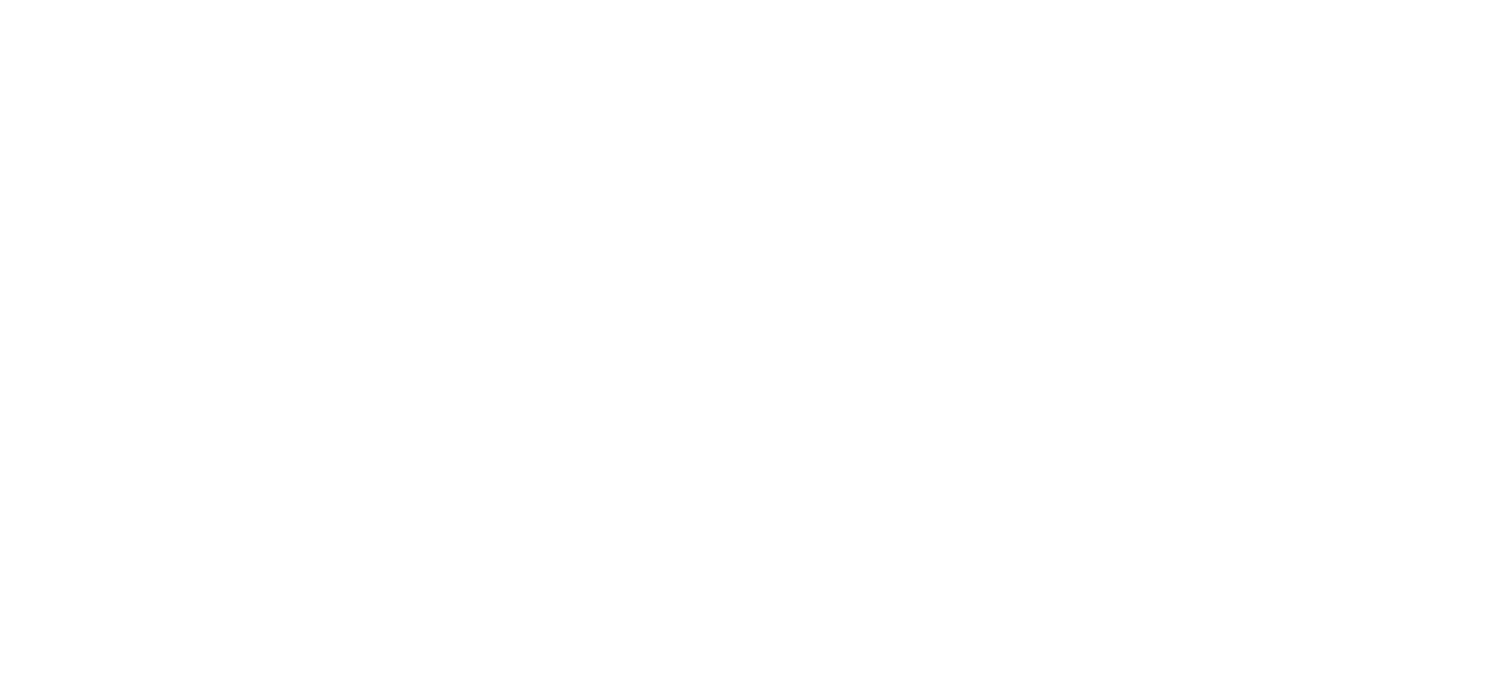 scroll, scrollTop: 0, scrollLeft: 0, axis: both 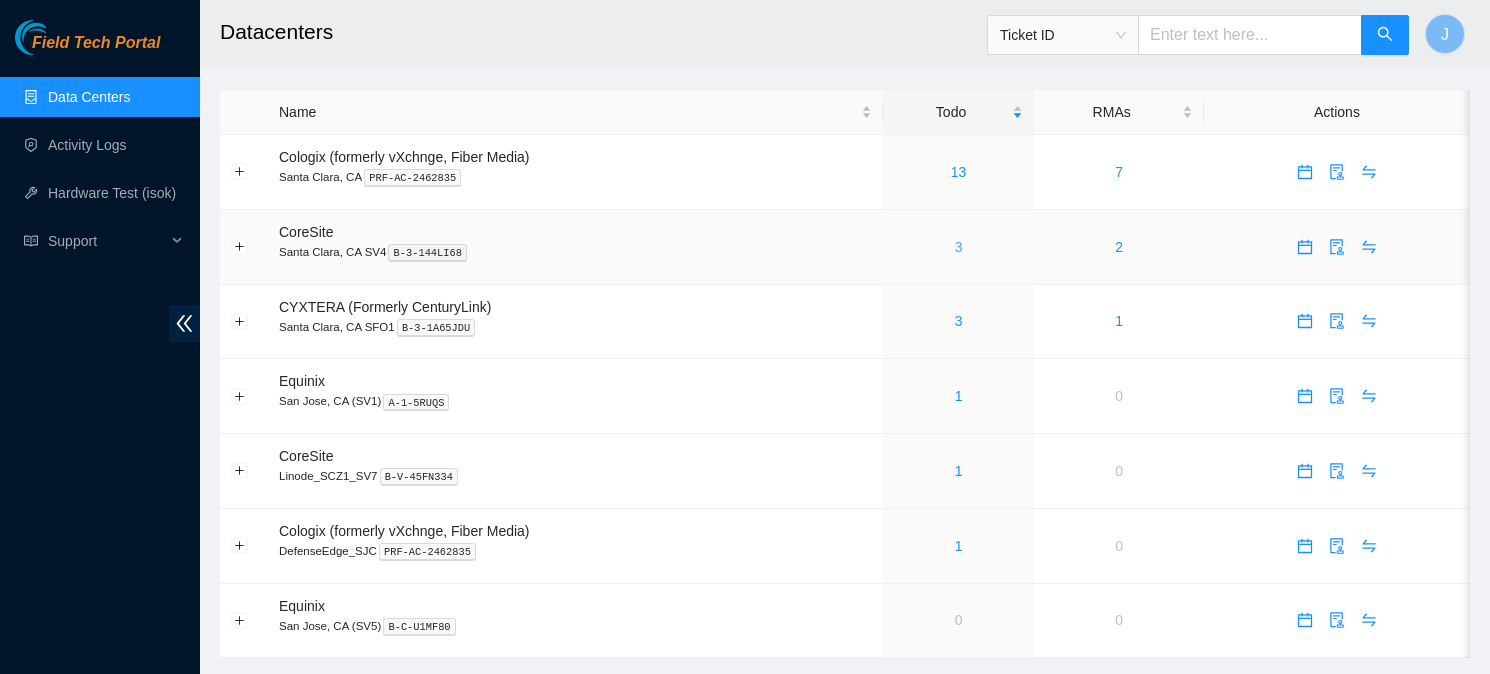 click on "3" at bounding box center (959, 247) 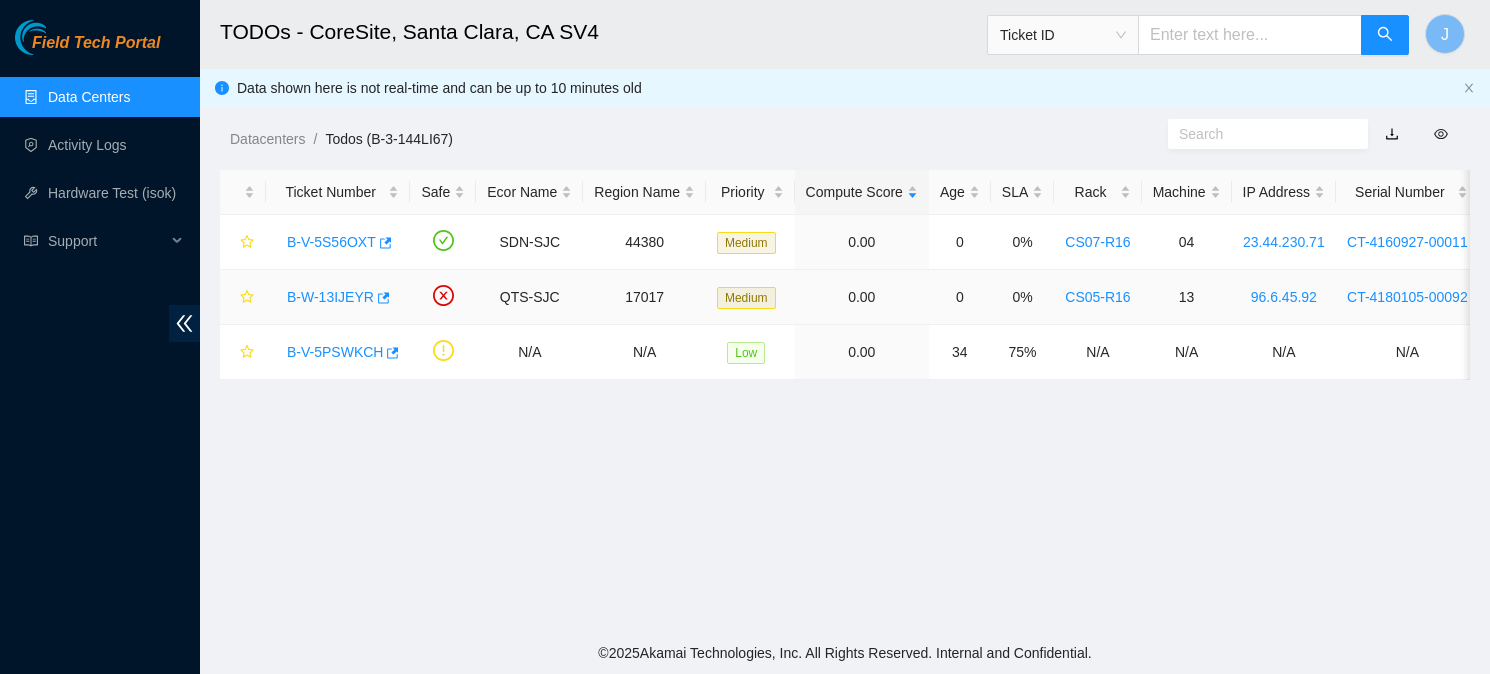 click on "B-W-13IJEYR" at bounding box center (330, 297) 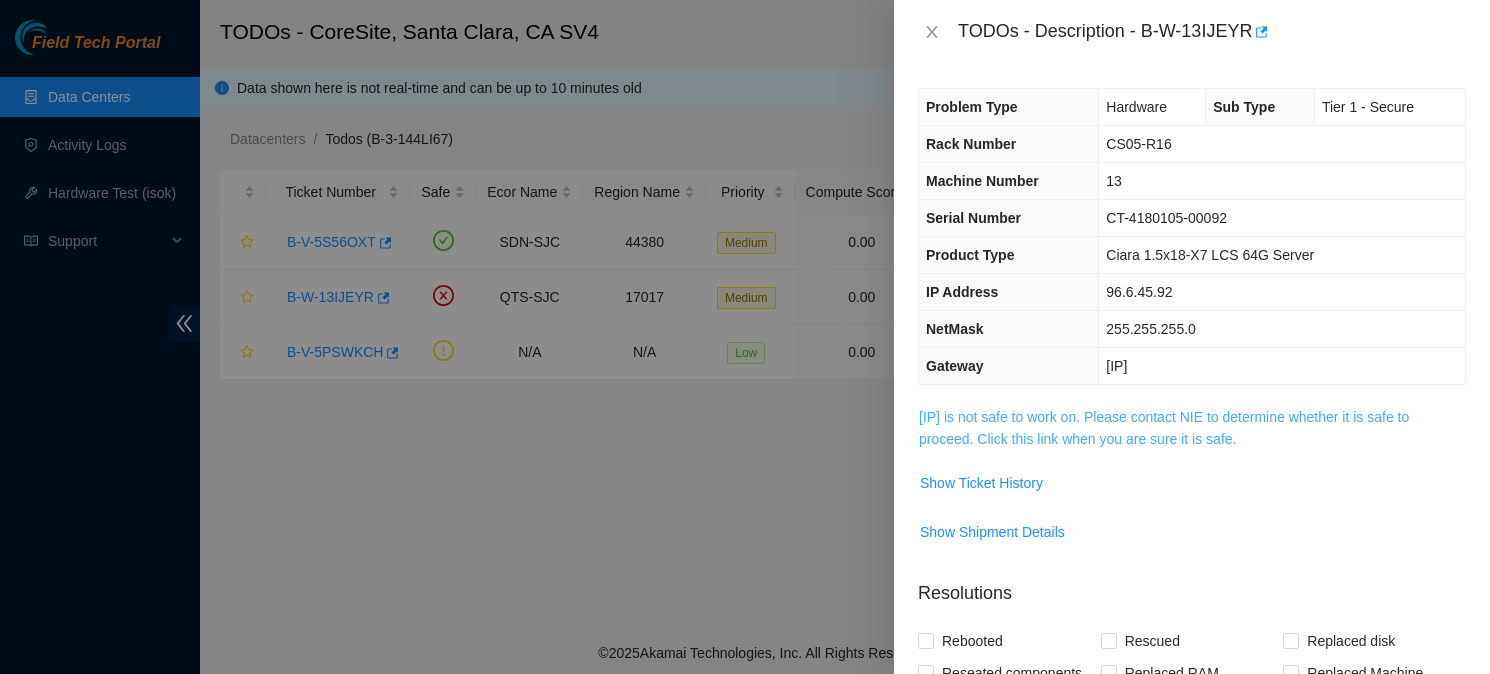 click on "96.6.45.92 is not safe to work on. Please contact NIE to determine whether it is safe to proceed. Click this link when you are sure it is safe." at bounding box center [1164, 428] 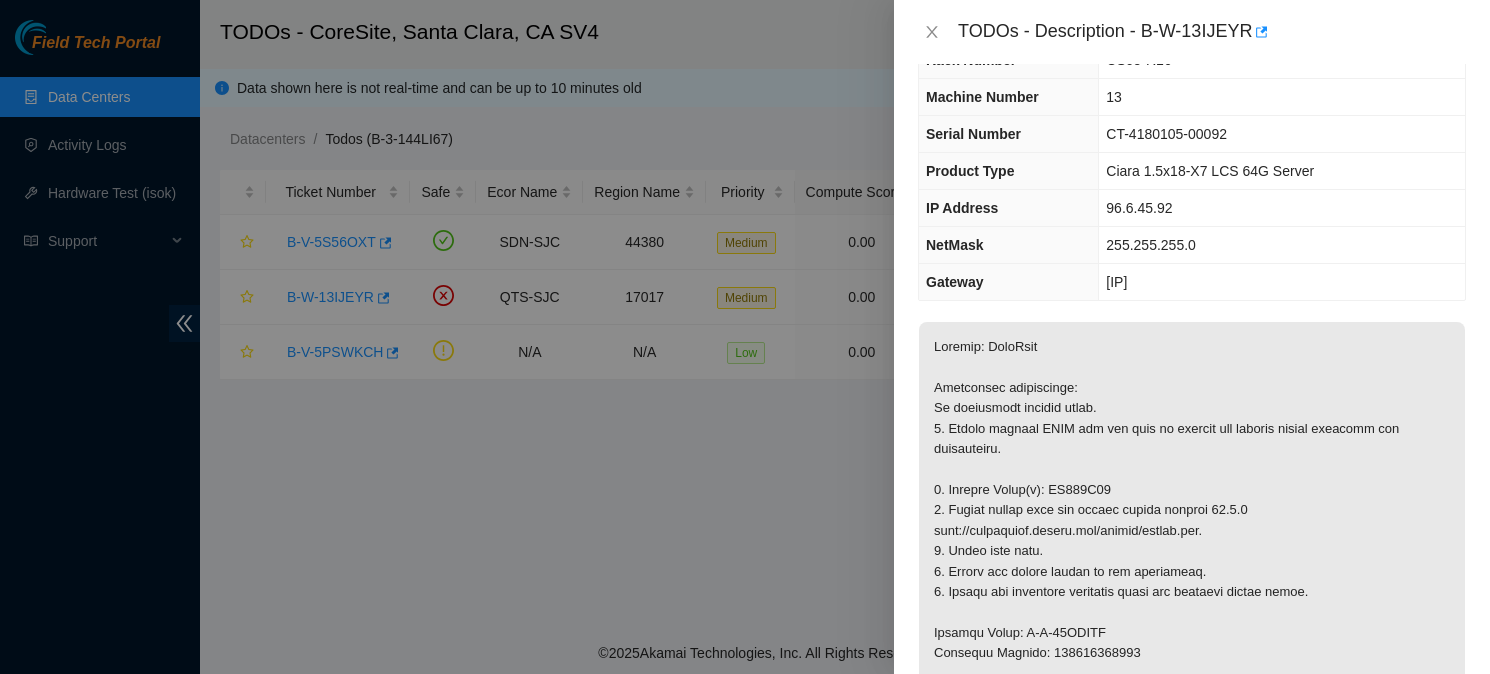 scroll, scrollTop: 85, scrollLeft: 0, axis: vertical 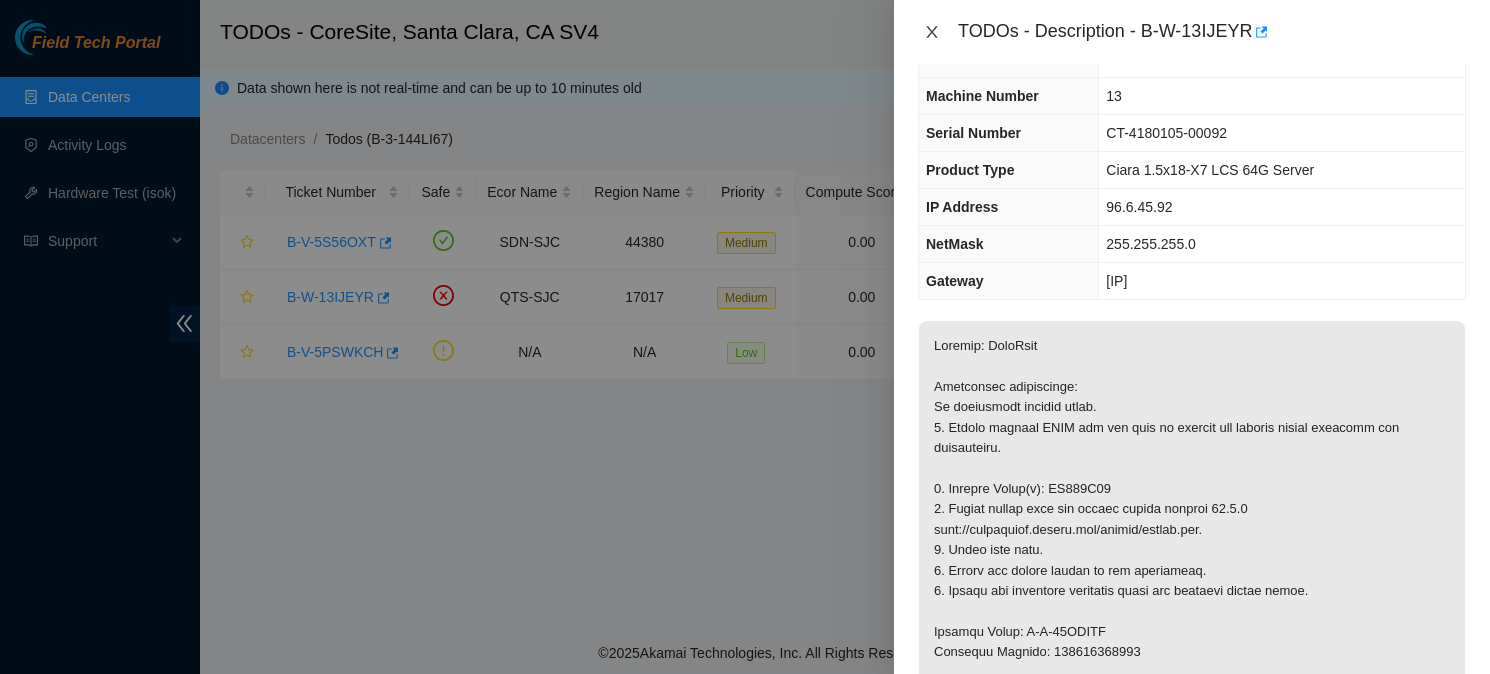 click at bounding box center (932, 32) 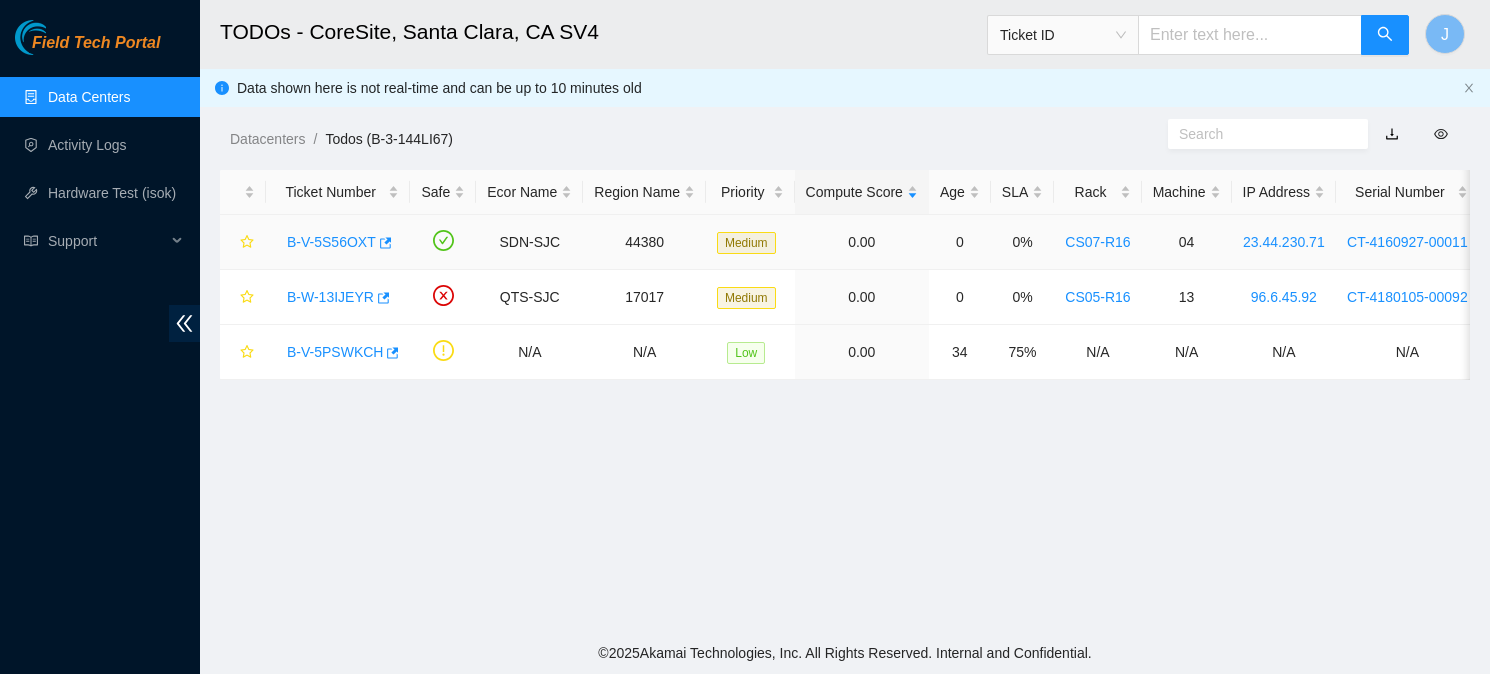 scroll, scrollTop: 107, scrollLeft: 0, axis: vertical 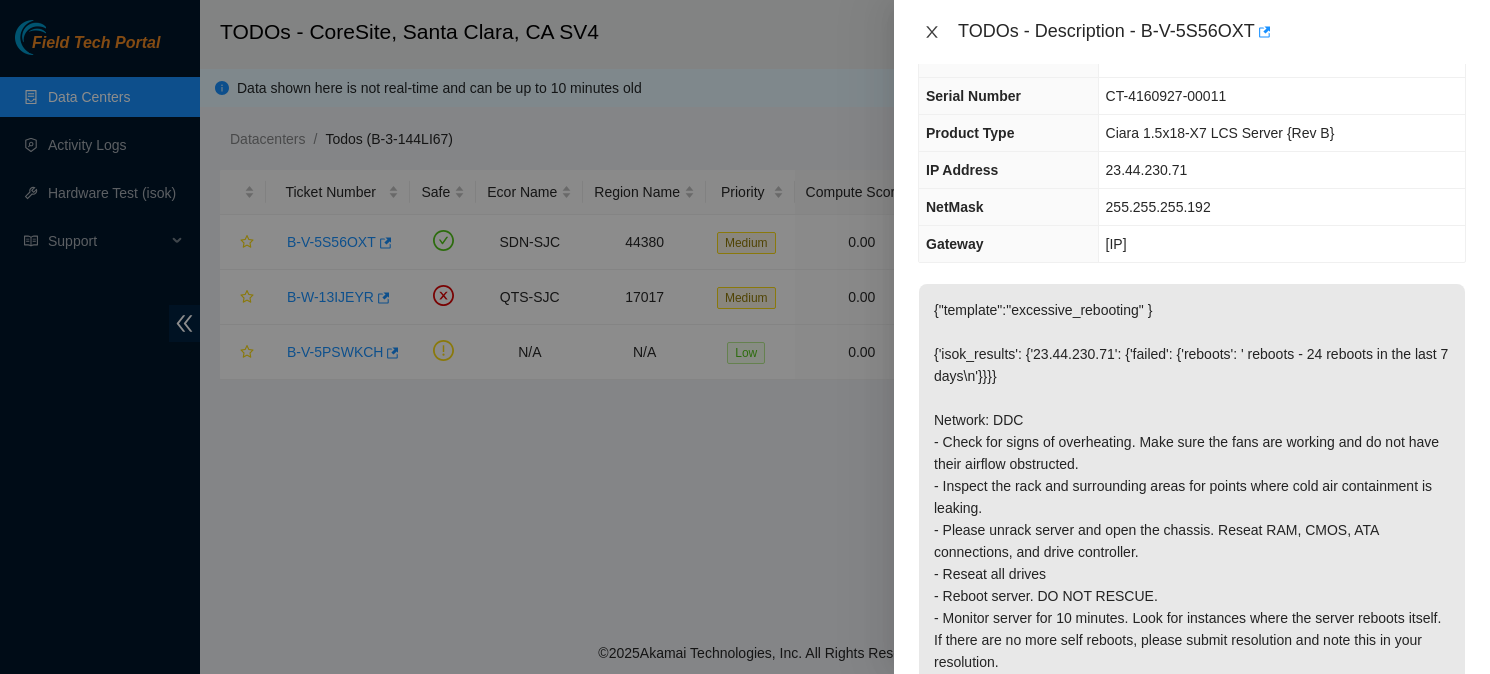 click 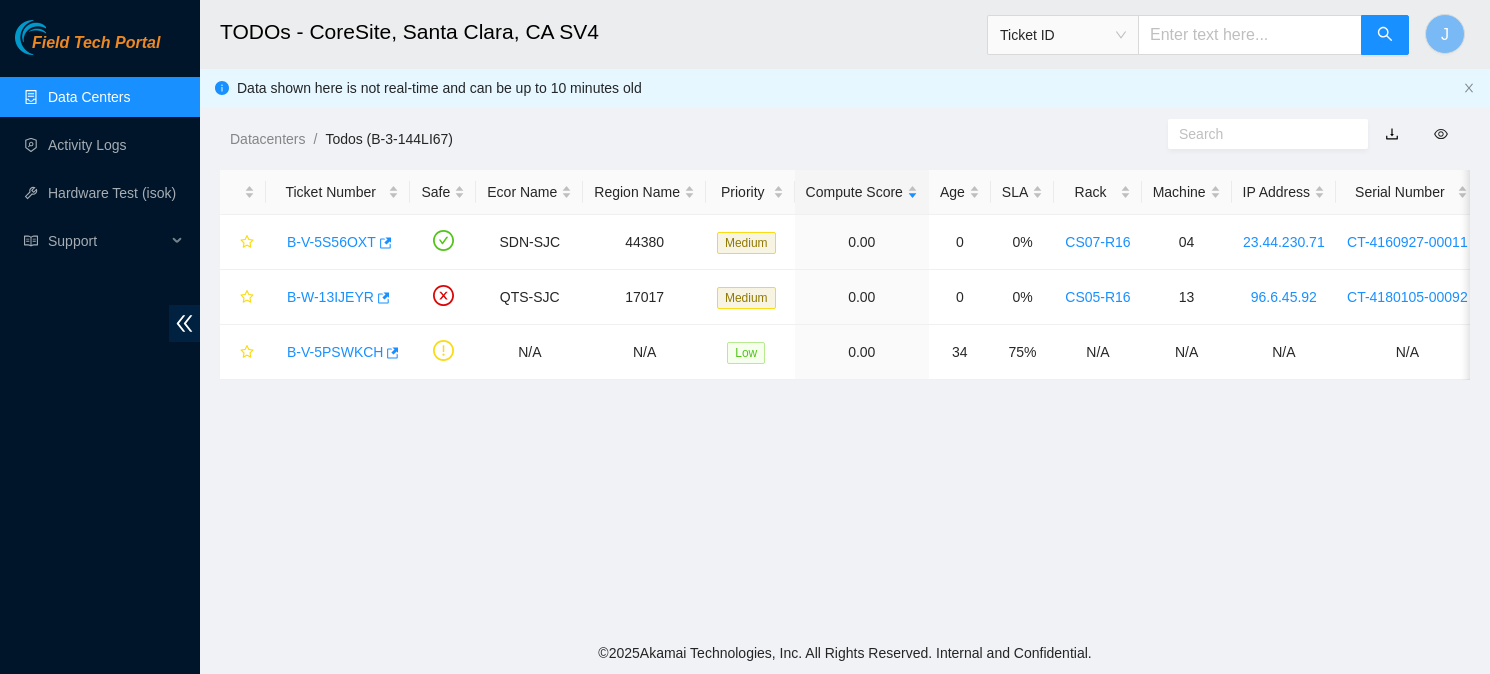 scroll, scrollTop: 107, scrollLeft: 0, axis: vertical 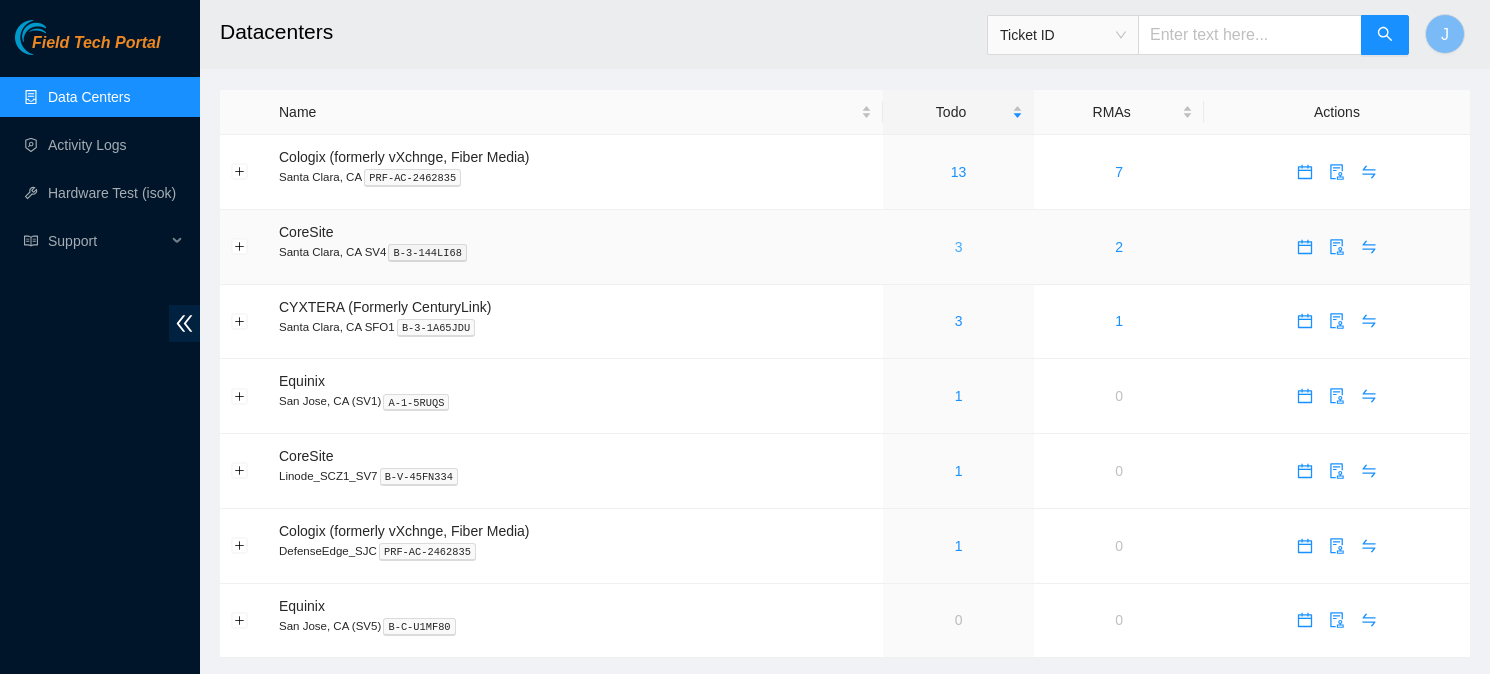 click on "3" at bounding box center (959, 247) 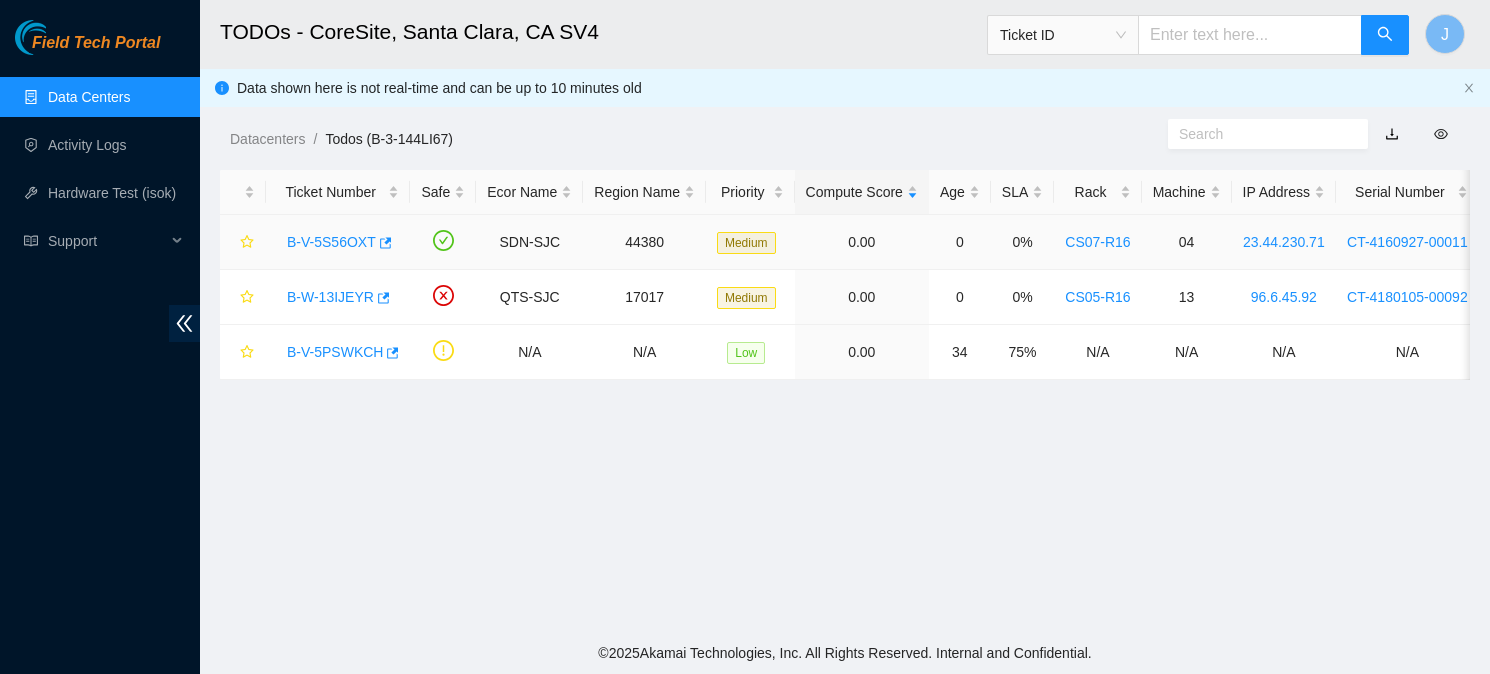 click on "B-V-5S56OXT" at bounding box center [331, 242] 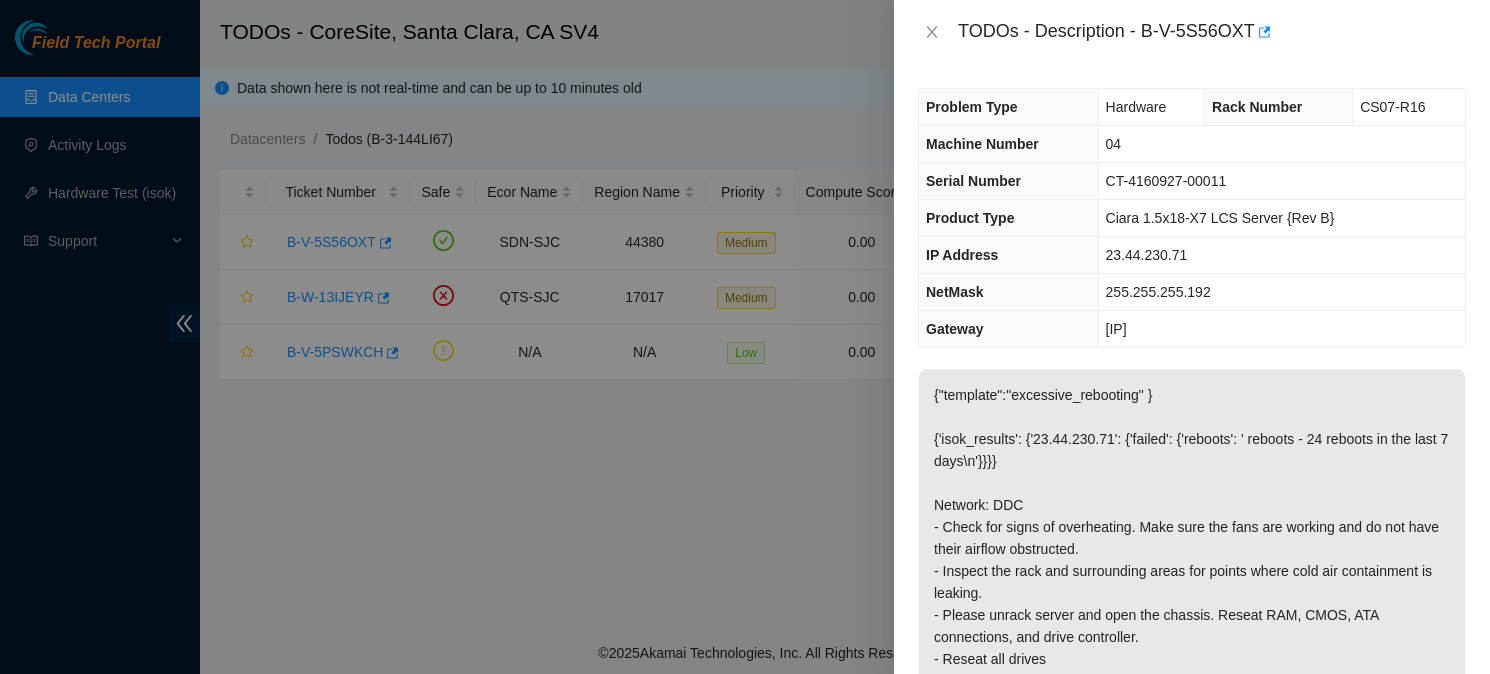 scroll, scrollTop: 3, scrollLeft: 0, axis: vertical 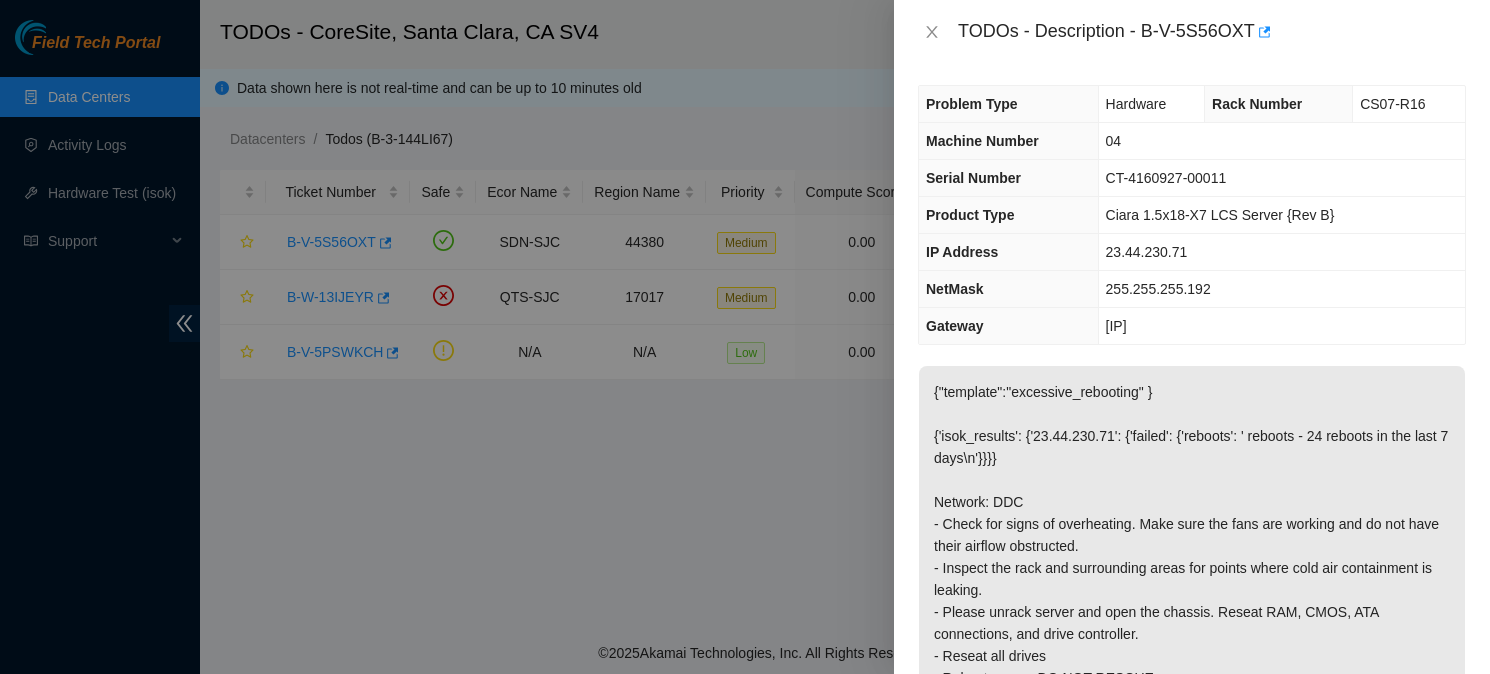 click on "Ciara 1.5x18-X7 LCS Server {Rev B}" at bounding box center (1220, 215) 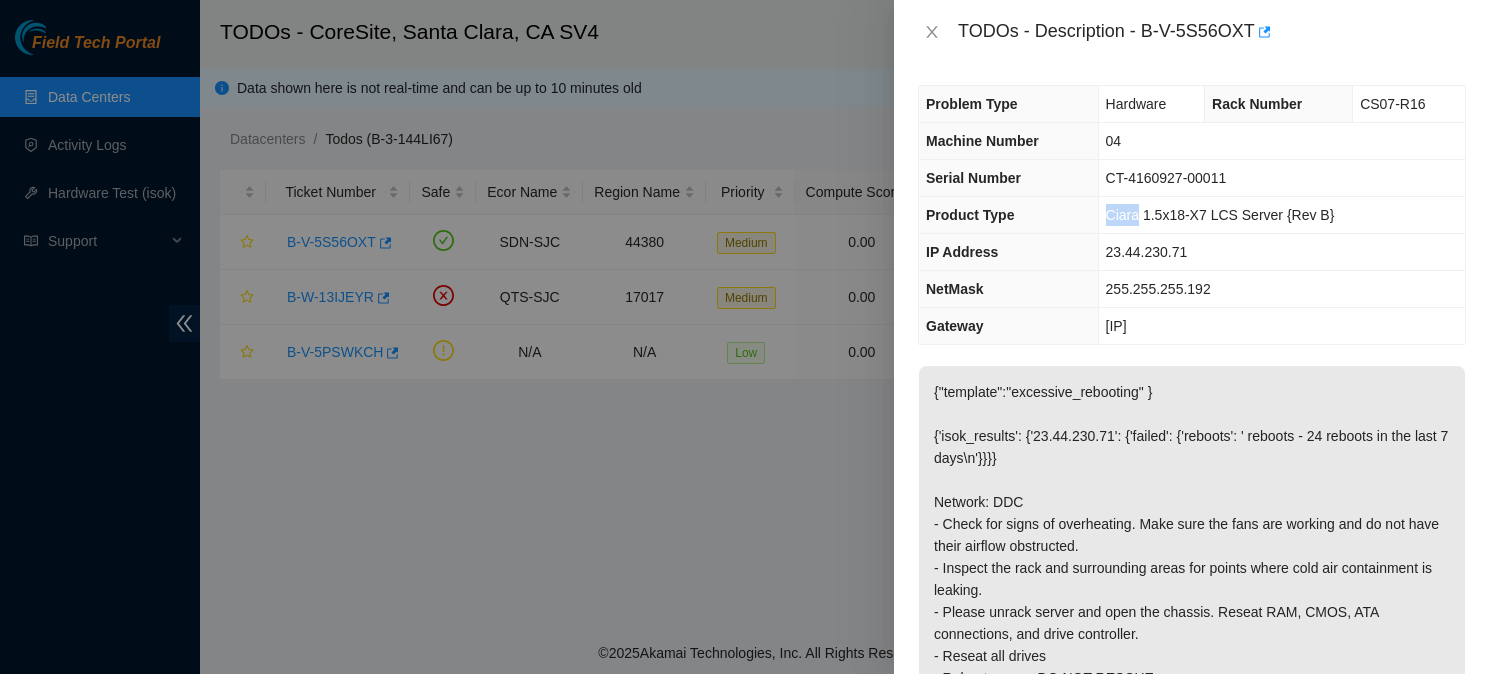 click on "Ciara 1.5x18-X7 LCS Server {Rev B}" at bounding box center [1220, 215] 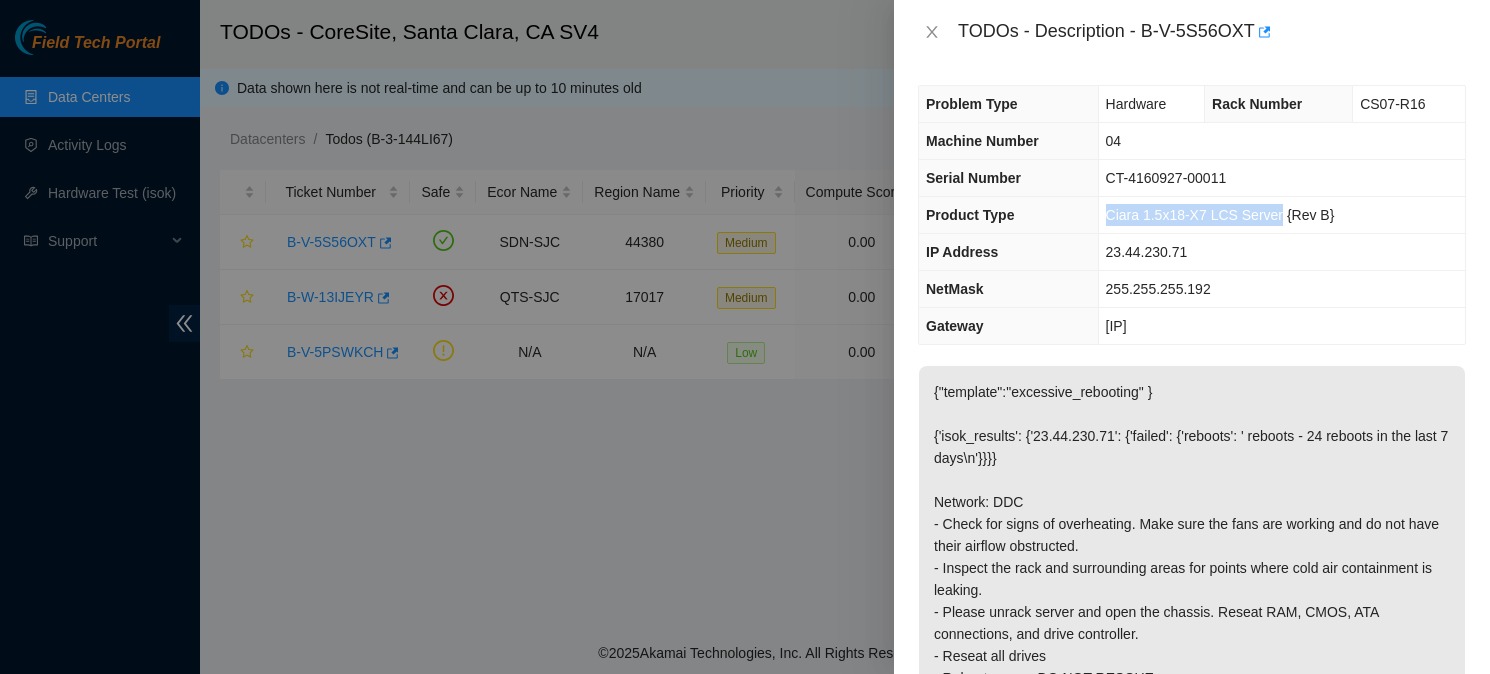 click on "Ciara 1.5x18-X7 LCS Server {Rev B}" at bounding box center (1220, 215) 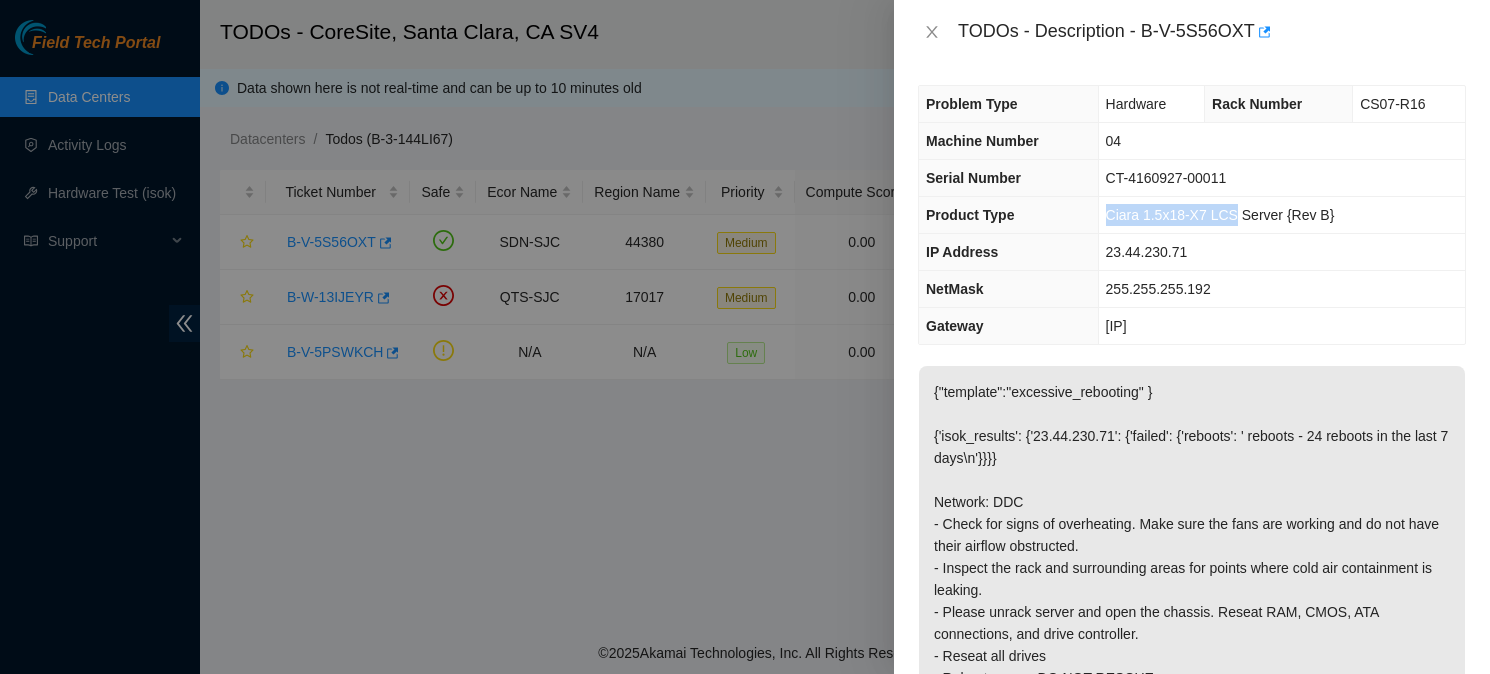 drag, startPoint x: 1244, startPoint y: 206, endPoint x: 1231, endPoint y: 206, distance: 13 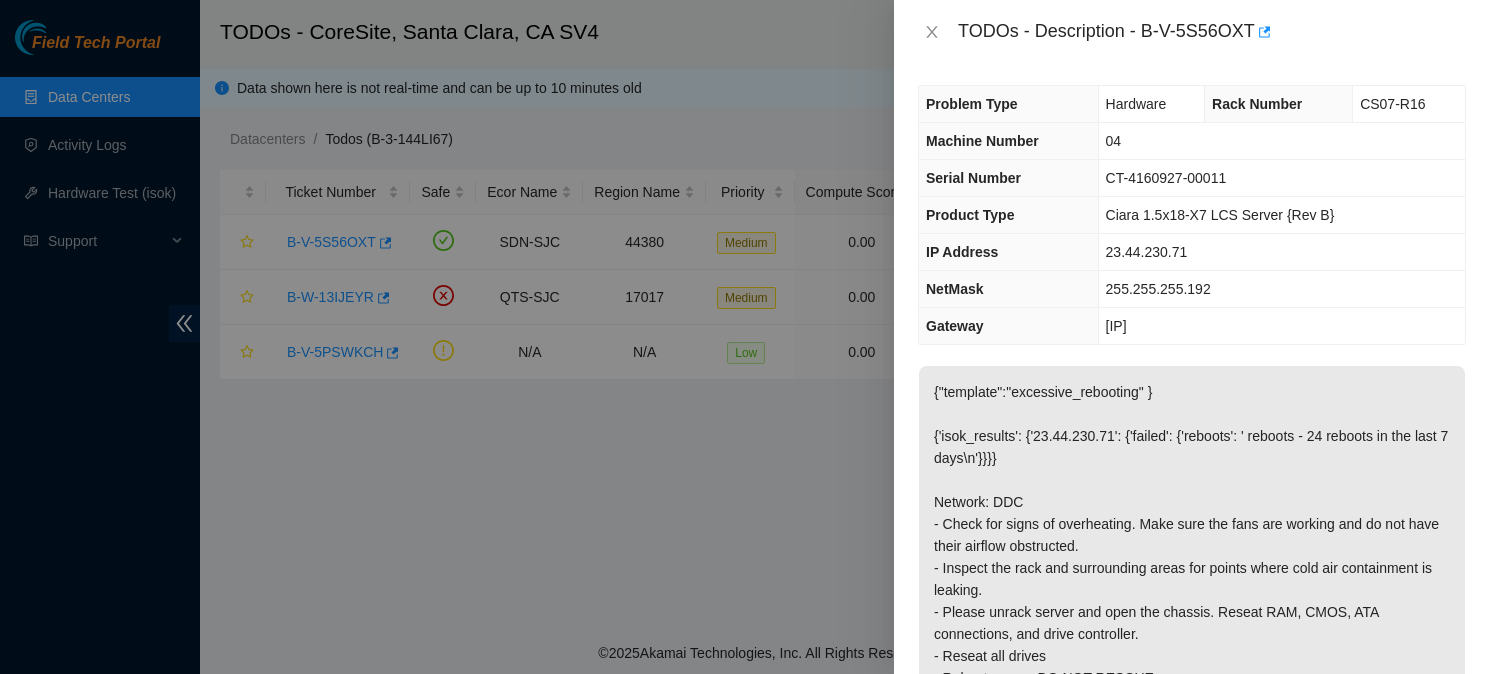 click on "TODOs - Description - B-V-5S56OXT" at bounding box center (1212, 32) 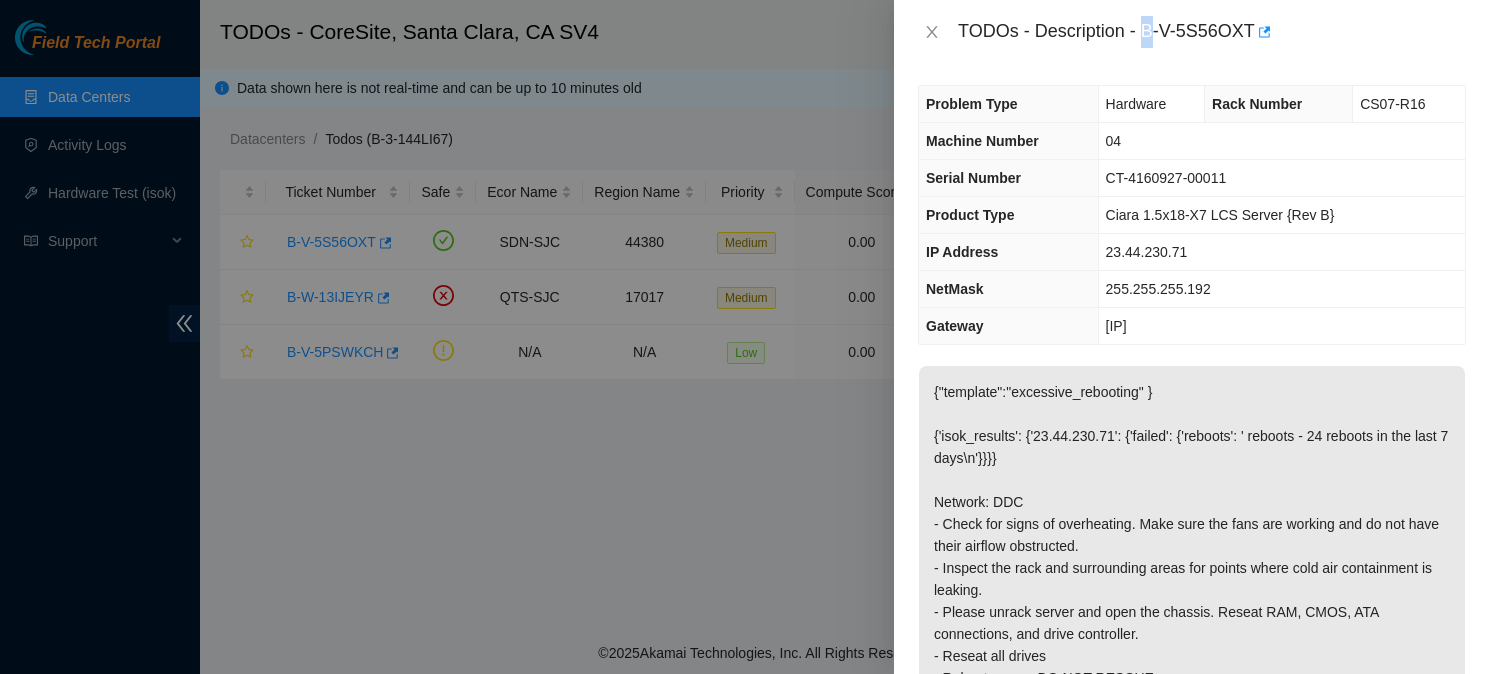 click on "TODOs - Description - B-V-5S56OXT" at bounding box center (1212, 32) 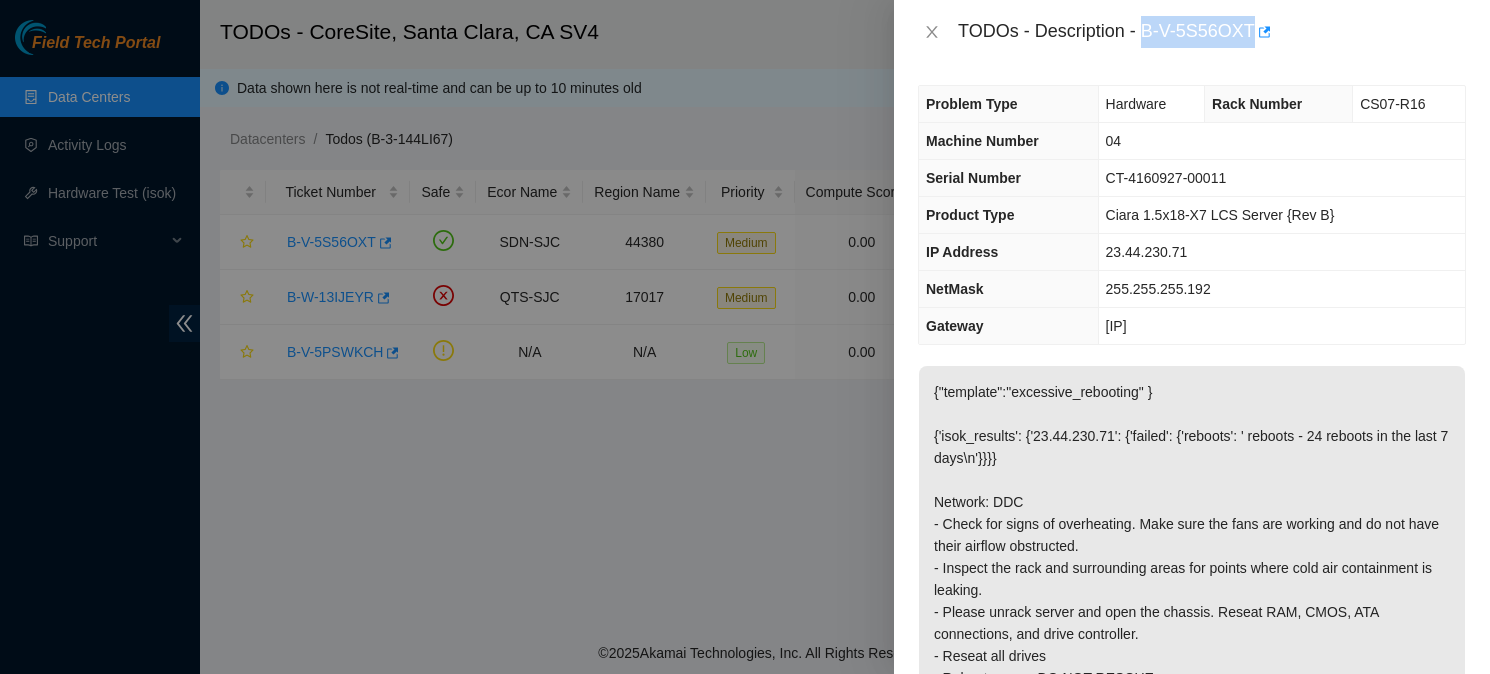 click on "TODOs - Description - B-V-5S56OXT" at bounding box center [1212, 32] 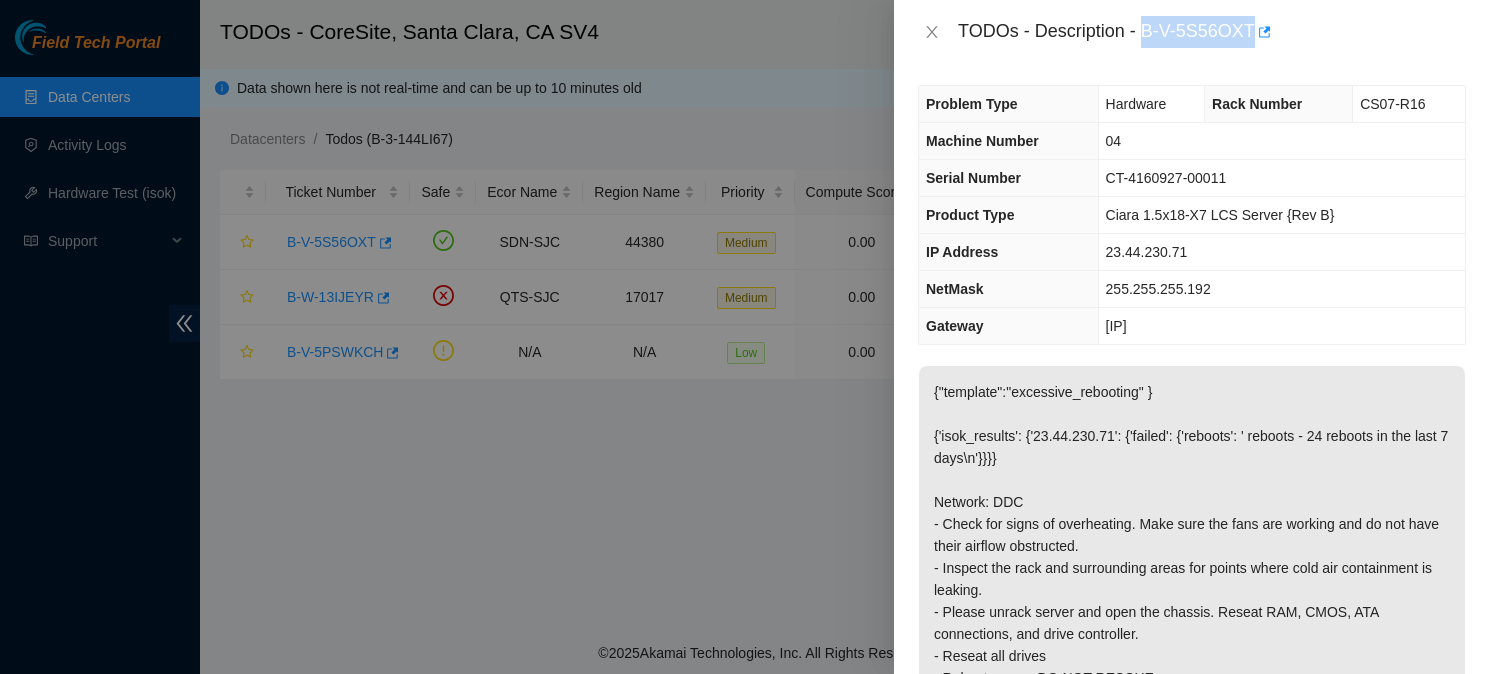 copy on "B-V-5S56OXT" 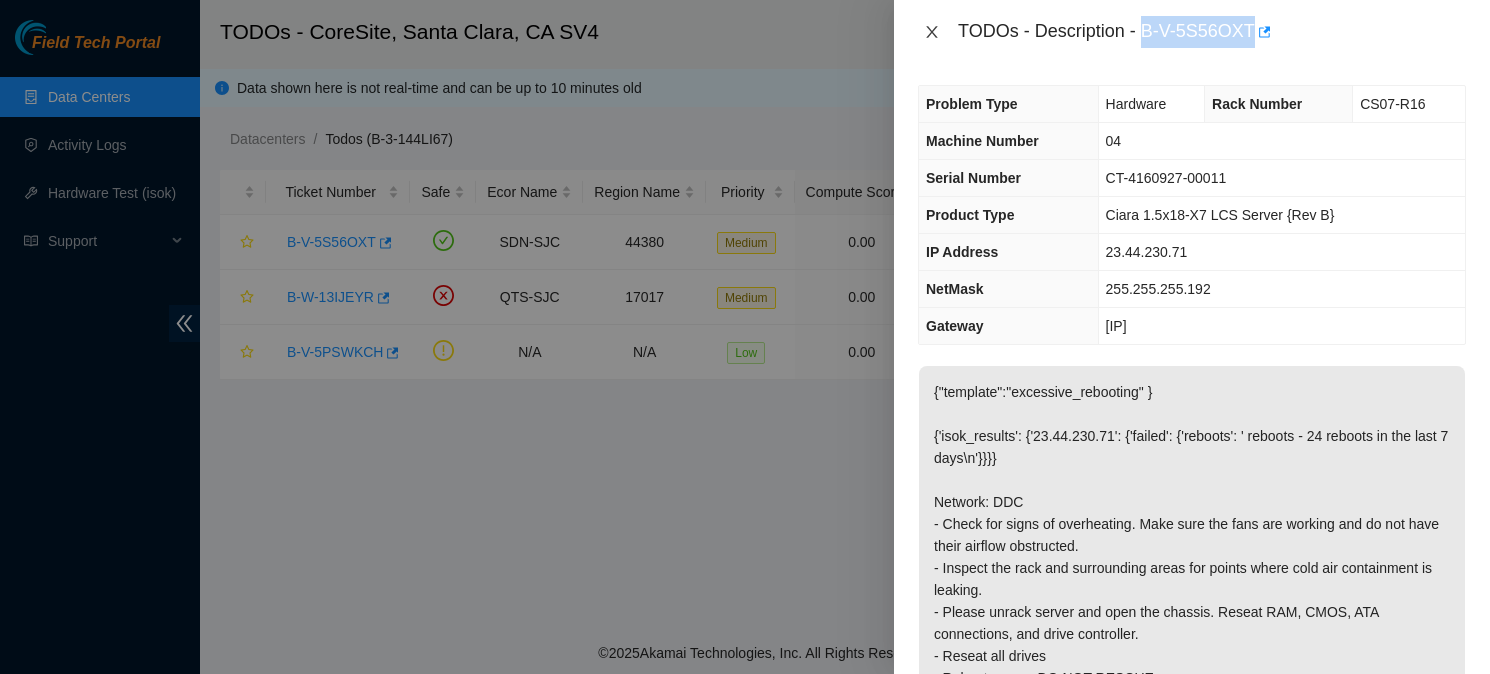 click 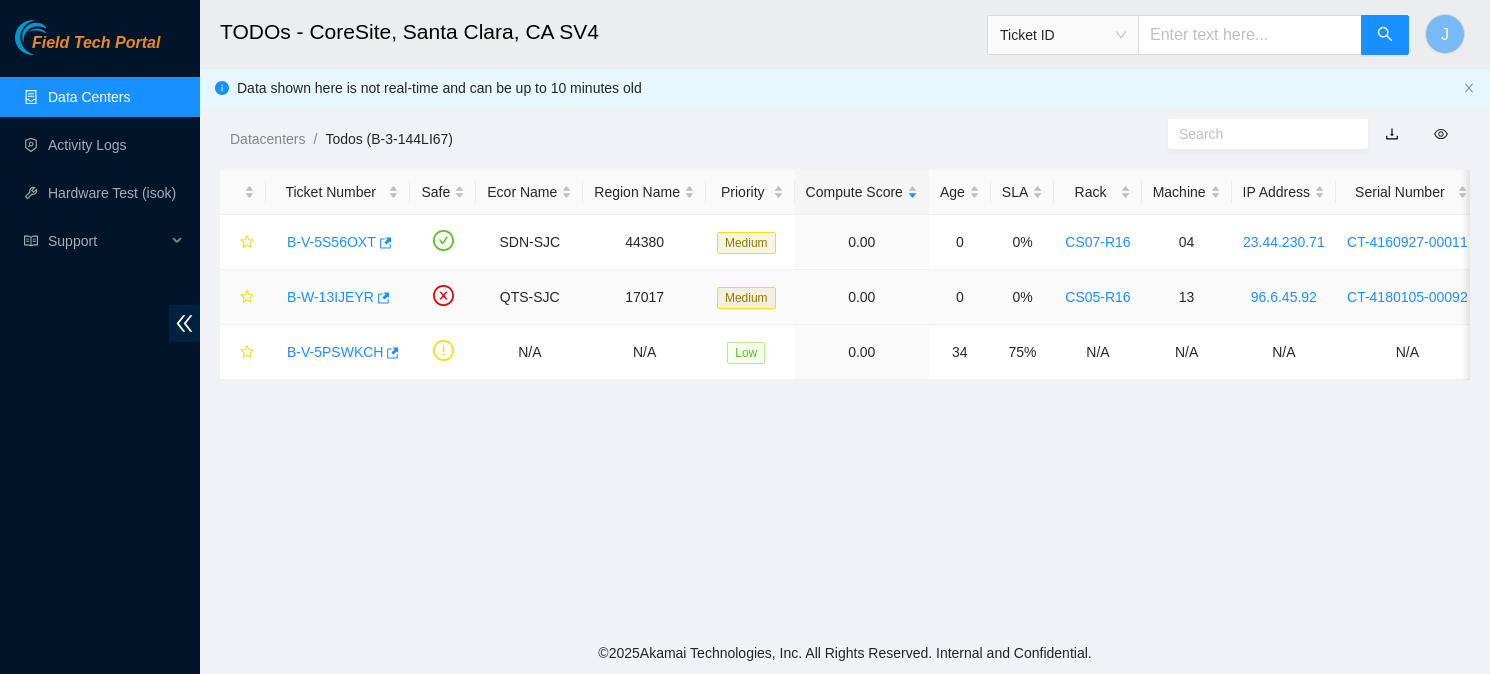 click on "B-W-13IJEYR" at bounding box center (330, 297) 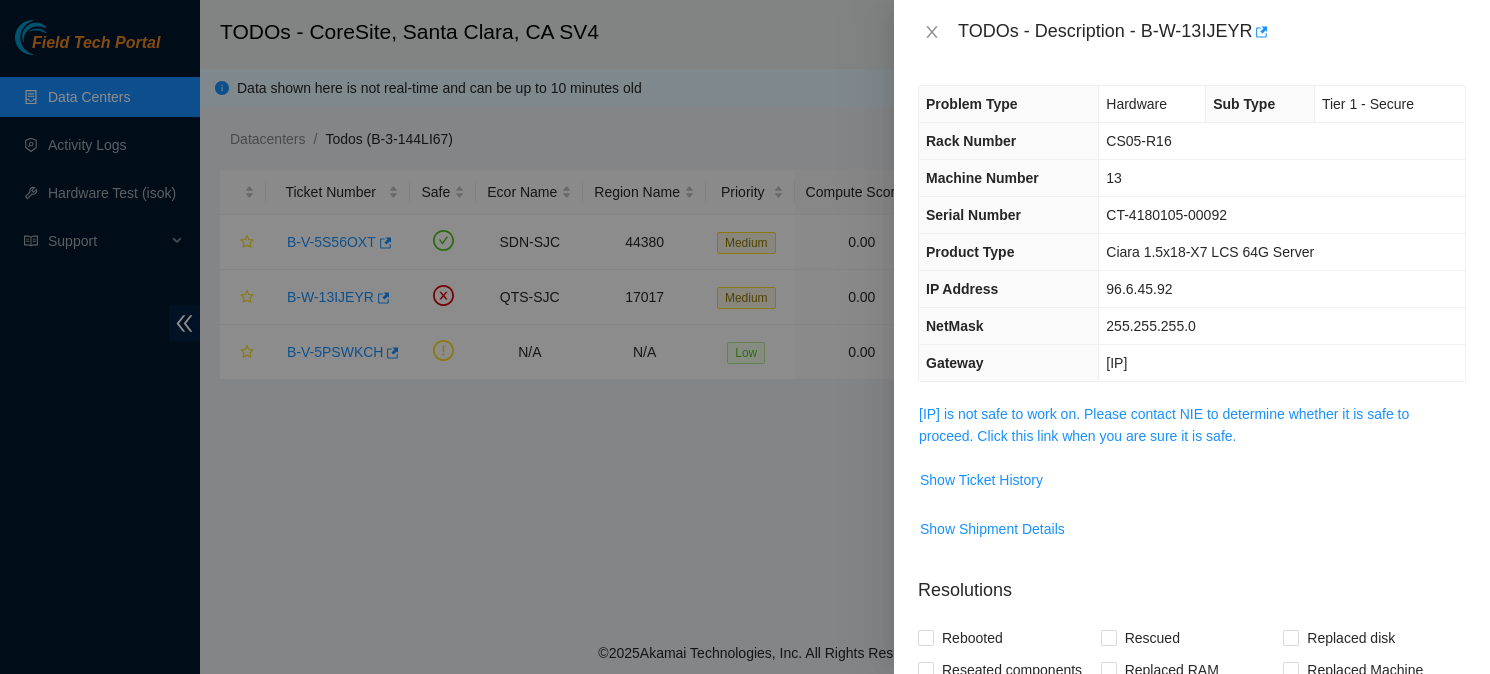 click on "TODOs - Description - B-W-13IJEYR" at bounding box center (1212, 32) 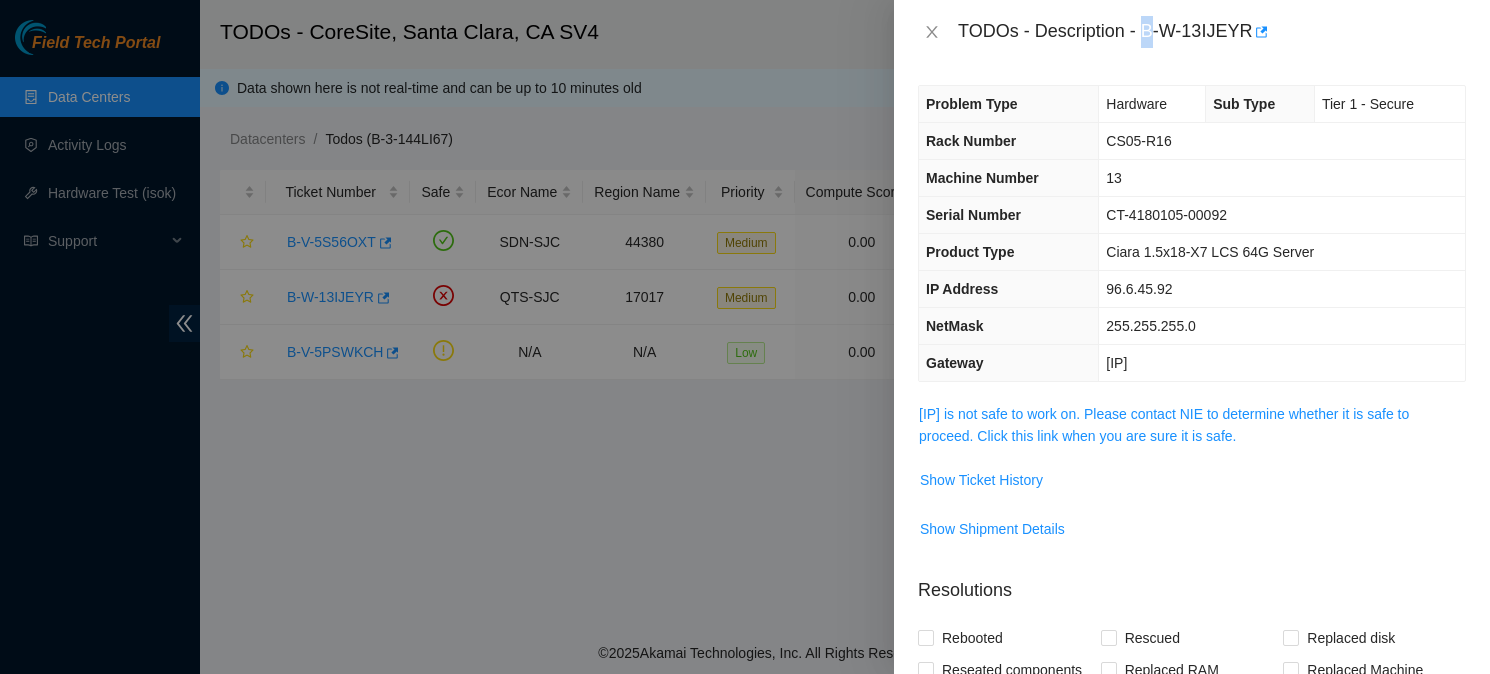 click on "TODOs - Description - B-W-13IJEYR" at bounding box center [1212, 32] 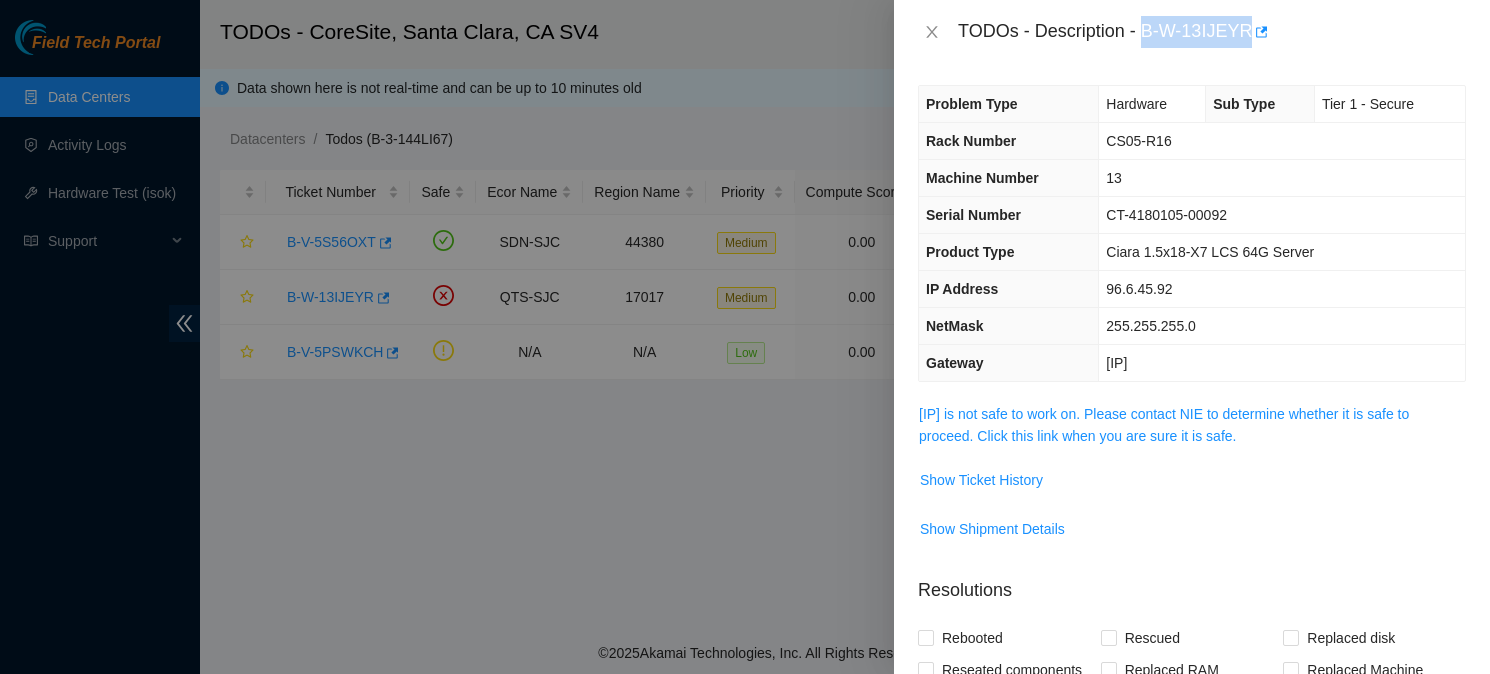 click on "TODOs - Description - B-W-13IJEYR" at bounding box center [1212, 32] 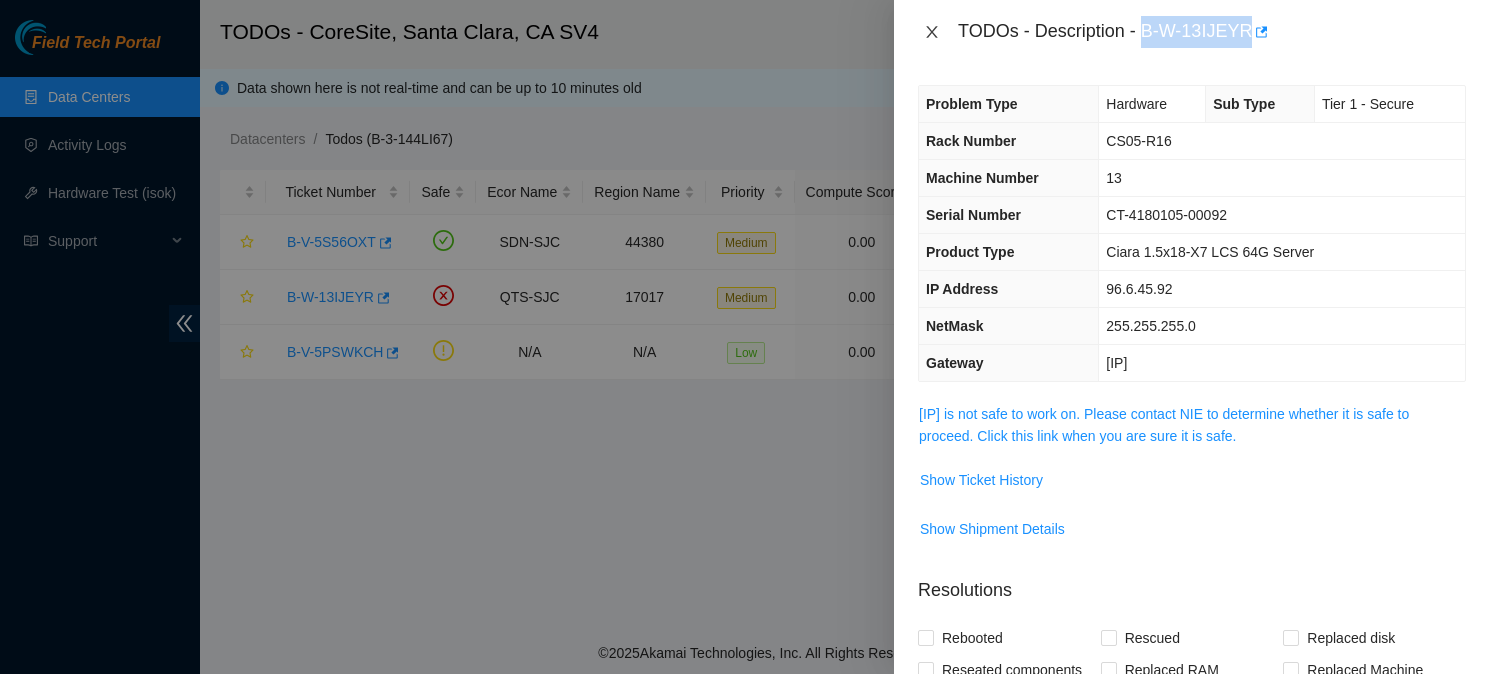 click 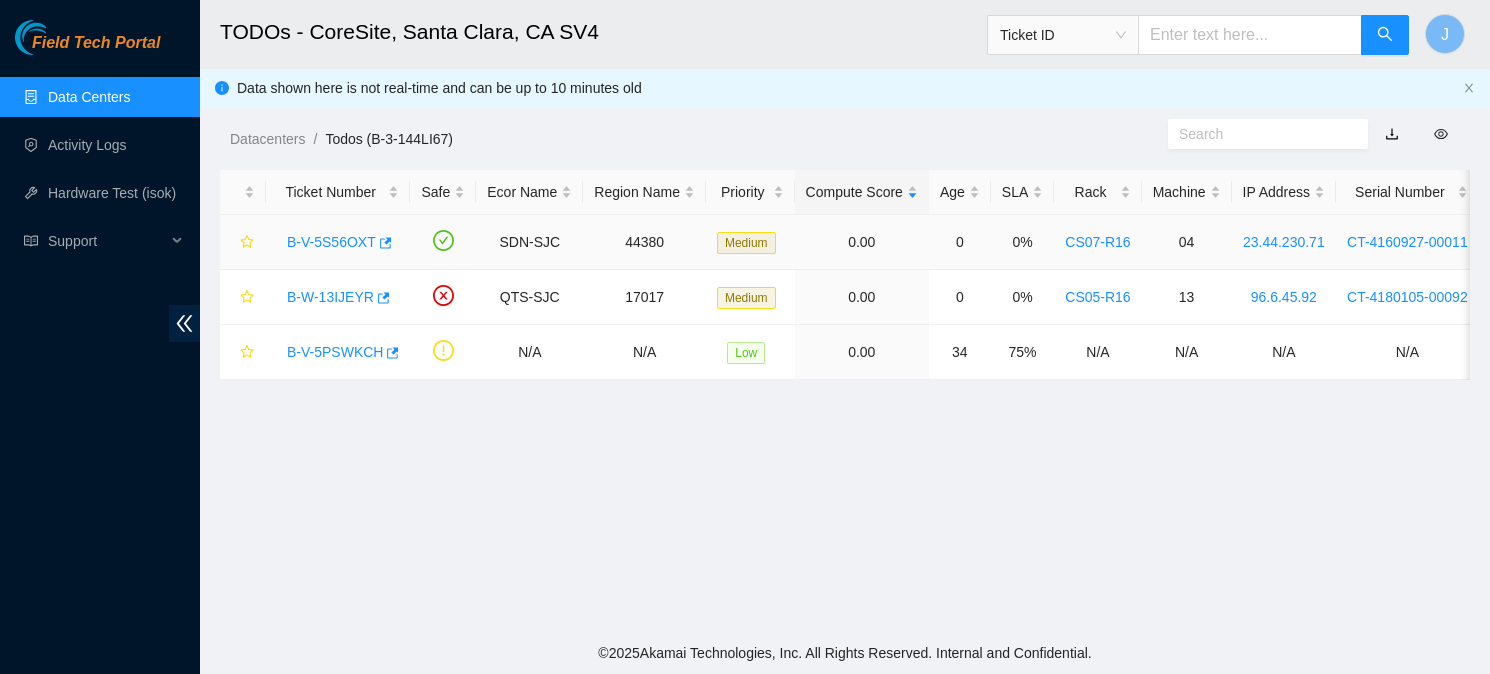 click on "B-V-5S56OXT" at bounding box center (331, 242) 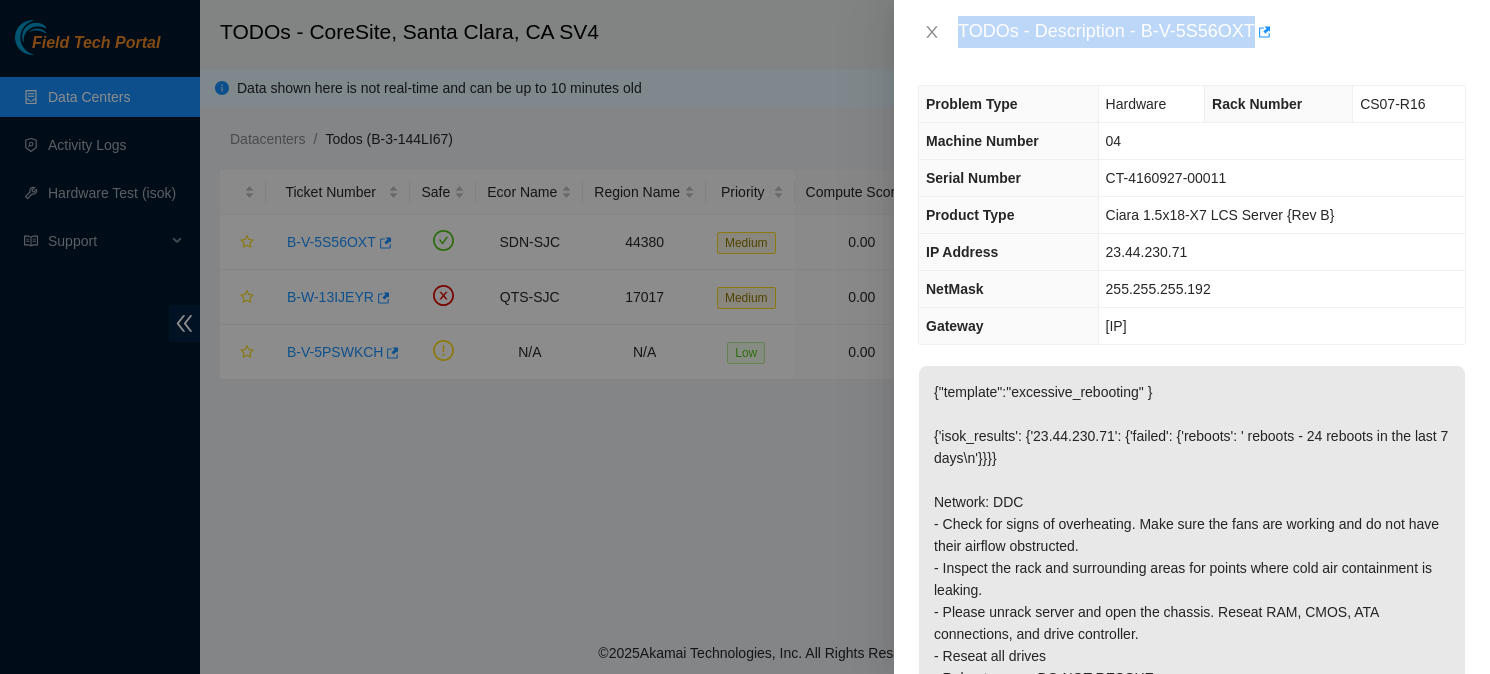 click on "Problem Type Hardware Rack Number CS07-R16 Machine Number 04 Serial Number CT-4160927-00011 Product Type Ciara 1.5x18-X7 LCS Server {Rev B} IP Address 23.44.230.71 NetMask 255.255.255.192 Gateway 23.44.230.65
{"template":"excessive_rebooting" }
{'isok_results': {'23.44.230.71': {'failed': {'reboots': '        reboots - 24 reboots in the last 7 days\n'}}}}
Network: DDC
- Check for signs of overheating.  Make sure the fans are working and do not have their airflow obstructed.
- Inspect the rack and surrounding areas for points where cold air containment is leaking.
- Please unrack server and open the chassis.  Reseat RAM, CMOS, ATA connections, and drive controller.
- Reseat all drives
- Reboot server.  DO NOT RESCUE.
- Monitor server for 10 minutes.  Look for instances where the server reboots itself.
If there are no more self reboots, please submit resolution and note this in your resolution.
- Check with isok and report the output in your resolution.
Resolutions Other" at bounding box center [1192, 369] 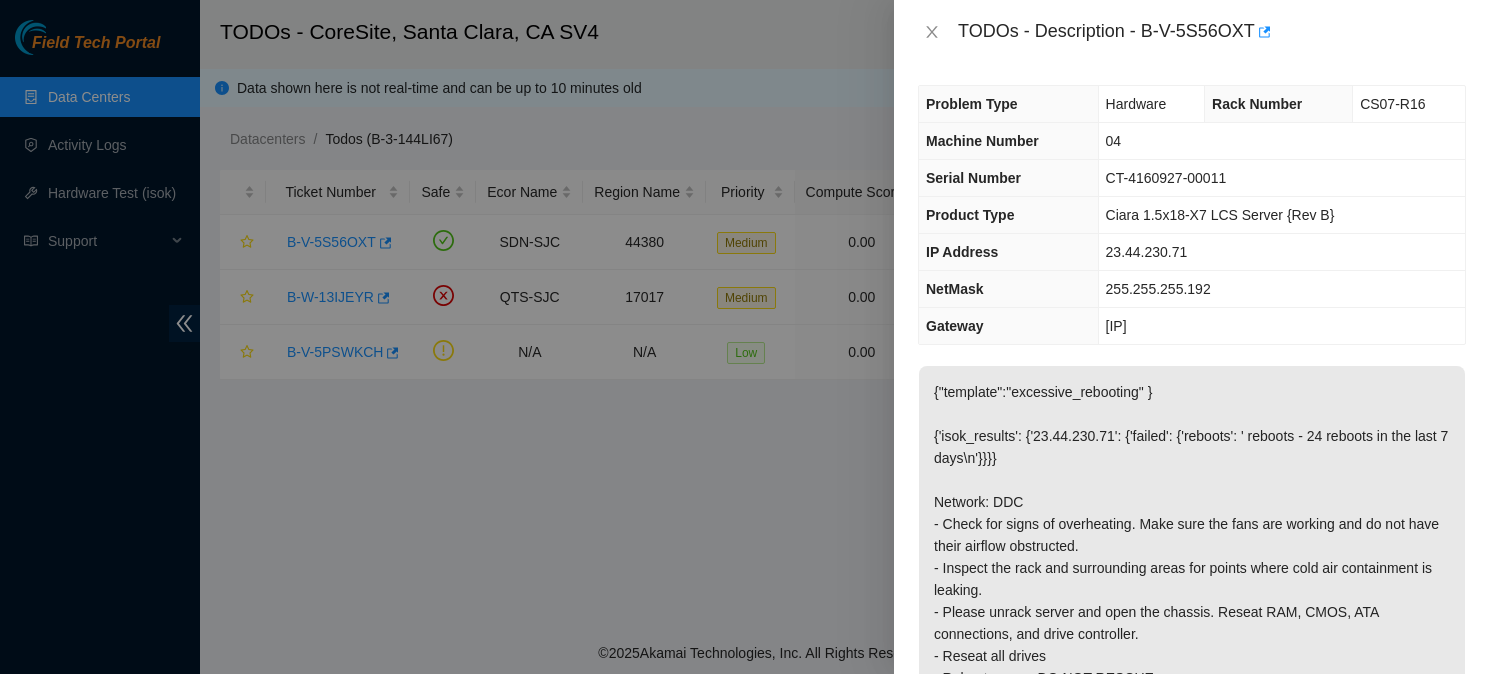 click on "TODOs - Description - B-V-5S56OXT" at bounding box center (1192, 32) 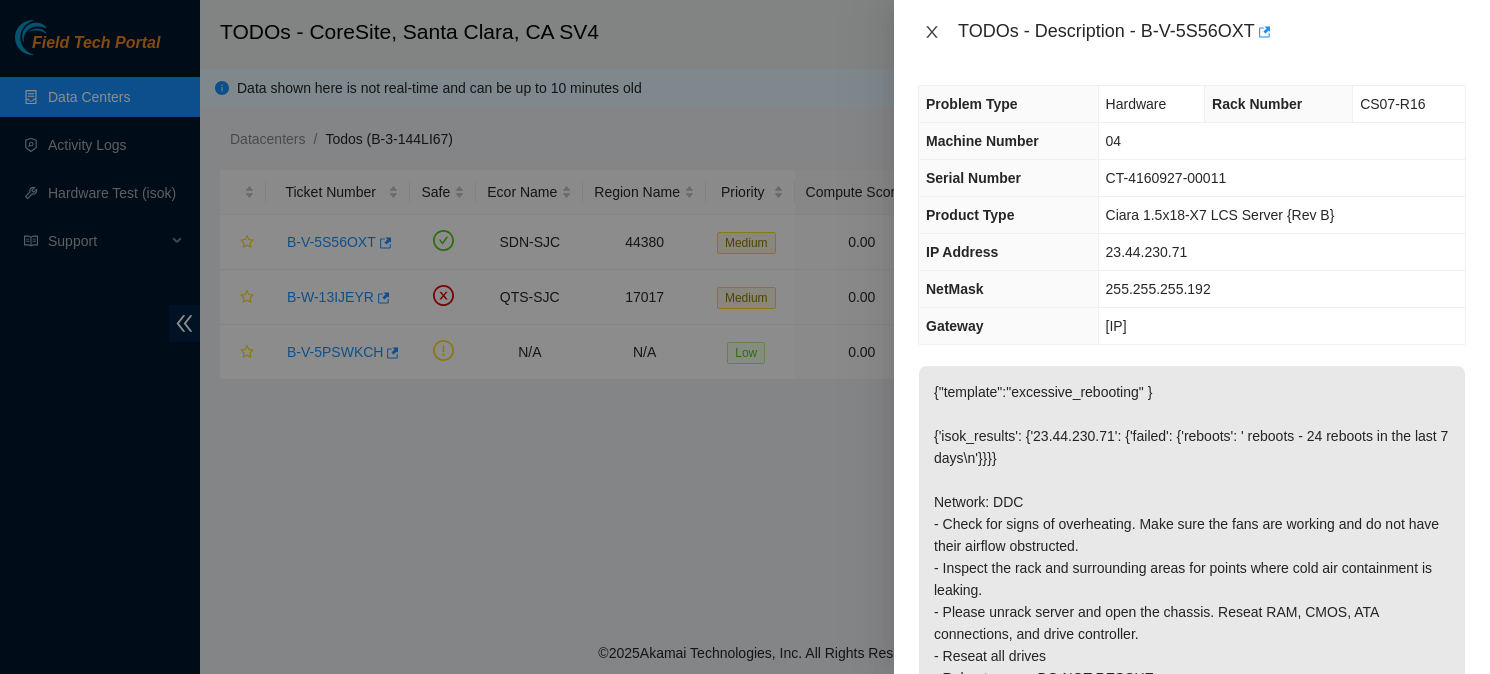 click at bounding box center [932, 32] 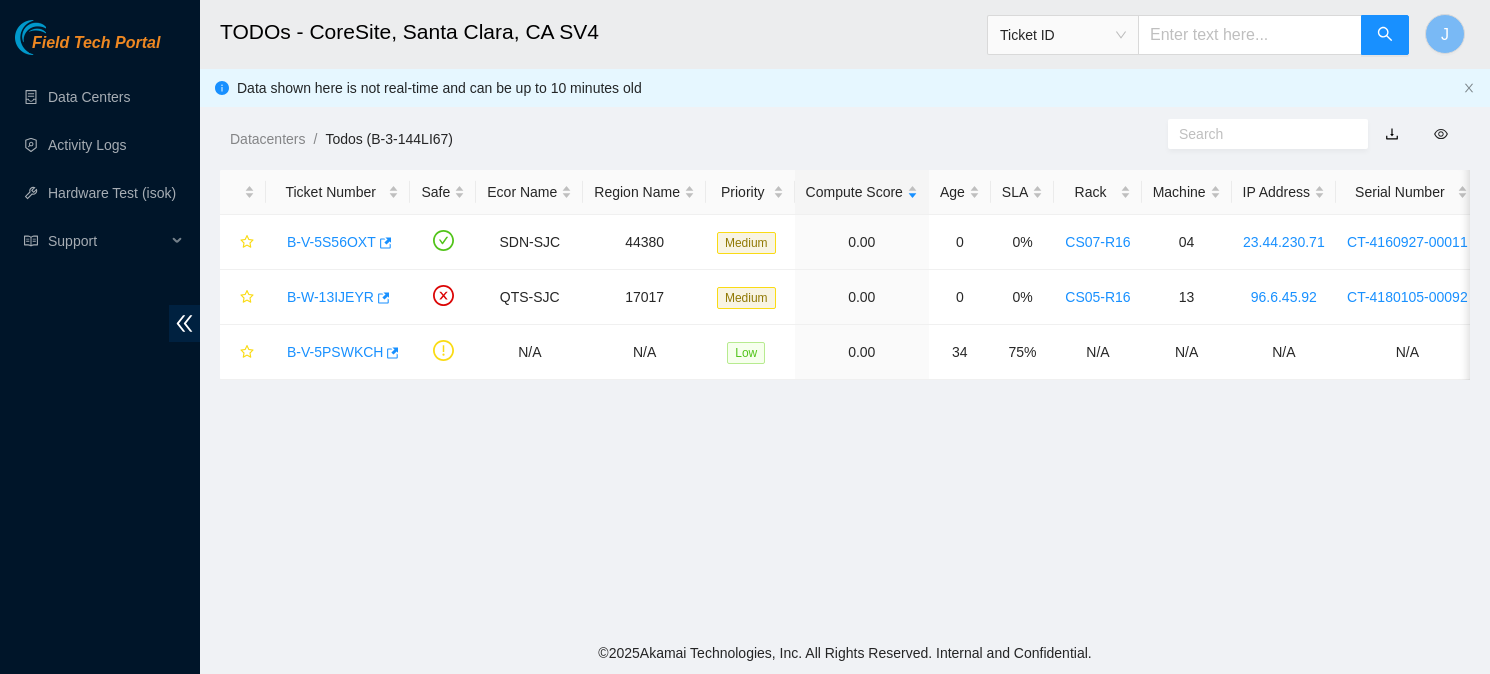 scroll, scrollTop: 0, scrollLeft: 0, axis: both 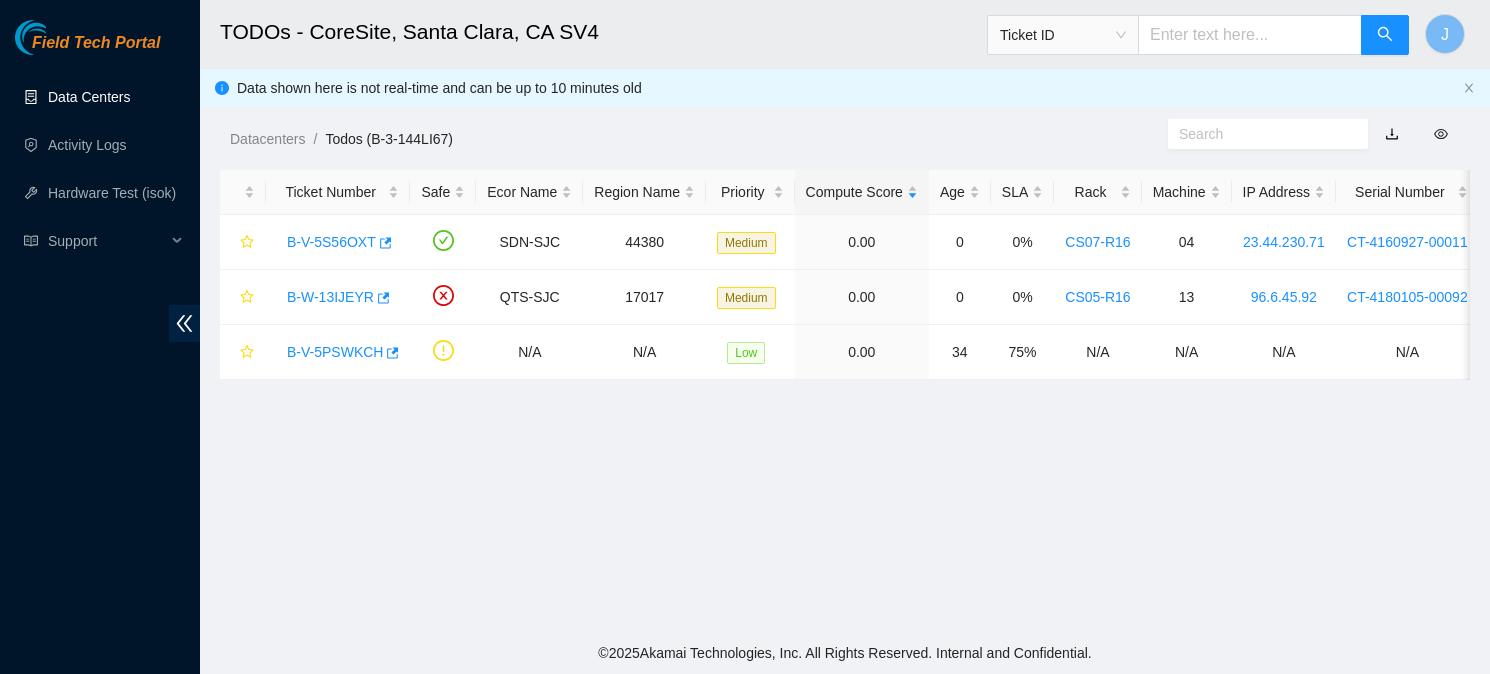 click on "Data Centers" at bounding box center [89, 97] 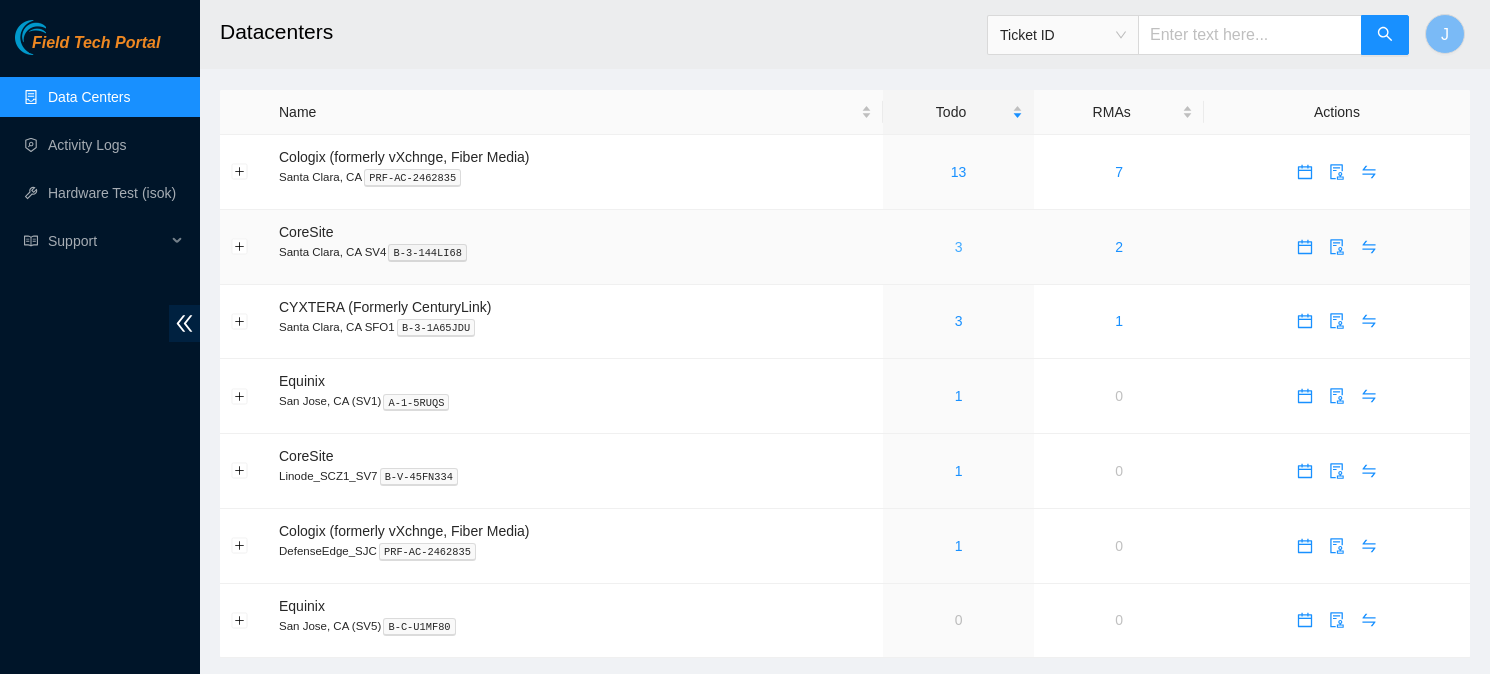click on "3" at bounding box center [959, 247] 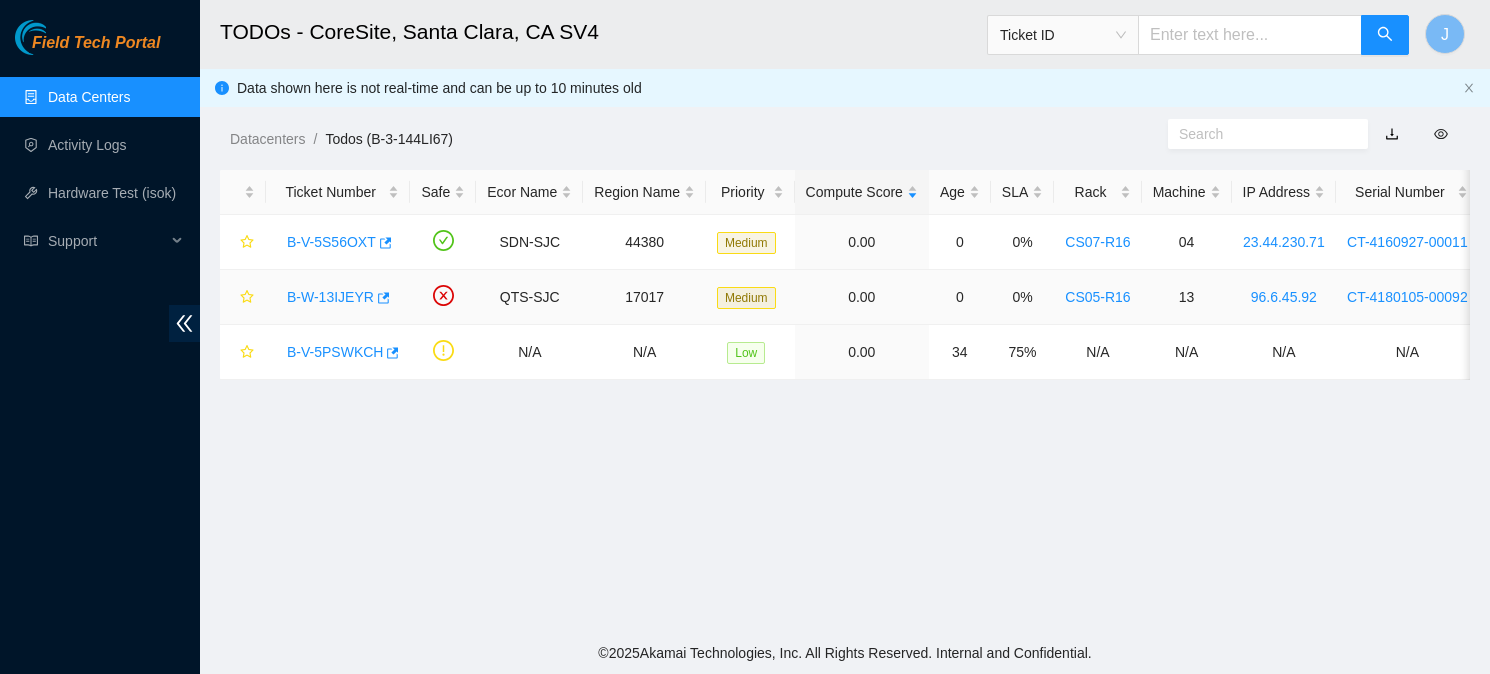 click on "B-W-13IJEYR" at bounding box center (330, 297) 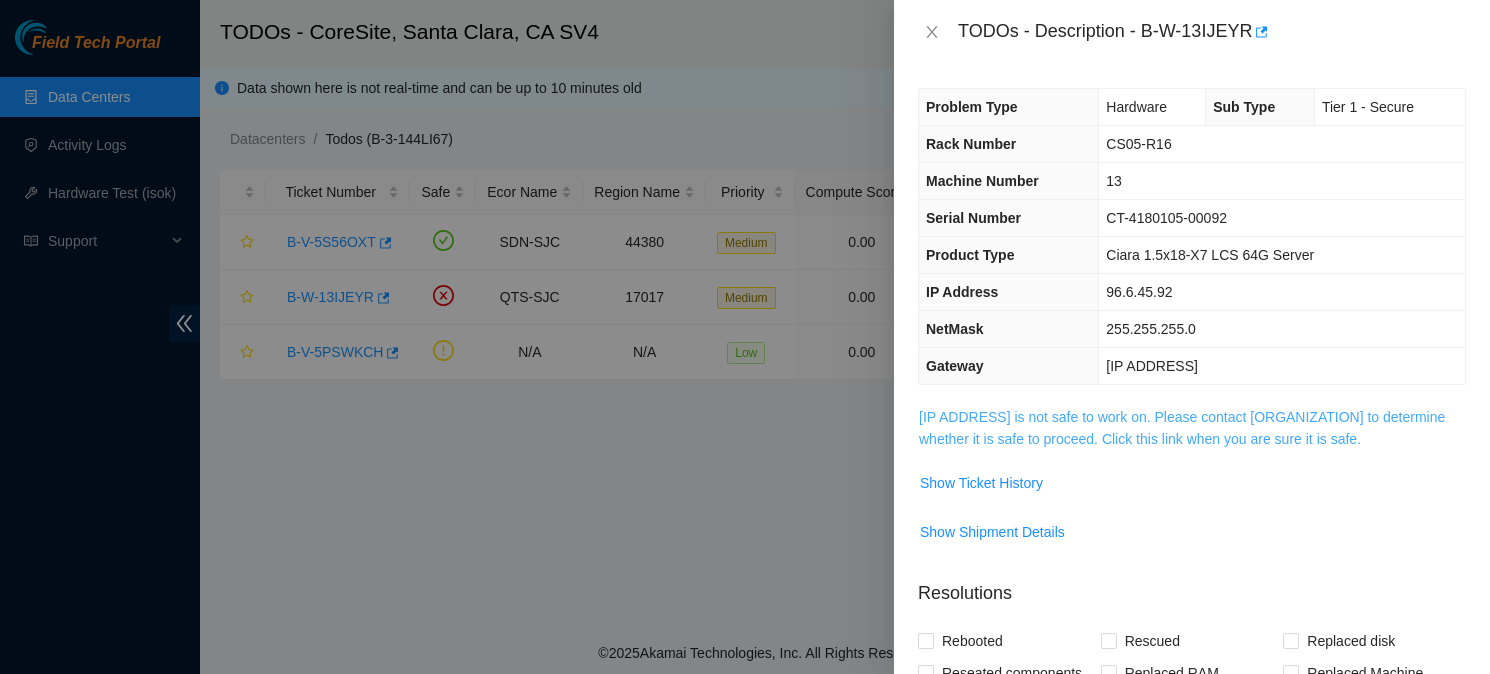 click on "96.6.45.92 is not safe to work on. Please contact NIE to determine whether it is safe to proceed. Click this link when you are sure it is safe." at bounding box center [1182, 428] 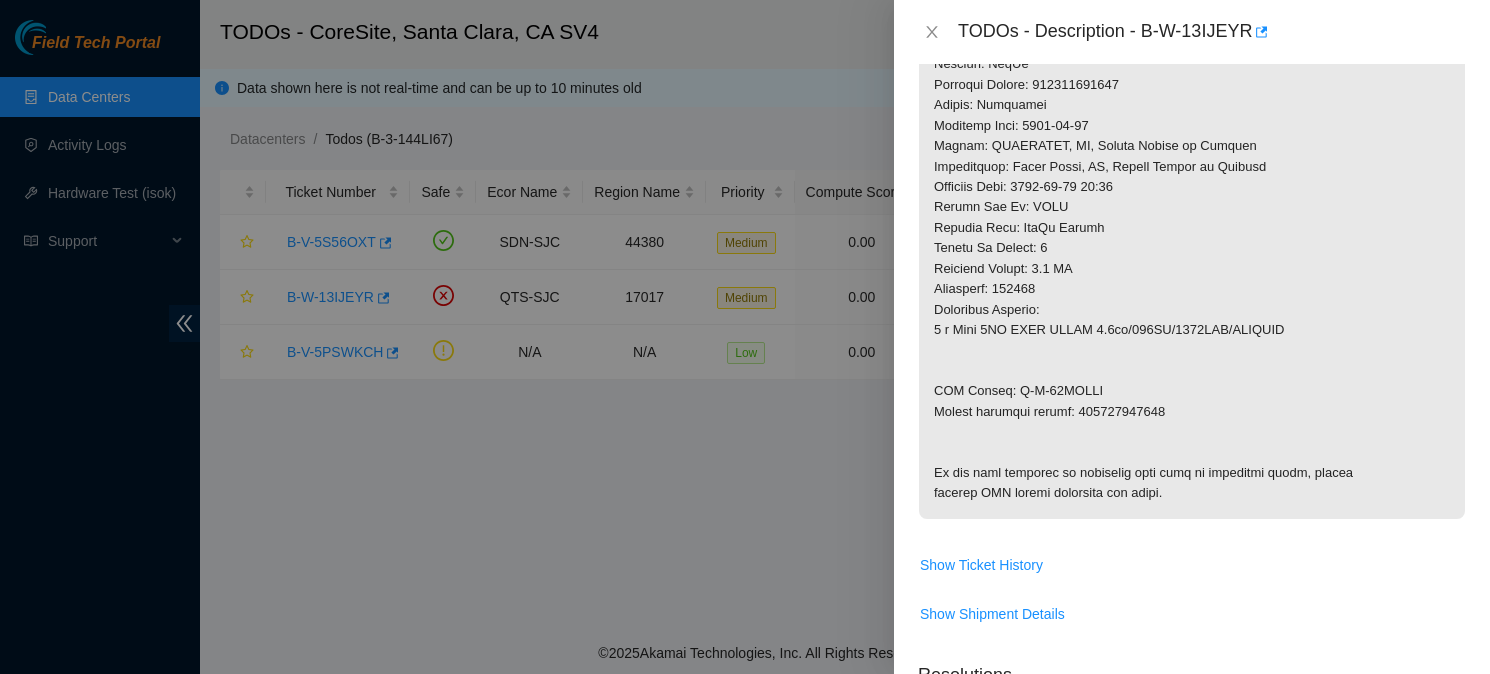 scroll, scrollTop: 772, scrollLeft: 0, axis: vertical 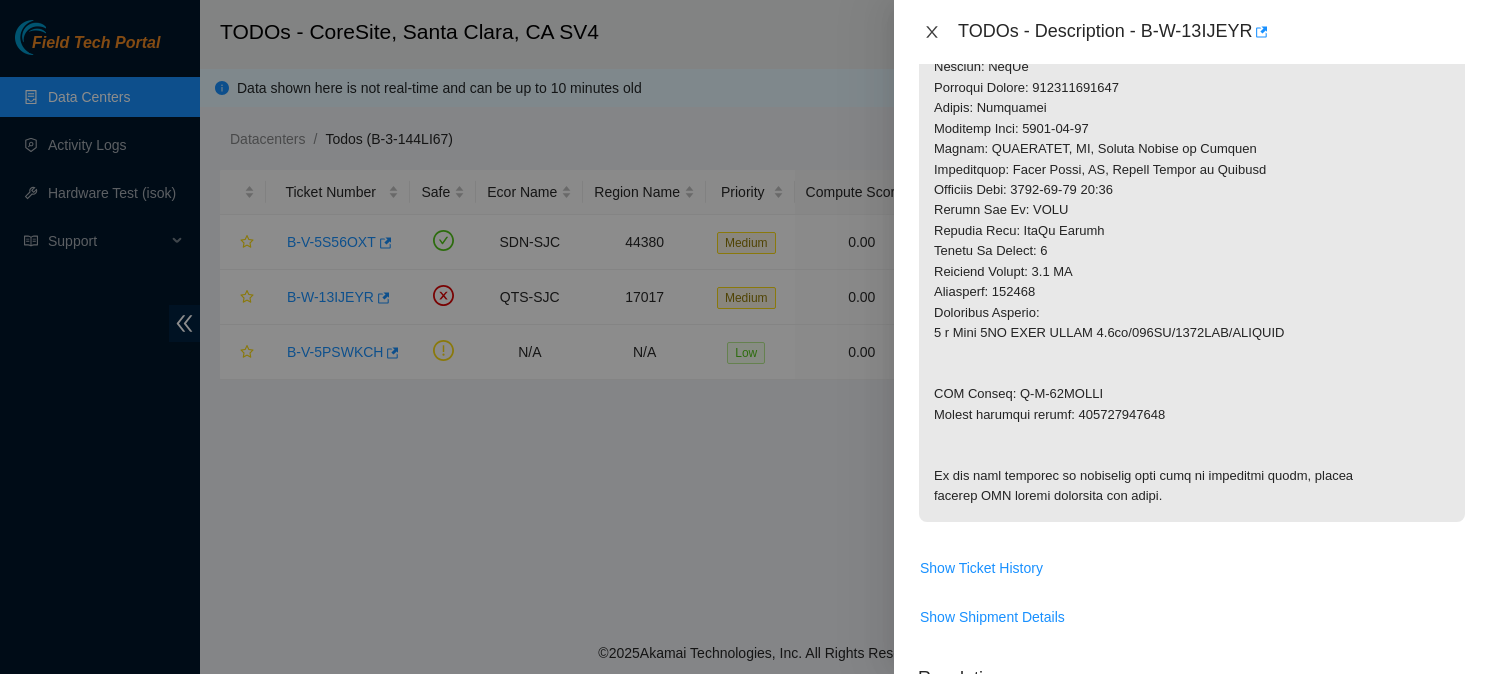 click 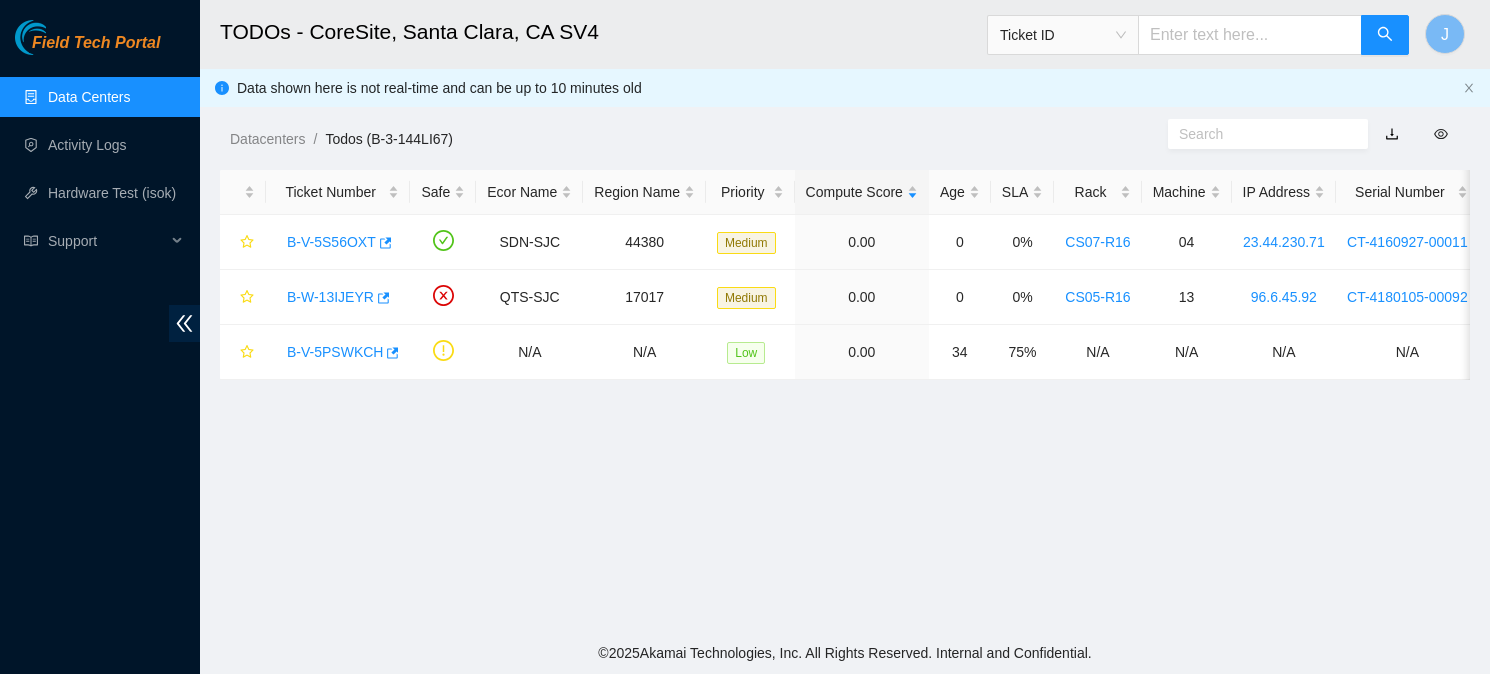 scroll, scrollTop: 471, scrollLeft: 0, axis: vertical 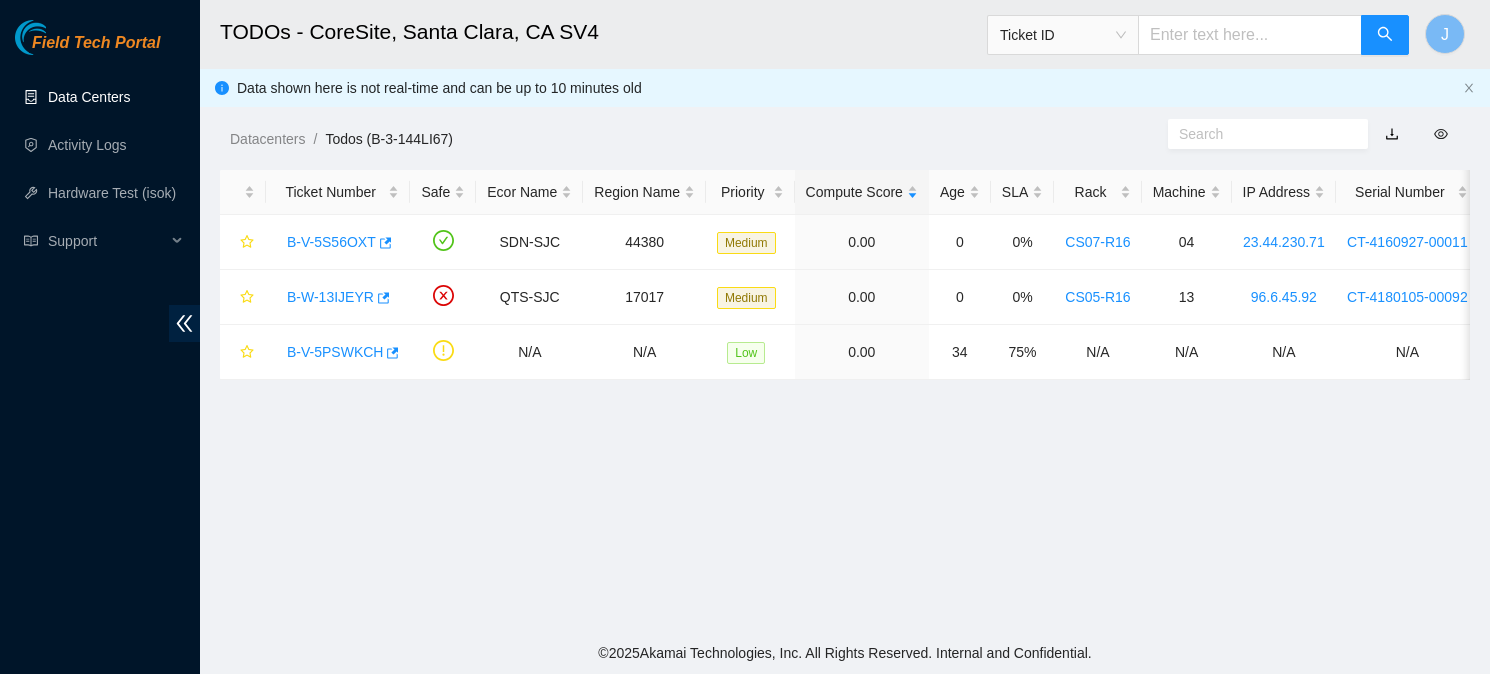 click on "Data Centers" at bounding box center (89, 97) 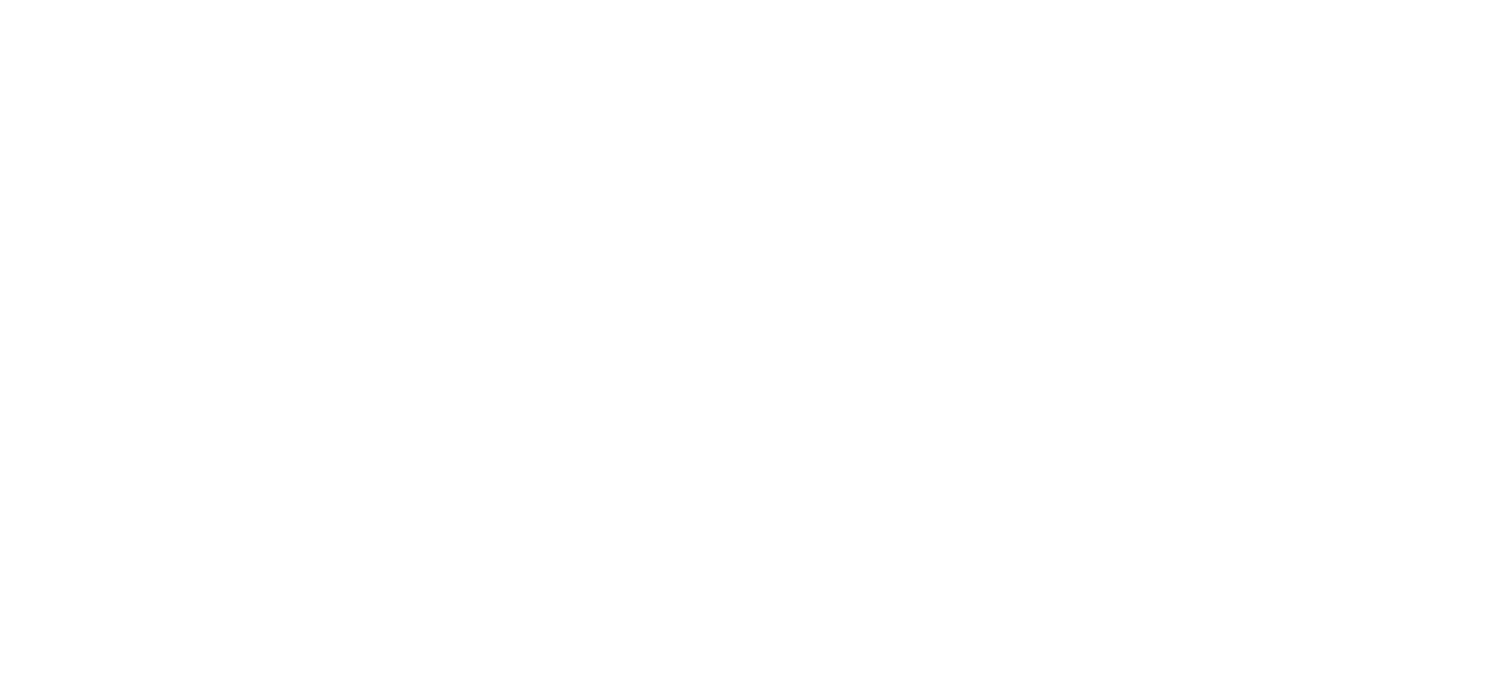 scroll, scrollTop: 0, scrollLeft: 0, axis: both 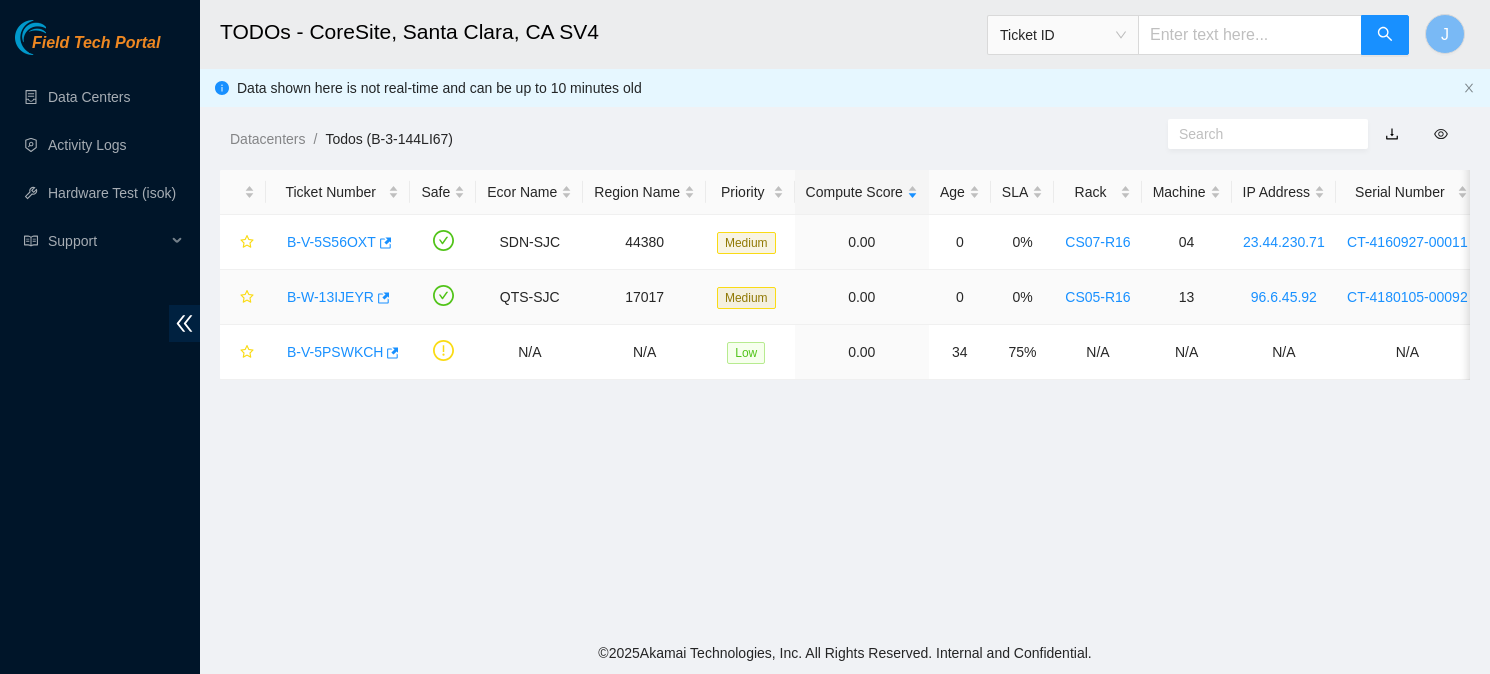 click on "B-W-13IJEYR" at bounding box center (330, 297) 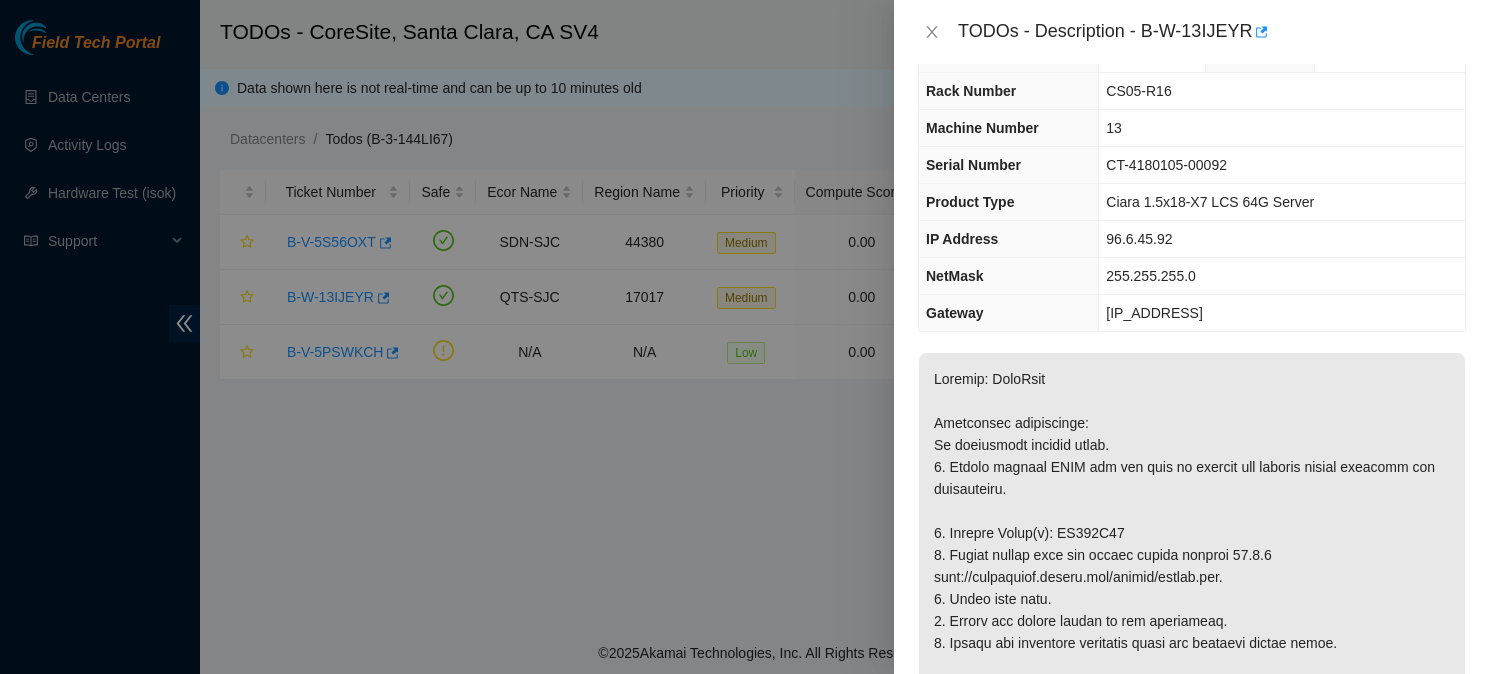 scroll, scrollTop: 52, scrollLeft: 0, axis: vertical 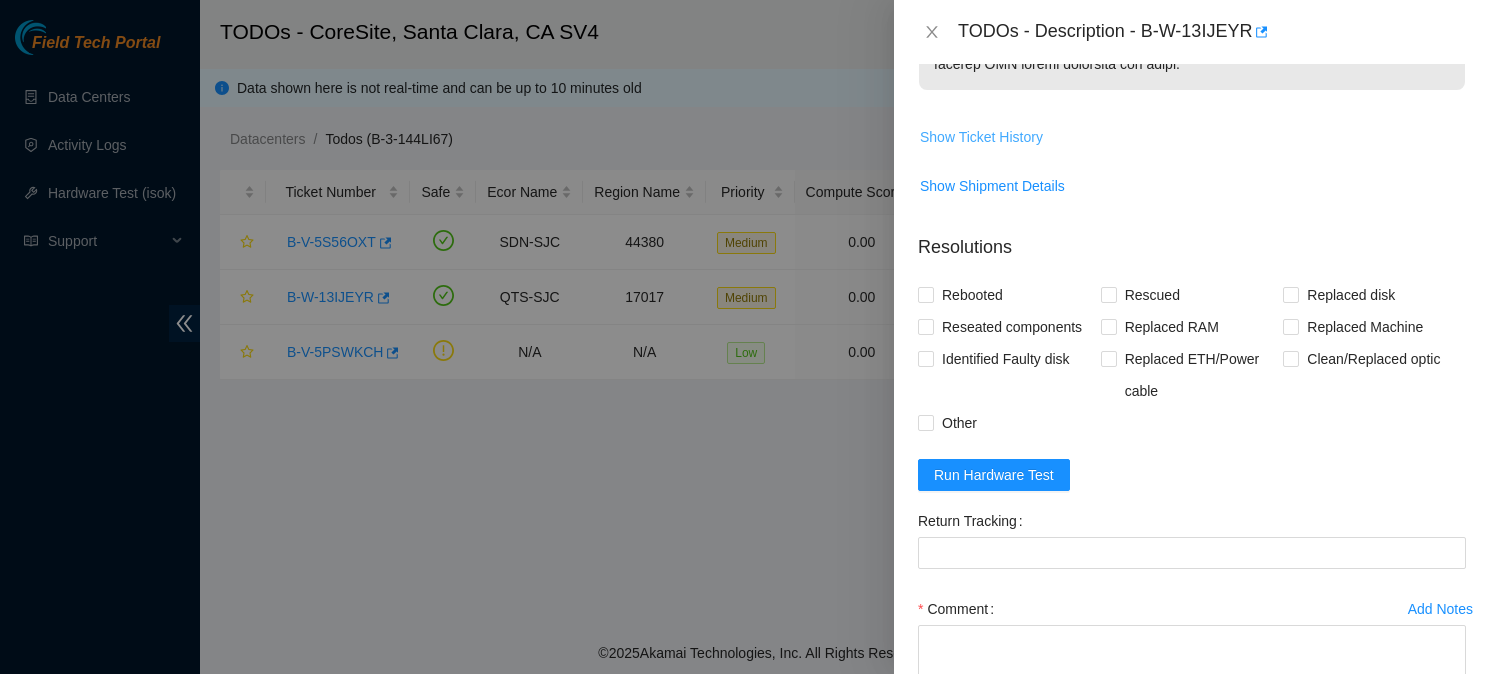 click on "Show Ticket History" at bounding box center [981, 137] 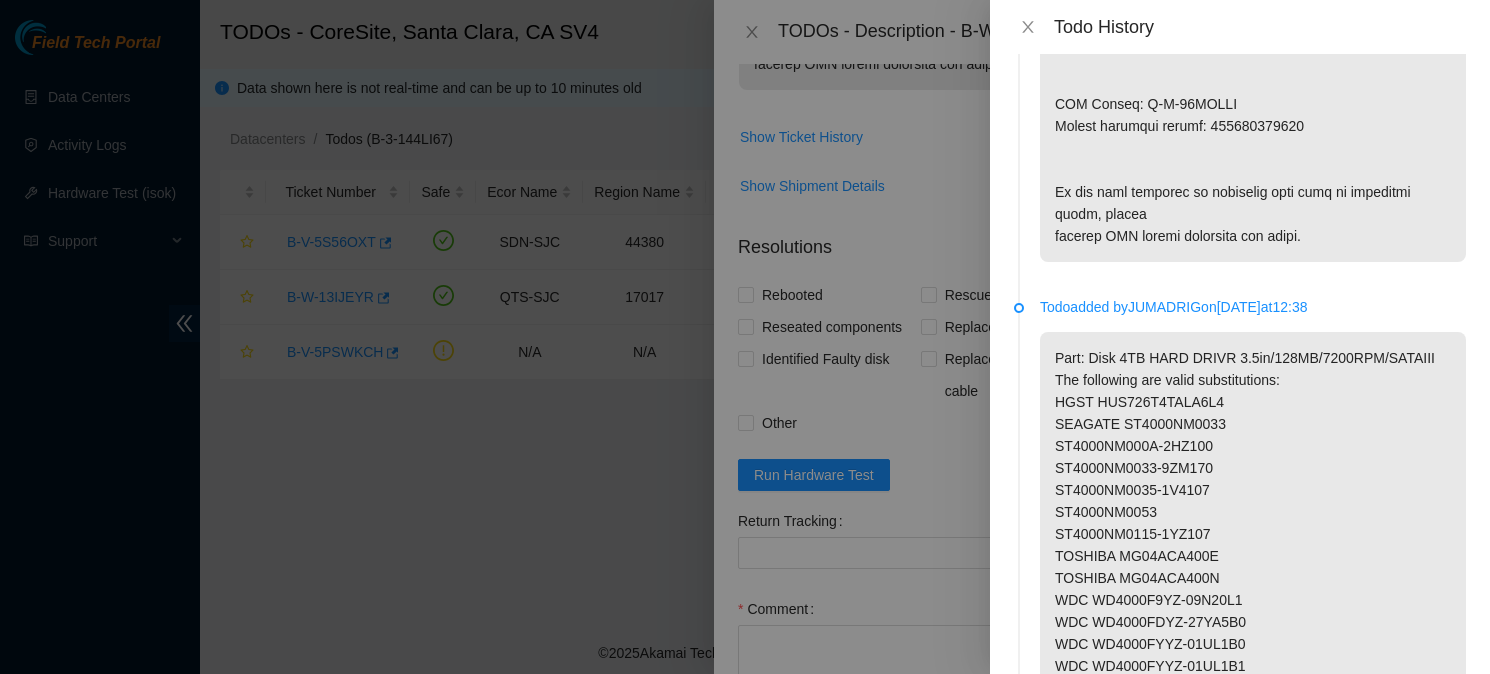 scroll, scrollTop: 0, scrollLeft: 0, axis: both 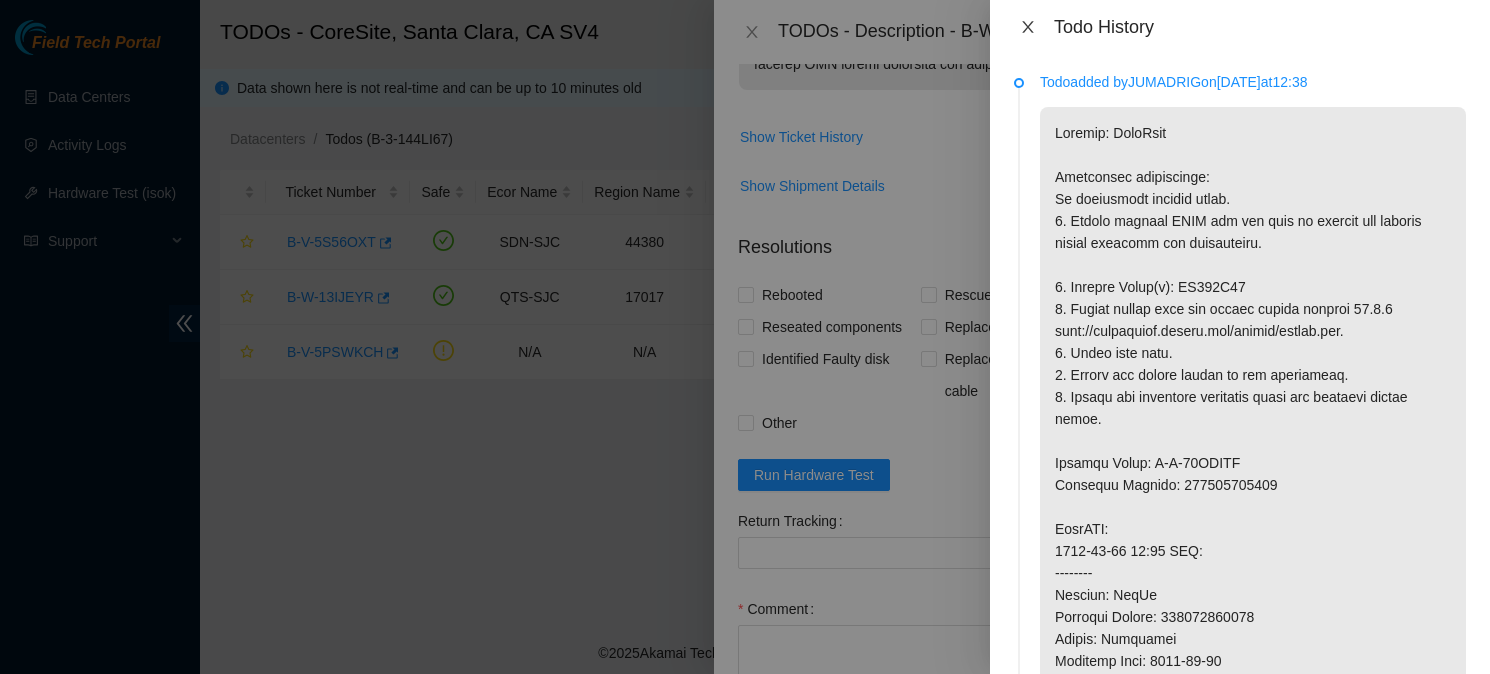 click 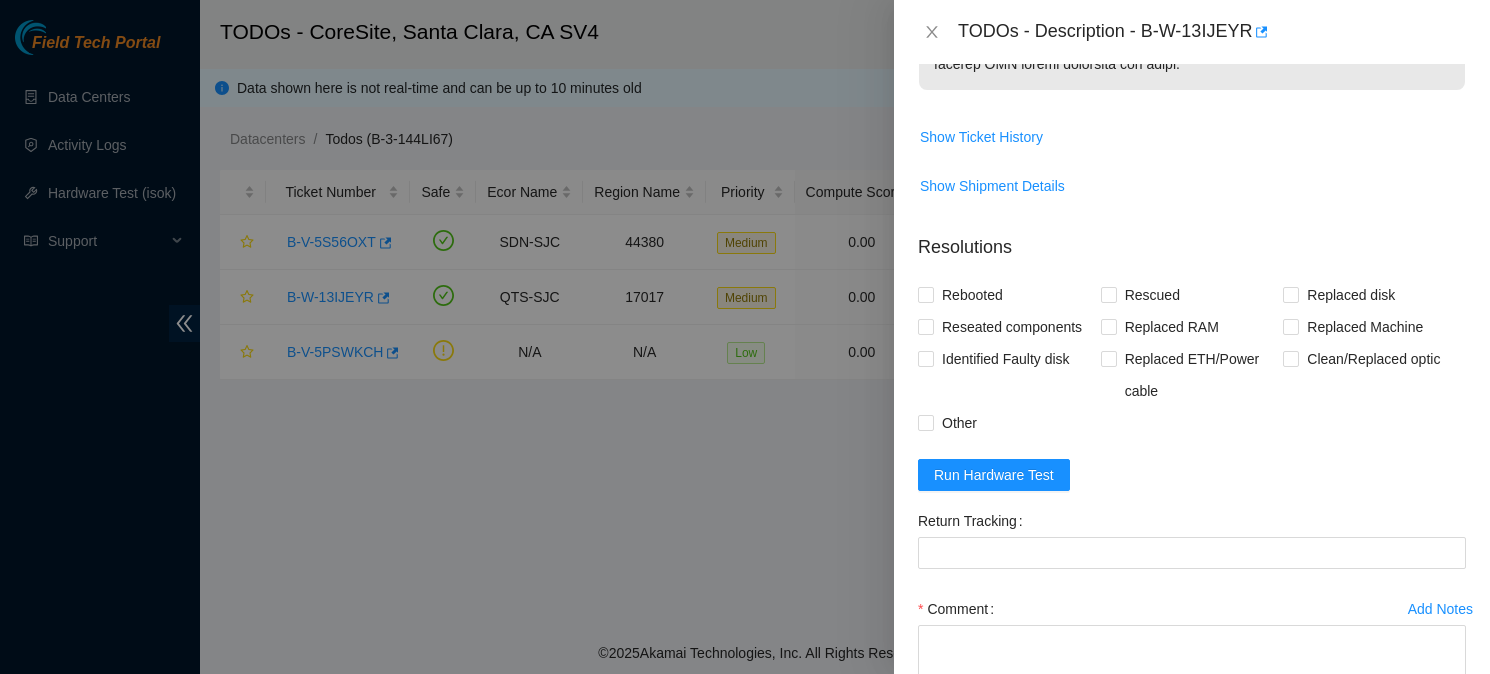 click on "TODOs - Description - B-W-13IJEYR" at bounding box center [1212, 32] 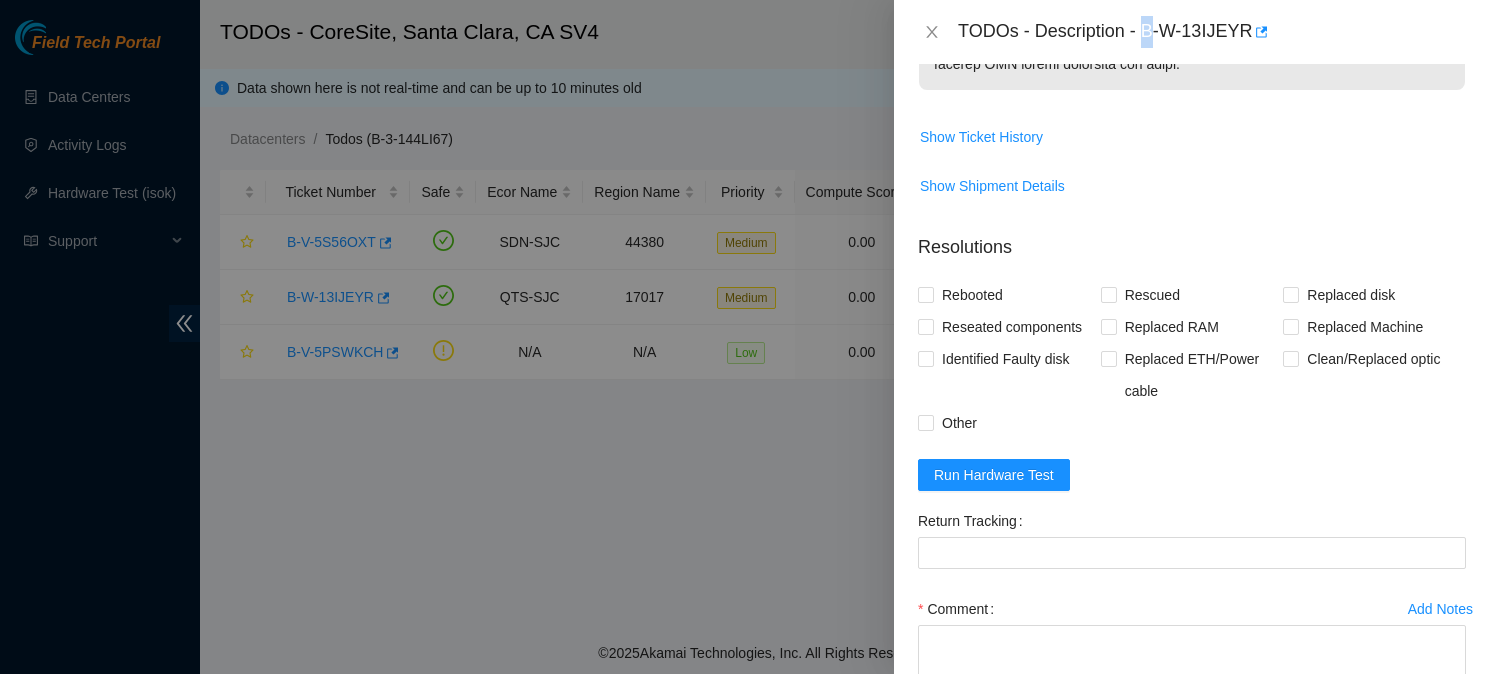 click on "TODOs - Description - B-W-13IJEYR" at bounding box center (1212, 32) 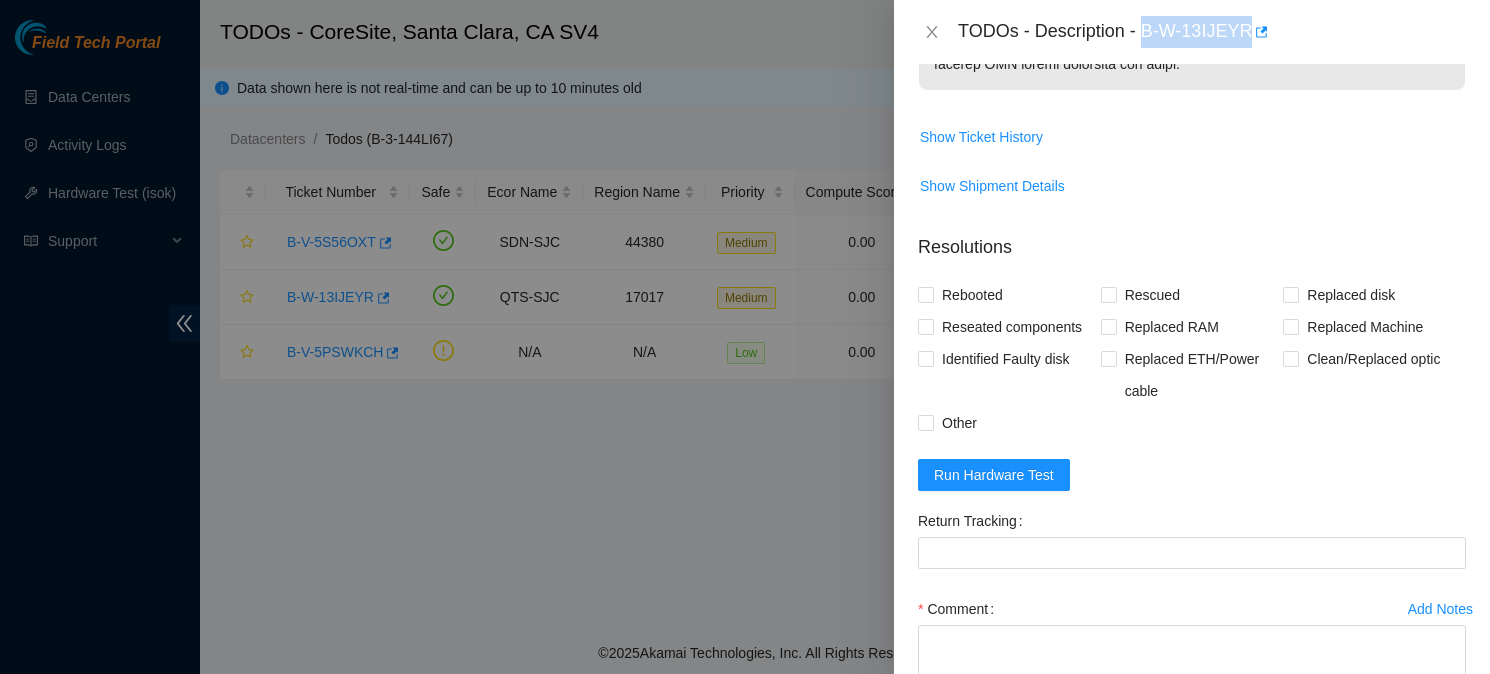click on "TODOs - Description - B-W-13IJEYR" at bounding box center (1212, 32) 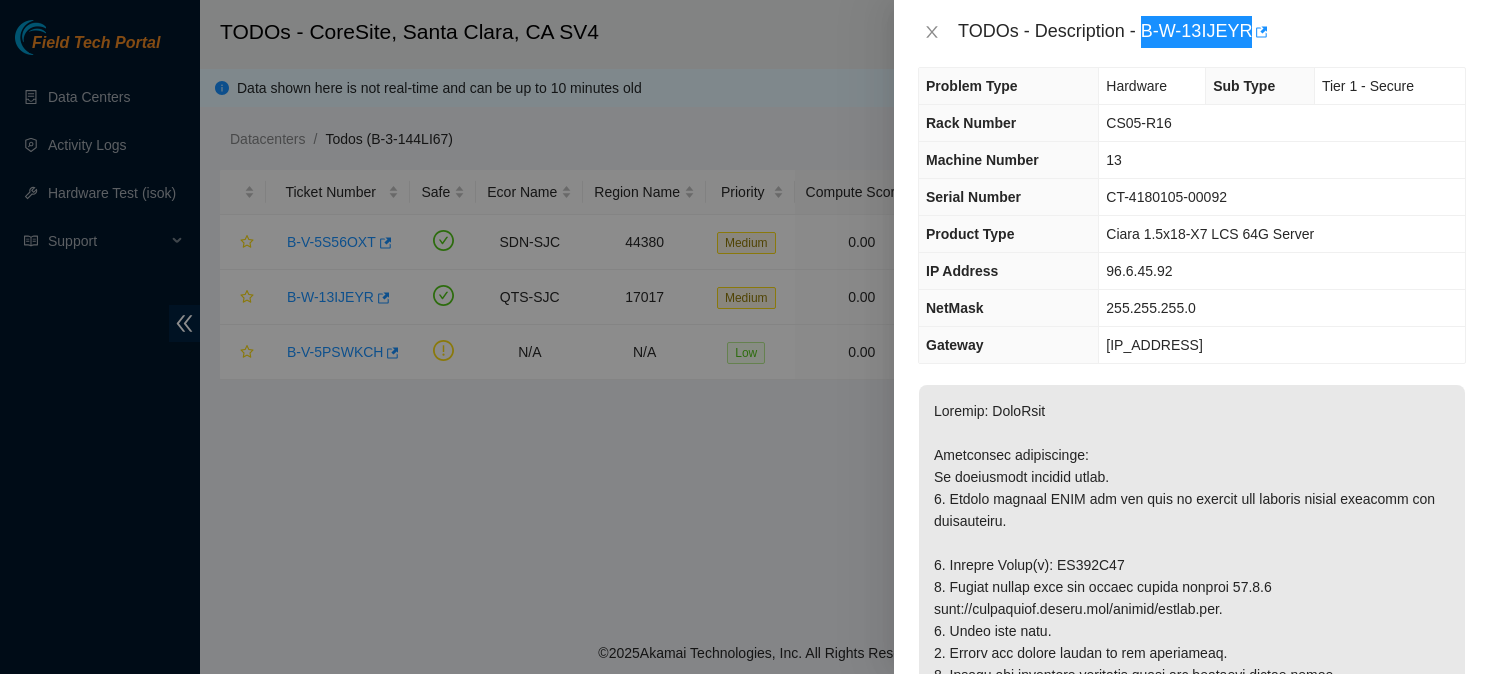 scroll, scrollTop: 0, scrollLeft: 0, axis: both 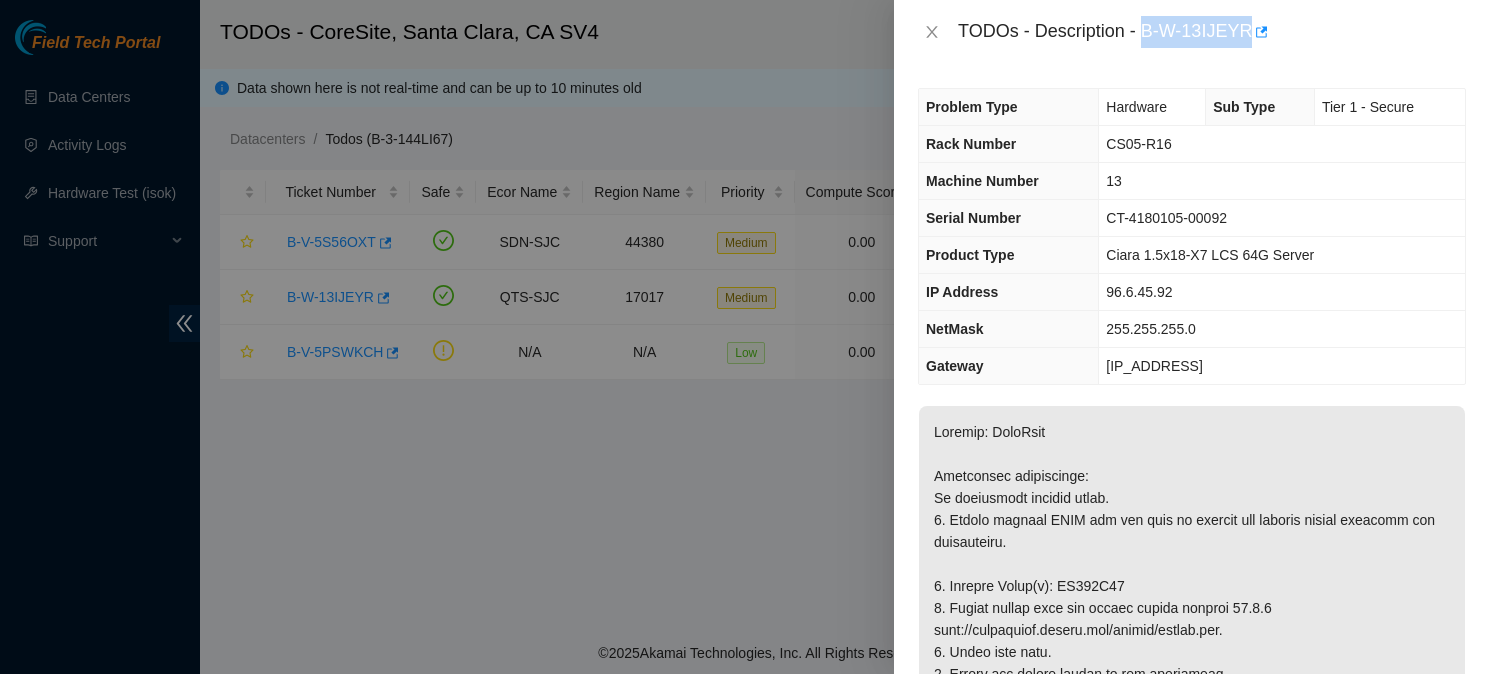 click on "Rack Number" at bounding box center [971, 144] 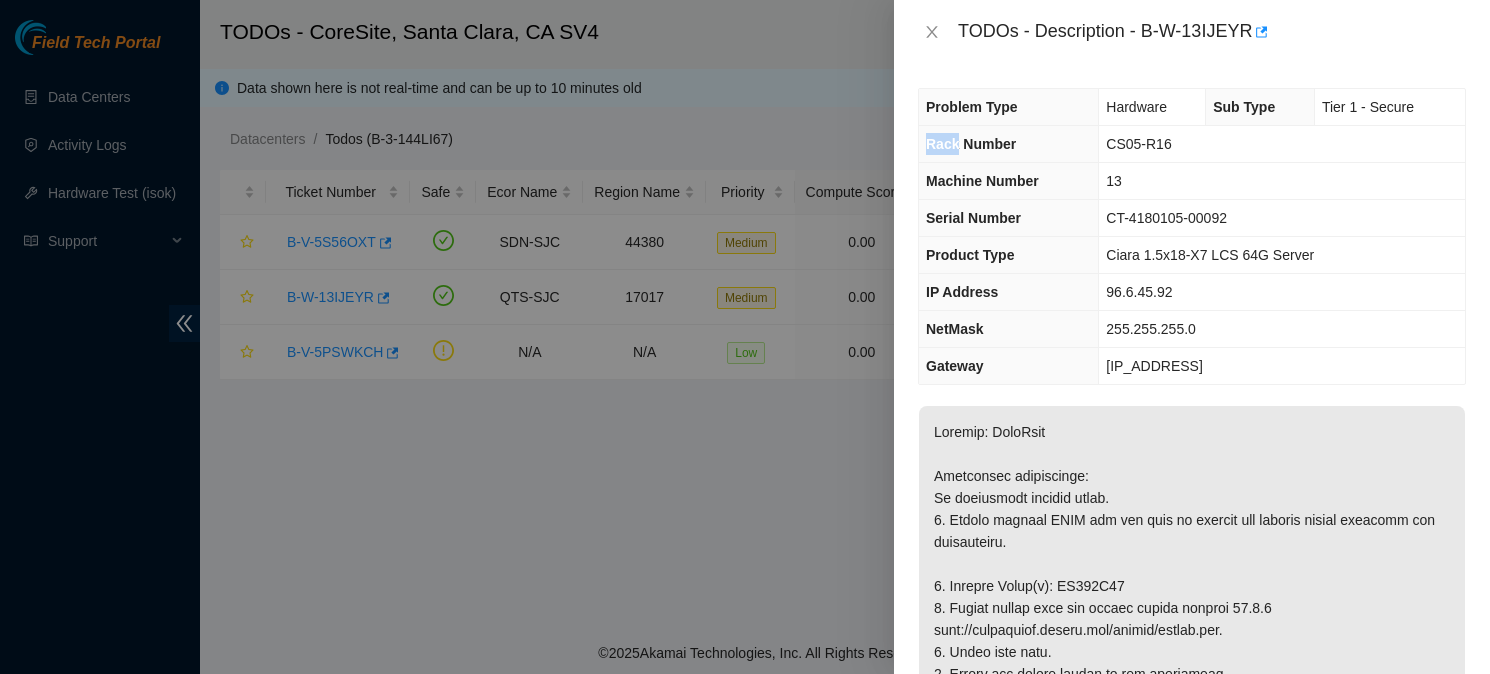 click on "Rack Number" at bounding box center (971, 144) 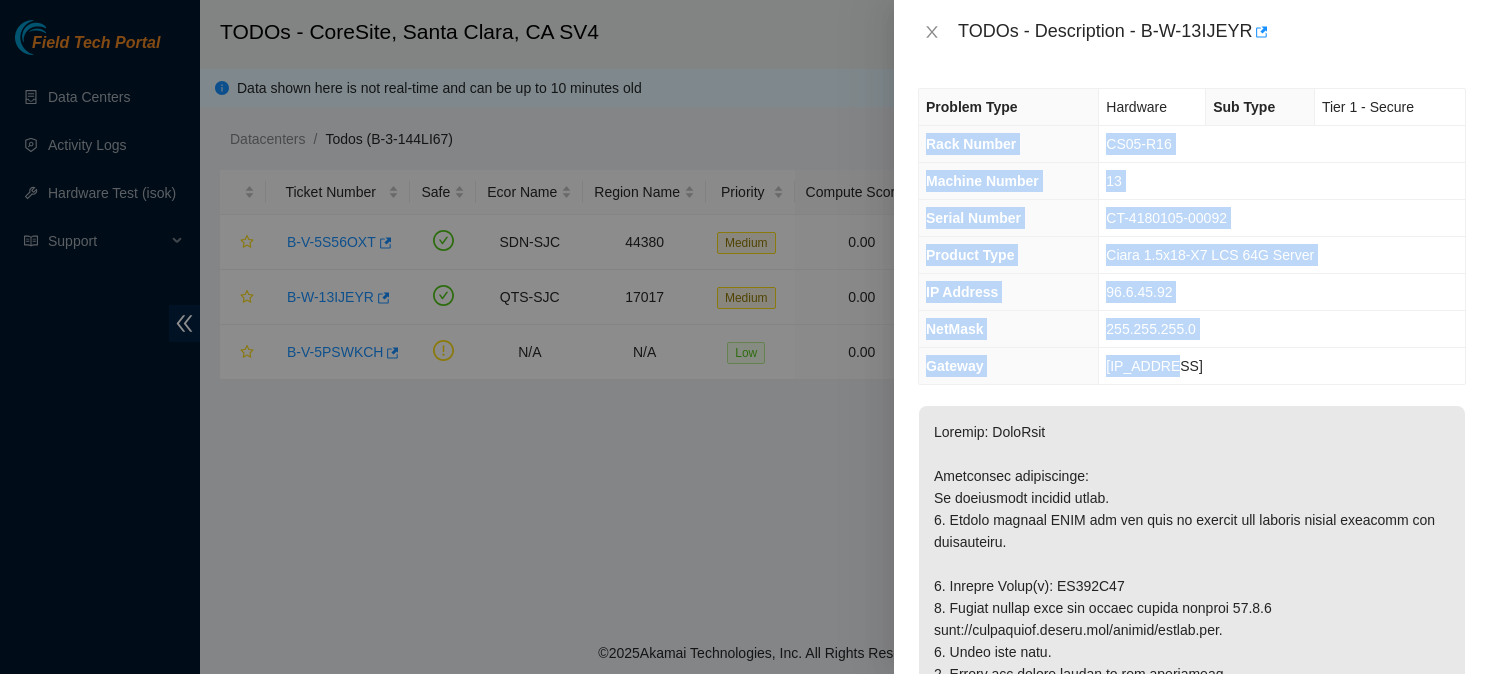 click on "[IP]" at bounding box center (1282, 366) 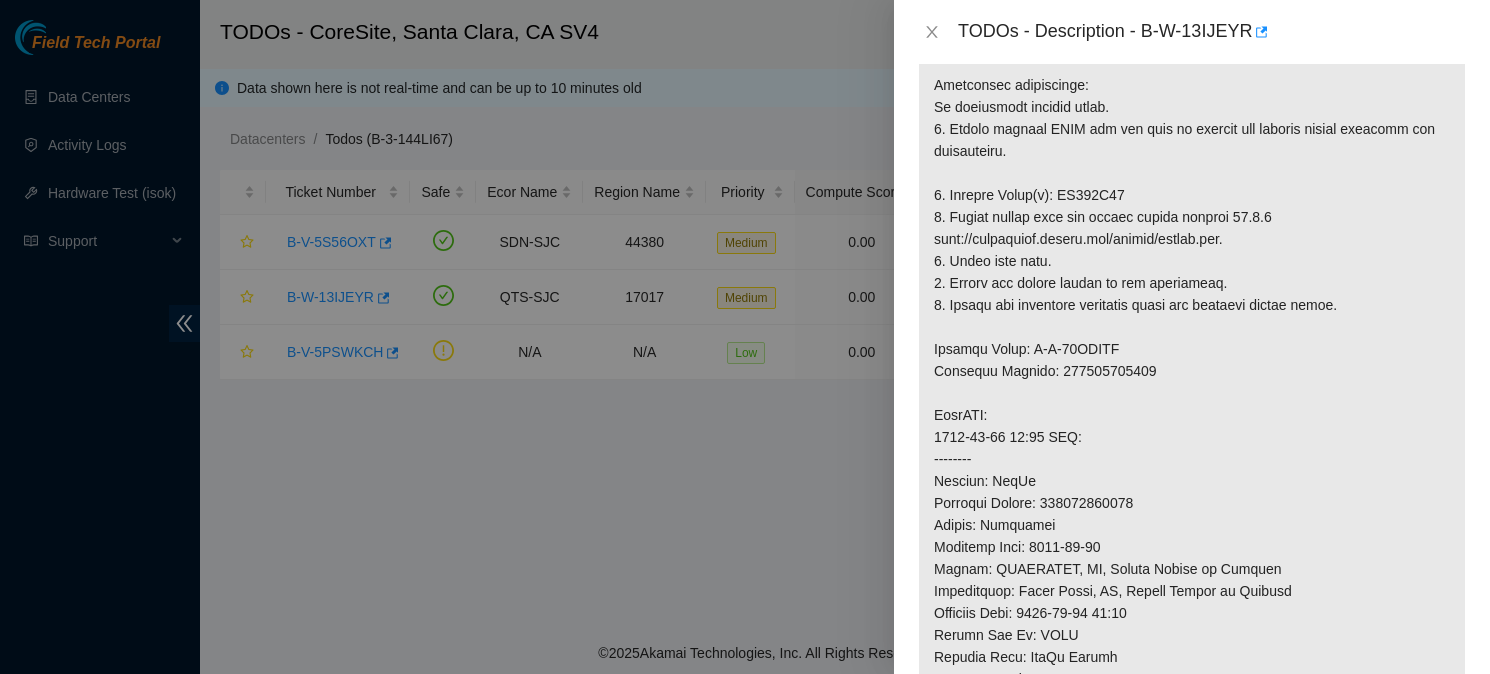 scroll, scrollTop: 328, scrollLeft: 0, axis: vertical 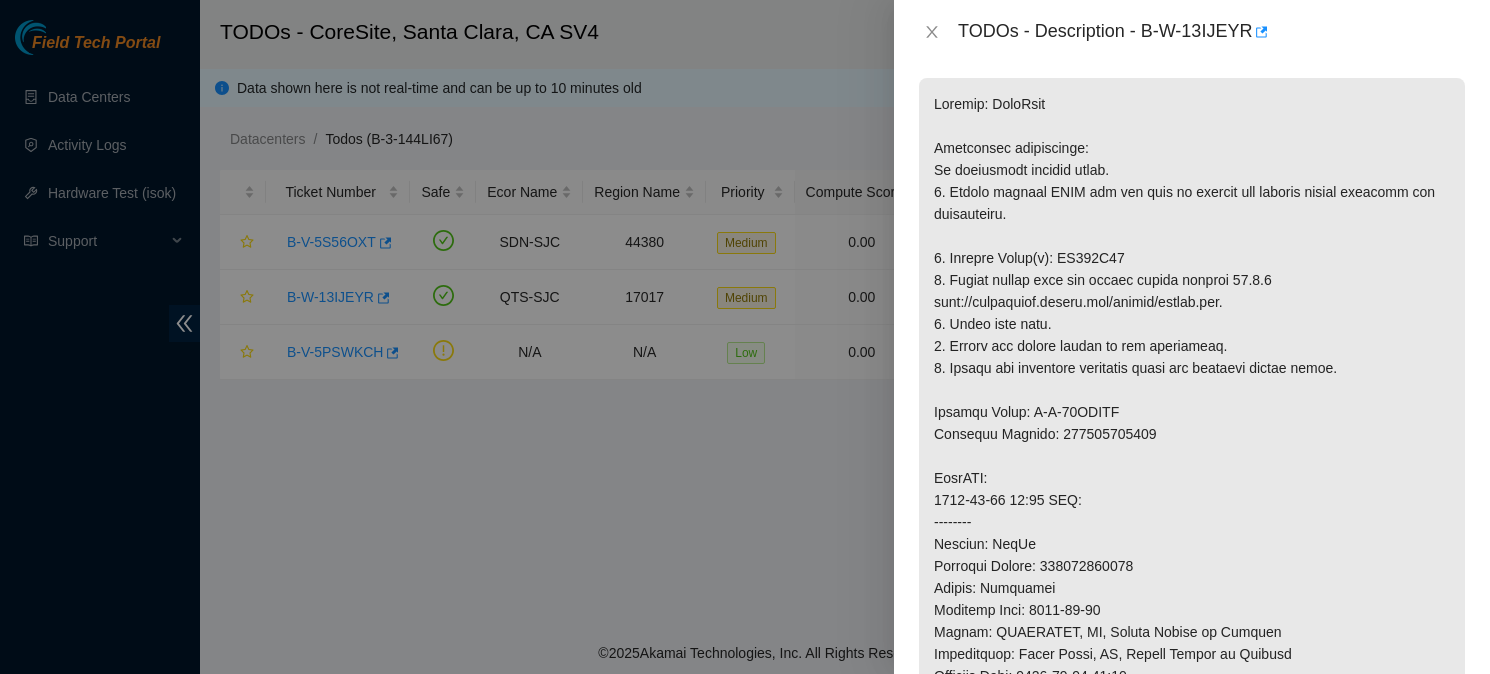 click at bounding box center [1192, 555] 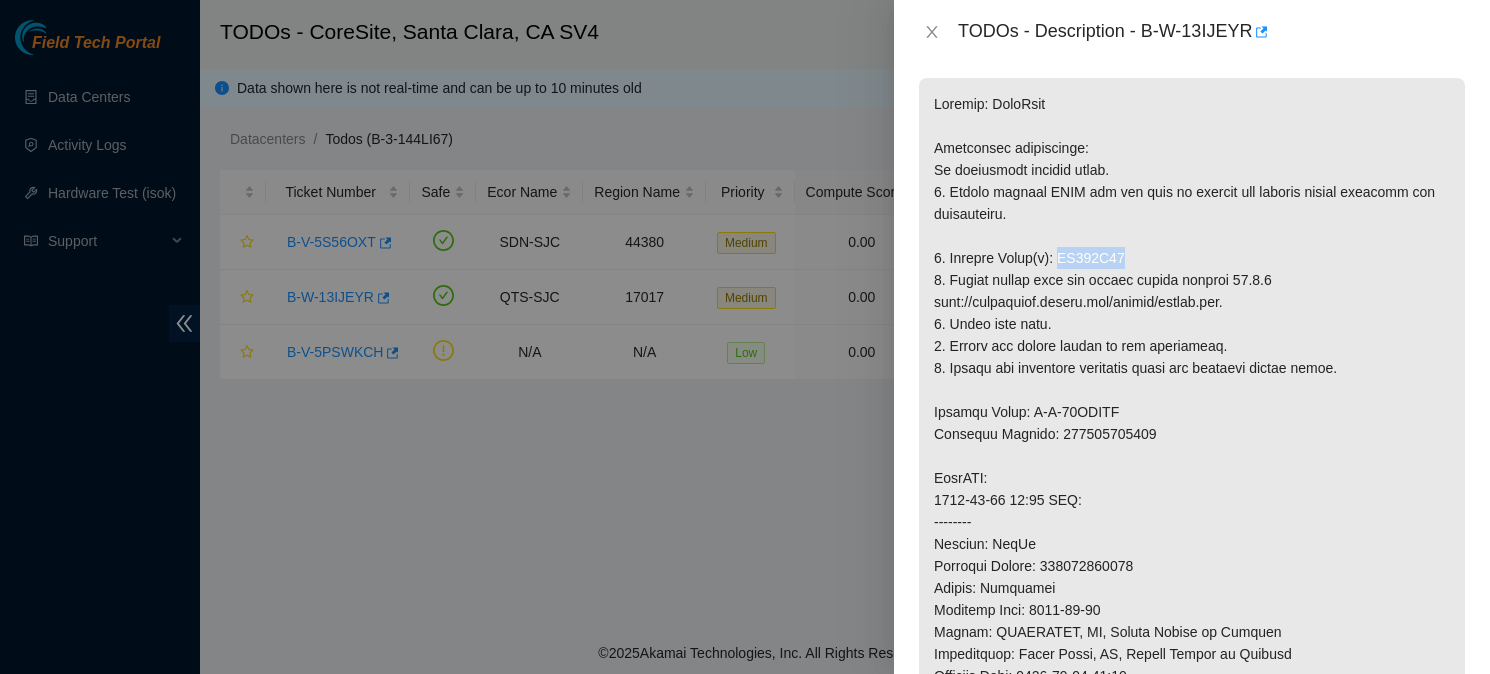 click at bounding box center (1192, 555) 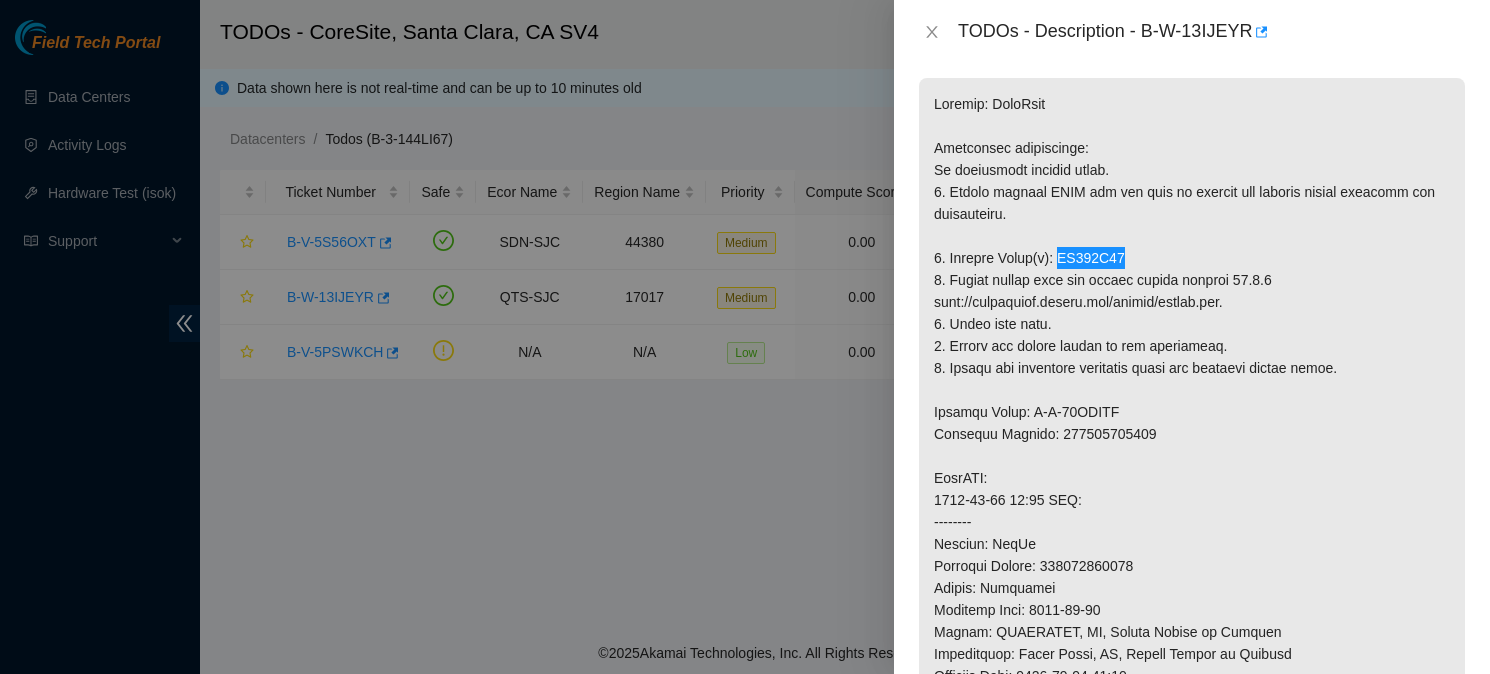 scroll, scrollTop: 0, scrollLeft: 0, axis: both 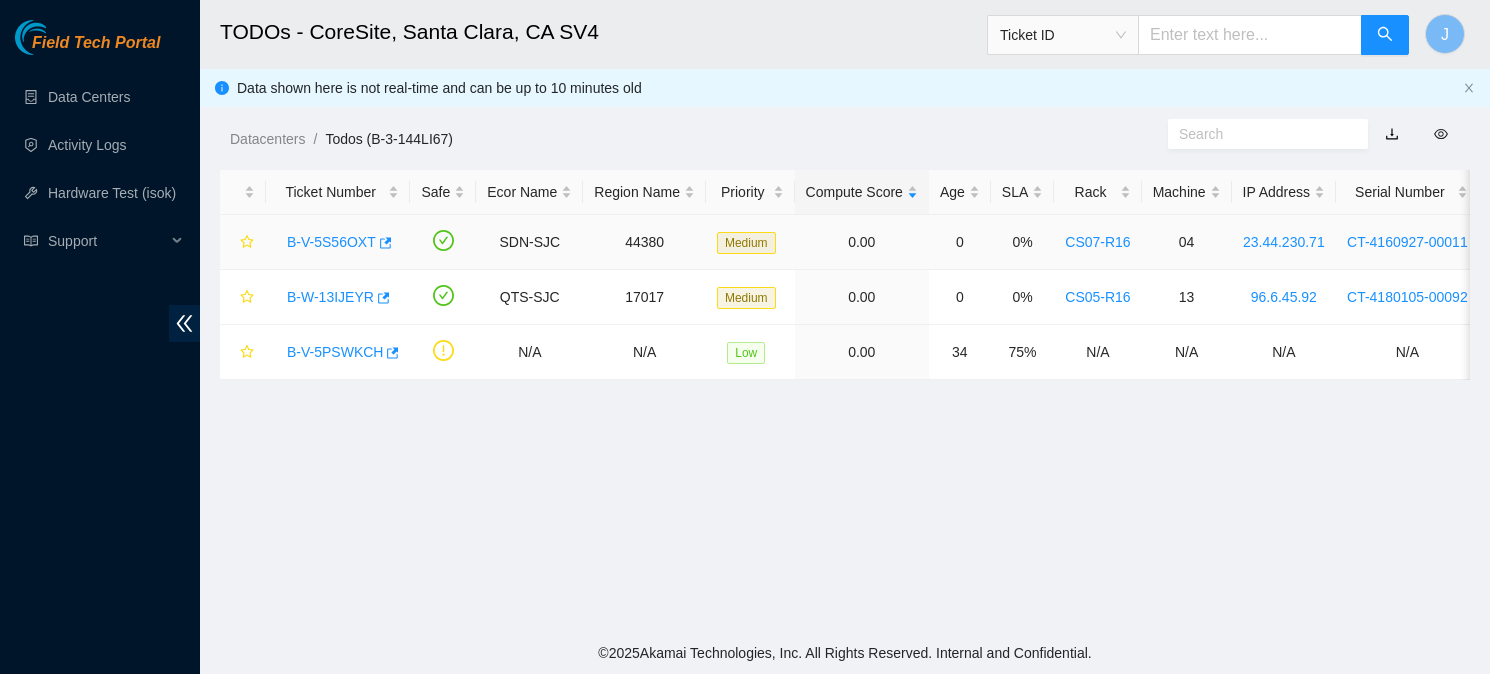 click on "B-V-5S56OXT" at bounding box center [331, 242] 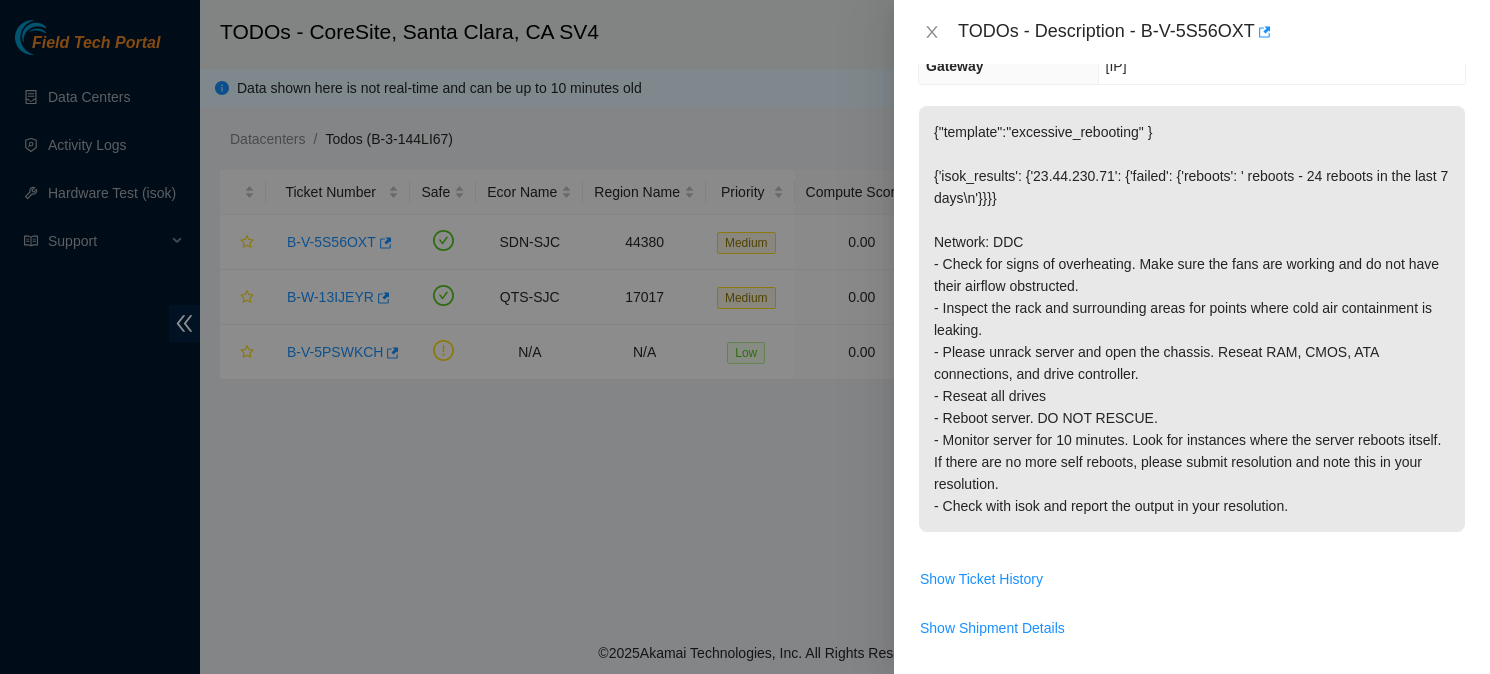 scroll, scrollTop: 273, scrollLeft: 0, axis: vertical 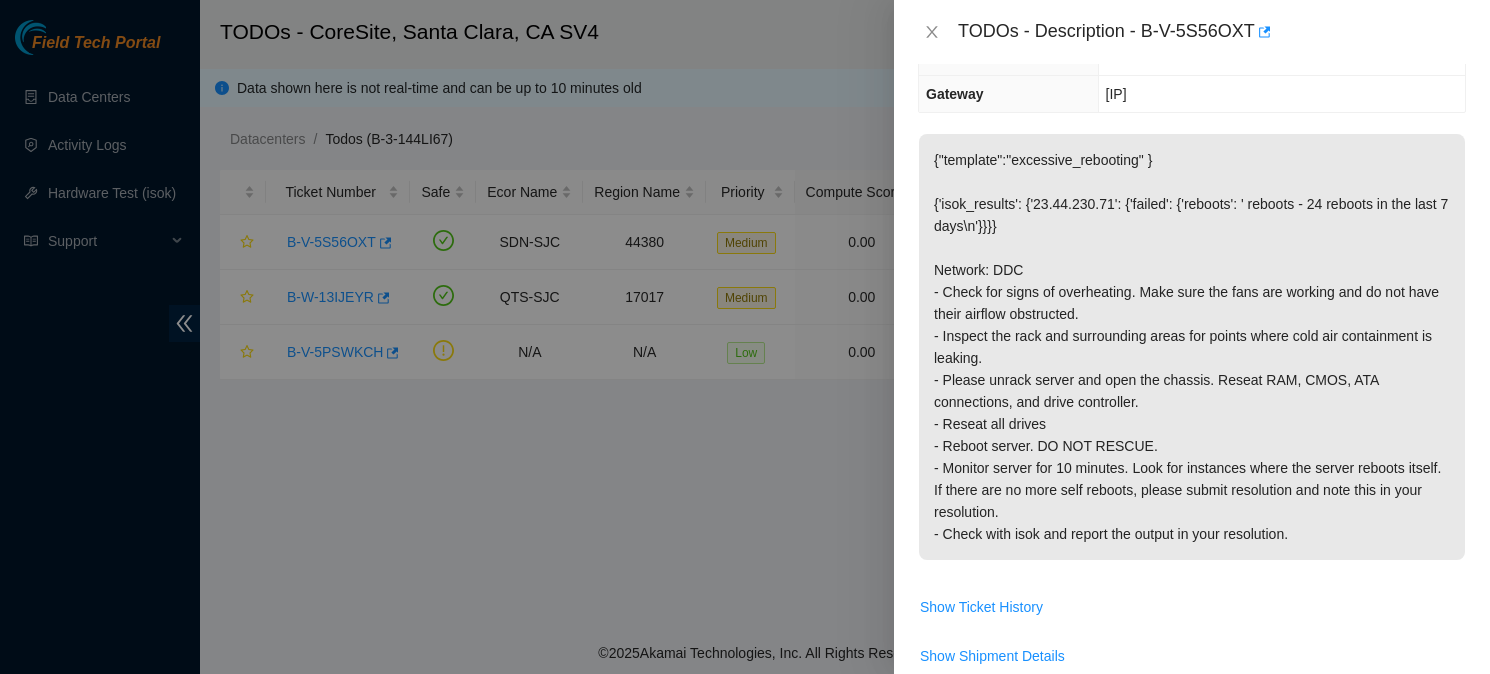 click on "{"template":"excessive_rebooting" }
{'isok_results': {'23.44.230.71': {'failed': {'reboots': '        reboots - 24 reboots in the last 7 days\n'}}}}
Network: DDC
- Check for signs of overheating.  Make sure the fans are working and do not have their airflow obstructed.
- Inspect the rack and surrounding areas for points where cold air containment is leaking.
- Please unrack server and open the chassis.  Reseat RAM, CMOS, ATA connections, and drive controller.
- Reseat all drives
- Reboot server.  DO NOT RESCUE.
- Monitor server for 10 minutes.  Look for instances where the server reboots itself.
If there are no more self reboots, please submit resolution and note this in your resolution.
- Check with isok and report the output in your resolution." at bounding box center [1192, 347] 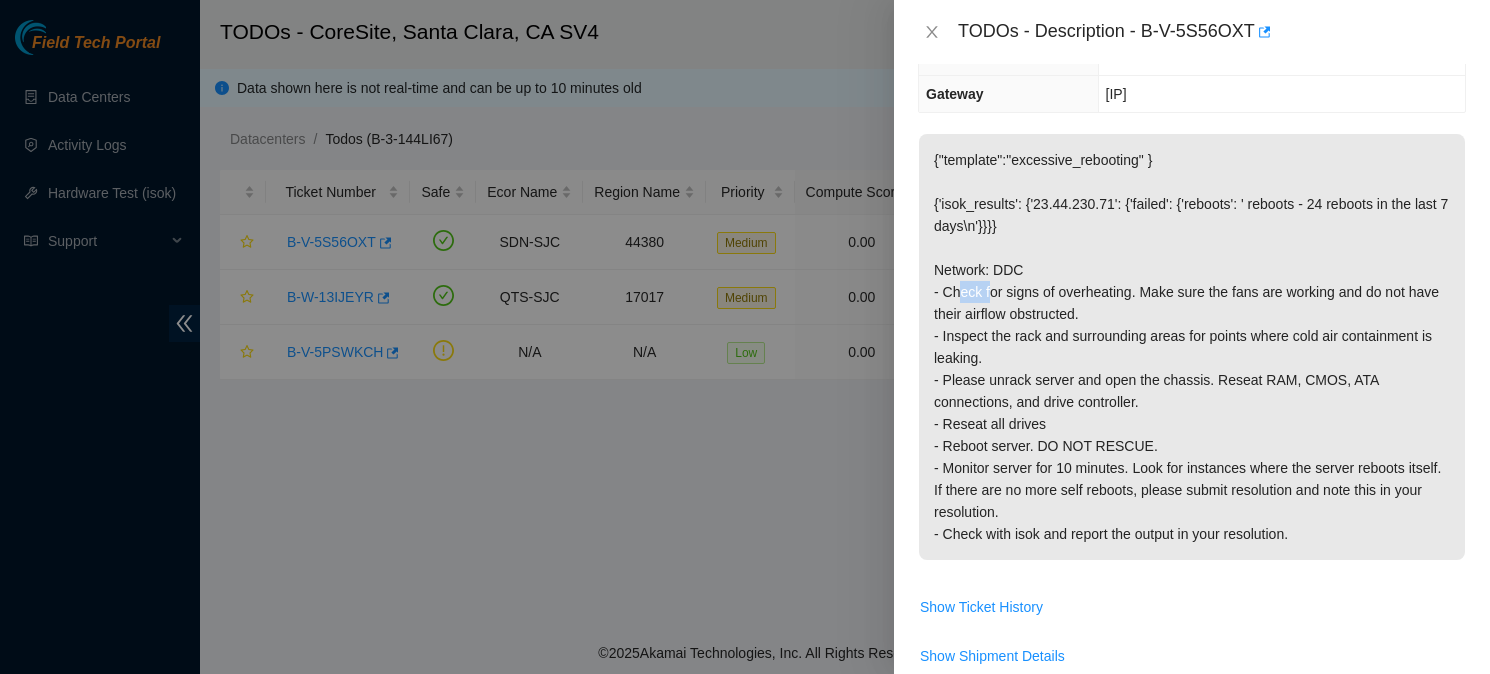 click on "{"template":"excessive_rebooting" }
{'isok_results': {'23.44.230.71': {'failed': {'reboots': '        reboots - 24 reboots in the last 7 days\n'}}}}
Network: DDC
- Check for signs of overheating.  Make sure the fans are working and do not have their airflow obstructed.
- Inspect the rack and surrounding areas for points where cold air containment is leaking.
- Please unrack server and open the chassis.  Reseat RAM, CMOS, ATA connections, and drive controller.
- Reseat all drives
- Reboot server.  DO NOT RESCUE.
- Monitor server for 10 minutes.  Look for instances where the server reboots itself.
If there are no more self reboots, please submit resolution and note this in your resolution.
- Check with isok and report the output in your resolution." at bounding box center [1192, 347] 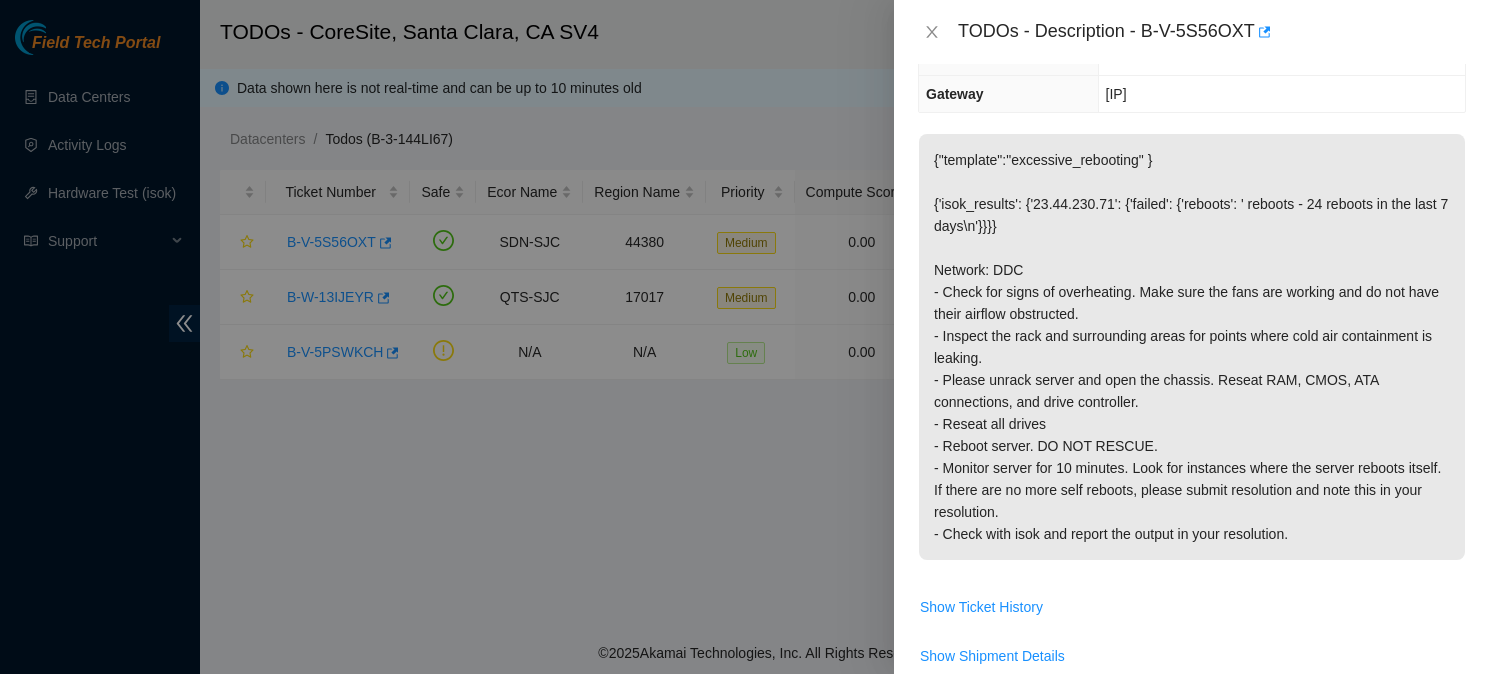 click on "{"template":"excessive_rebooting" }
{'isok_results': {'23.44.230.71': {'failed': {'reboots': '        reboots - 24 reboots in the last 7 days\n'}}}}
Network: DDC
- Check for signs of overheating.  Make sure the fans are working and do not have their airflow obstructed.
- Inspect the rack and surrounding areas for points where cold air containment is leaking.
- Please unrack server and open the chassis.  Reseat RAM, CMOS, ATA connections, and drive controller.
- Reseat all drives
- Reboot server.  DO NOT RESCUE.
- Monitor server for 10 minutes.  Look for instances where the server reboots itself.
If there are no more self reboots, please submit resolution and note this in your resolution.
- Check with isok and report the output in your resolution." at bounding box center (1192, 347) 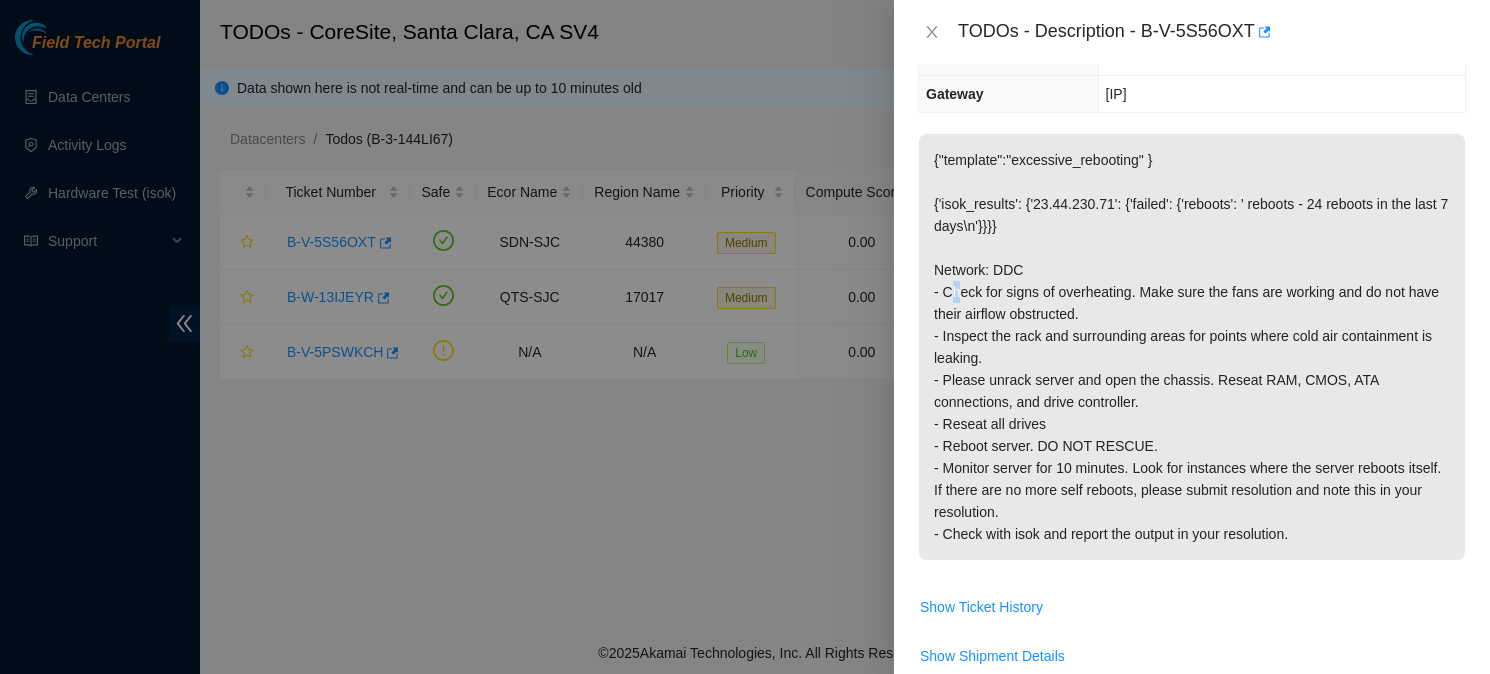click on "{"template":"excessive_rebooting" }
{'isok_results': {'23.44.230.71': {'failed': {'reboots': '        reboots - 24 reboots in the last 7 days\n'}}}}
Network: DDC
- Check for signs of overheating.  Make sure the fans are working and do not have their airflow obstructed.
- Inspect the rack and surrounding areas for points where cold air containment is leaking.
- Please unrack server and open the chassis.  Reseat RAM, CMOS, ATA connections, and drive controller.
- Reseat all drives
- Reboot server.  DO NOT RESCUE.
- Monitor server for 10 minutes.  Look for instances where the server reboots itself.
If there are no more self reboots, please submit resolution and note this in your resolution.
- Check with isok and report the output in your resolution." at bounding box center (1192, 347) 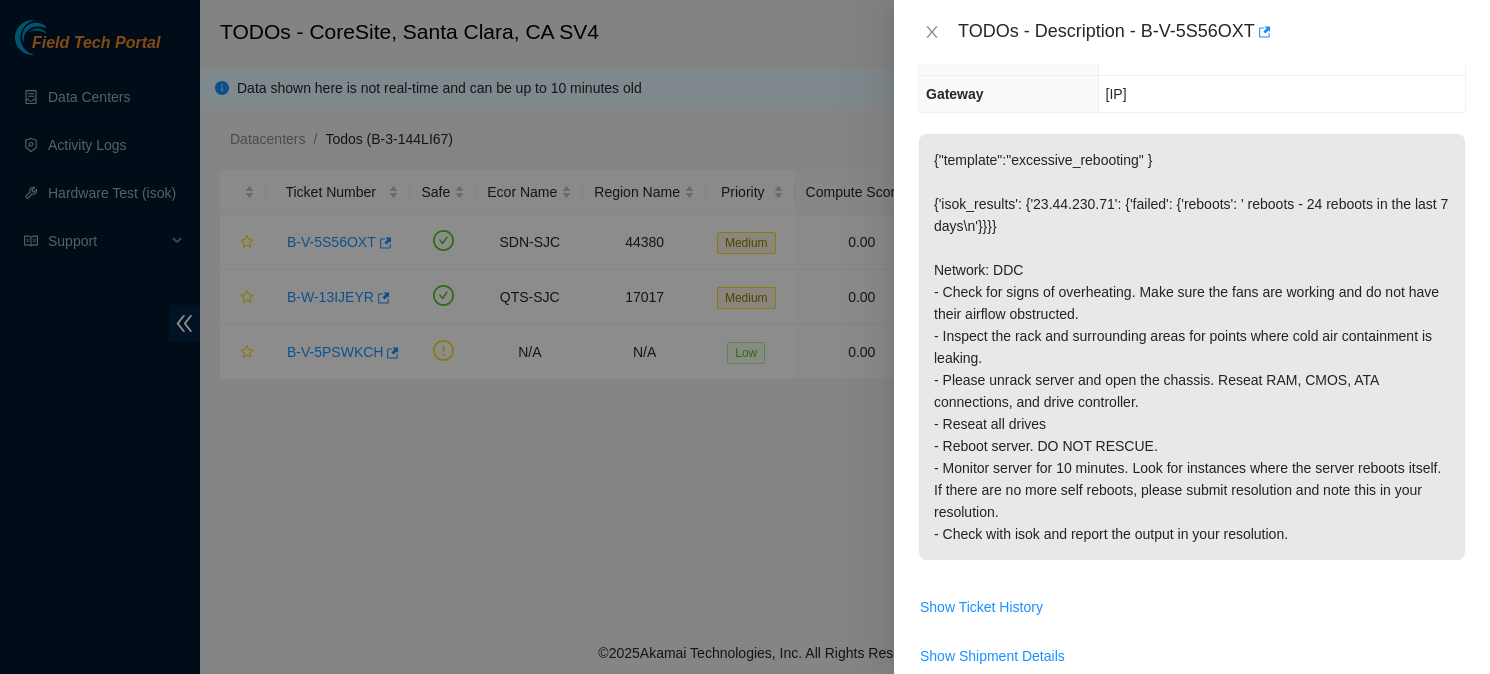 click on "{"template":"excessive_rebooting" }
{'isok_results': {'23.44.230.71': {'failed': {'reboots': '        reboots - 24 reboots in the last 7 days\n'}}}}
Network: DDC
- Check for signs of overheating.  Make sure the fans are working and do not have their airflow obstructed.
- Inspect the rack and surrounding areas for points where cold air containment is leaking.
- Please unrack server and open the chassis.  Reseat RAM, CMOS, ATA connections, and drive controller.
- Reseat all drives
- Reboot server.  DO NOT RESCUE.
- Monitor server for 10 minutes.  Look for instances where the server reboots itself.
If there are no more self reboots, please submit resolution and note this in your resolution.
- Check with isok and report the output in your resolution." at bounding box center [1192, 347] 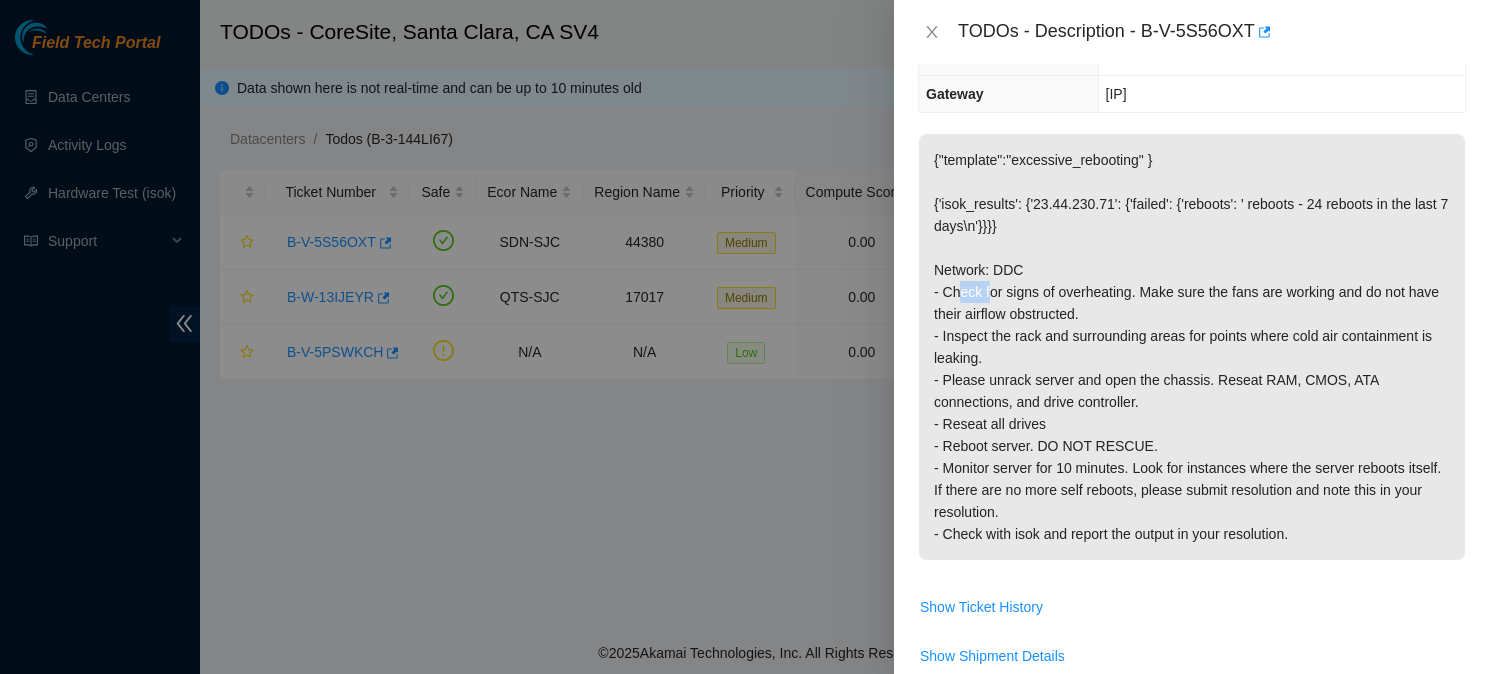 click on "{"template":"excessive_rebooting" }
{'isok_results': {'23.44.230.71': {'failed': {'reboots': '        reboots - 24 reboots in the last 7 days\n'}}}}
Network: DDC
- Check for signs of overheating.  Make sure the fans are working and do not have their airflow obstructed.
- Inspect the rack and surrounding areas for points where cold air containment is leaking.
- Please unrack server and open the chassis.  Reseat RAM, CMOS, ATA connections, and drive controller.
- Reseat all drives
- Reboot server.  DO NOT RESCUE.
- Monitor server for 10 minutes.  Look for instances where the server reboots itself.
If there are no more self reboots, please submit resolution and note this in your resolution.
- Check with isok and report the output in your resolution." at bounding box center (1192, 347) 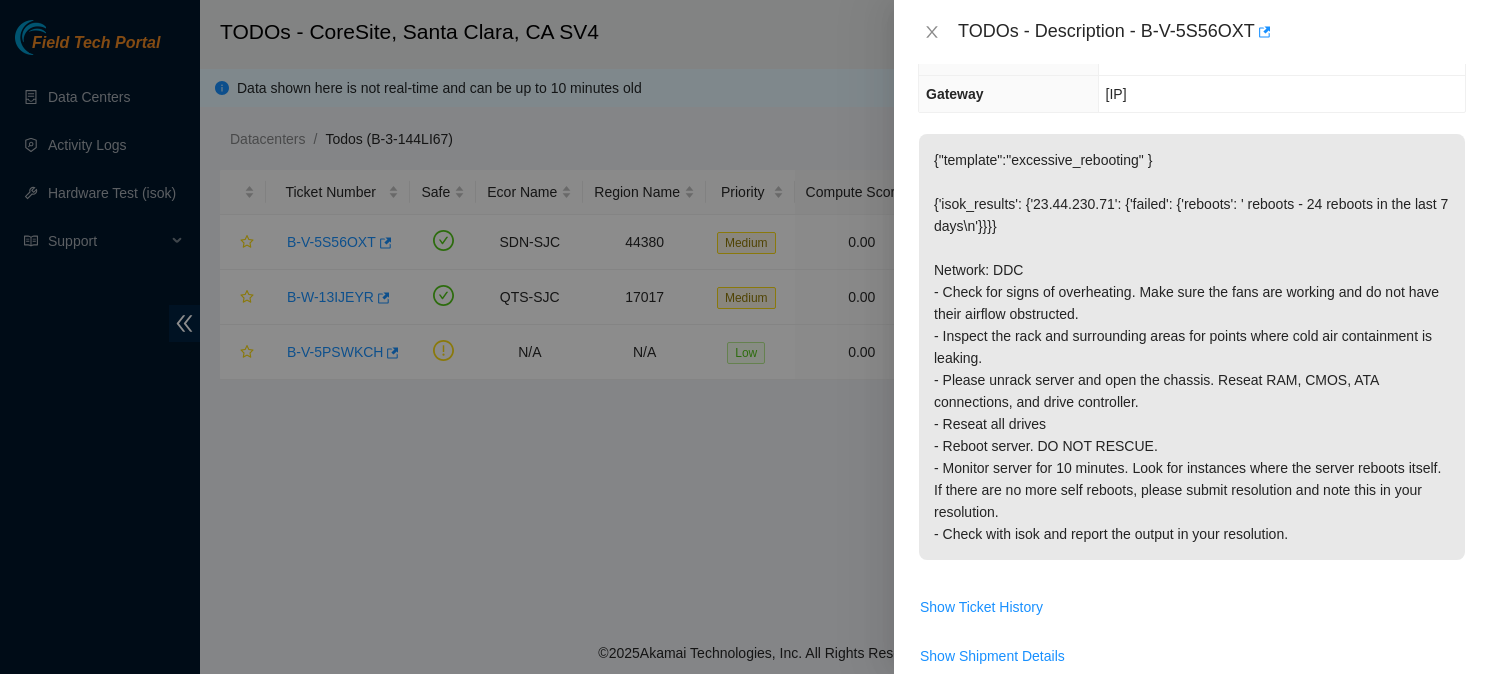 click on "{"template":"excessive_rebooting" }
{'isok_results': {'23.44.230.71': {'failed': {'reboots': '        reboots - 24 reboots in the last 7 days\n'}}}}
Network: DDC
- Check for signs of overheating.  Make sure the fans are working and do not have their airflow obstructed.
- Inspect the rack and surrounding areas for points where cold air containment is leaking.
- Please unrack server and open the chassis.  Reseat RAM, CMOS, ATA connections, and drive controller.
- Reseat all drives
- Reboot server.  DO NOT RESCUE.
- Monitor server for 10 minutes.  Look for instances where the server reboots itself.
If there are no more self reboots, please submit resolution and note this in your resolution.
- Check with isok and report the output in your resolution." at bounding box center (1192, 347) 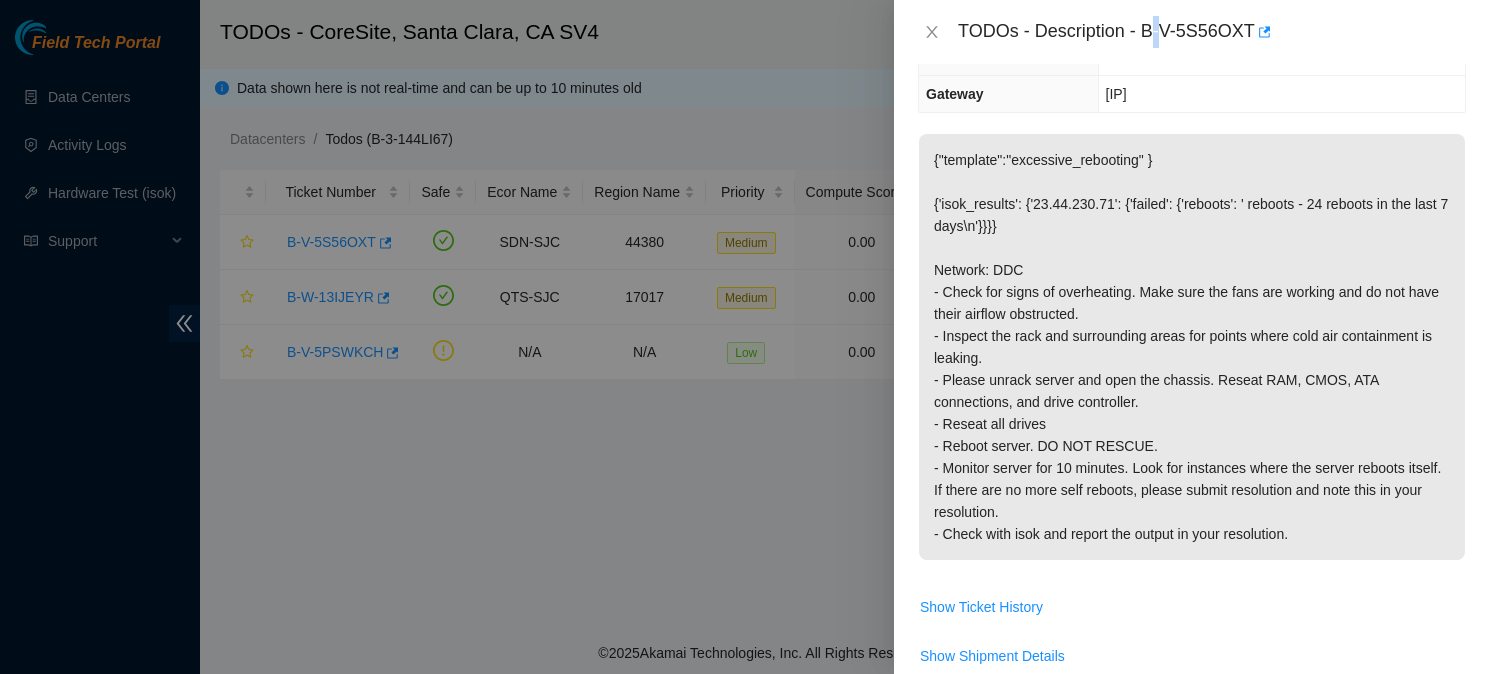 click on "TODOs - Description - B-V-5S56OXT" at bounding box center [1212, 32] 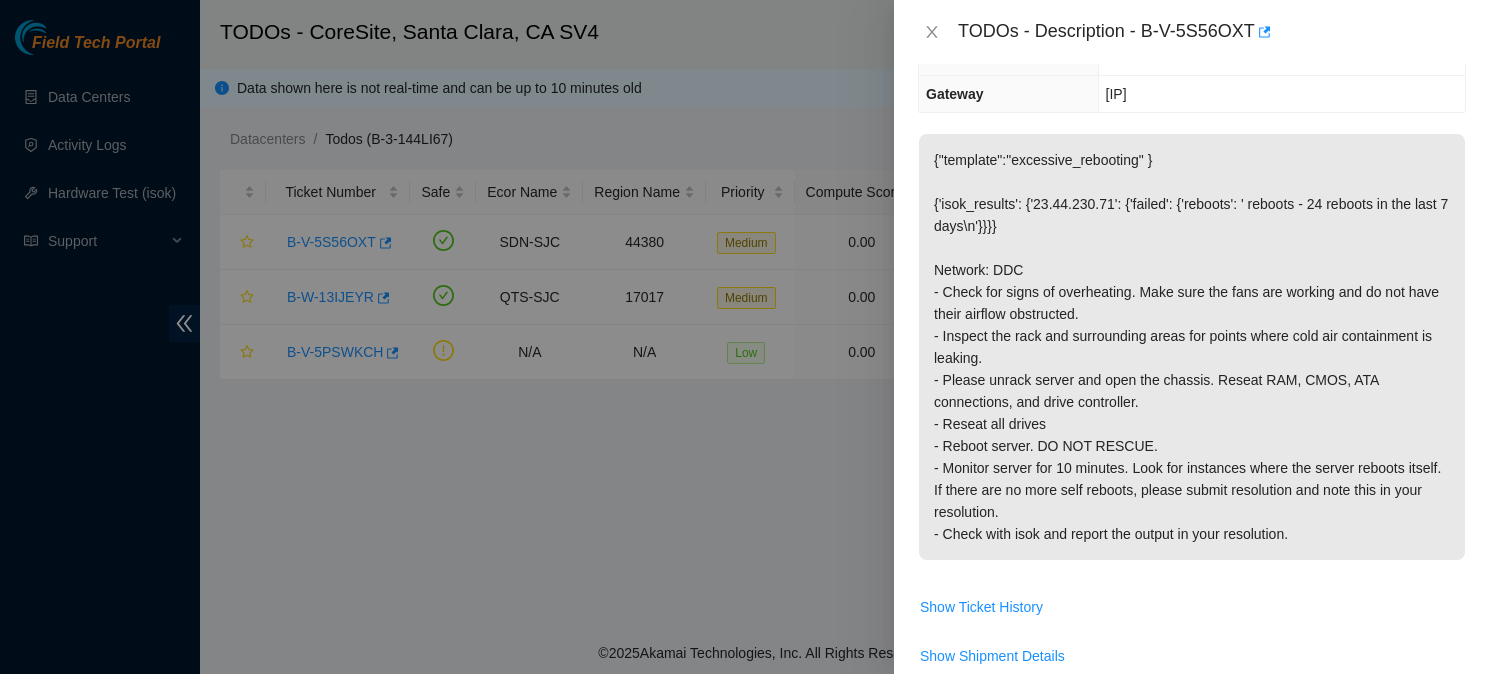 click on "TODOs - Description - B-V-5S56OXT" at bounding box center [1212, 32] 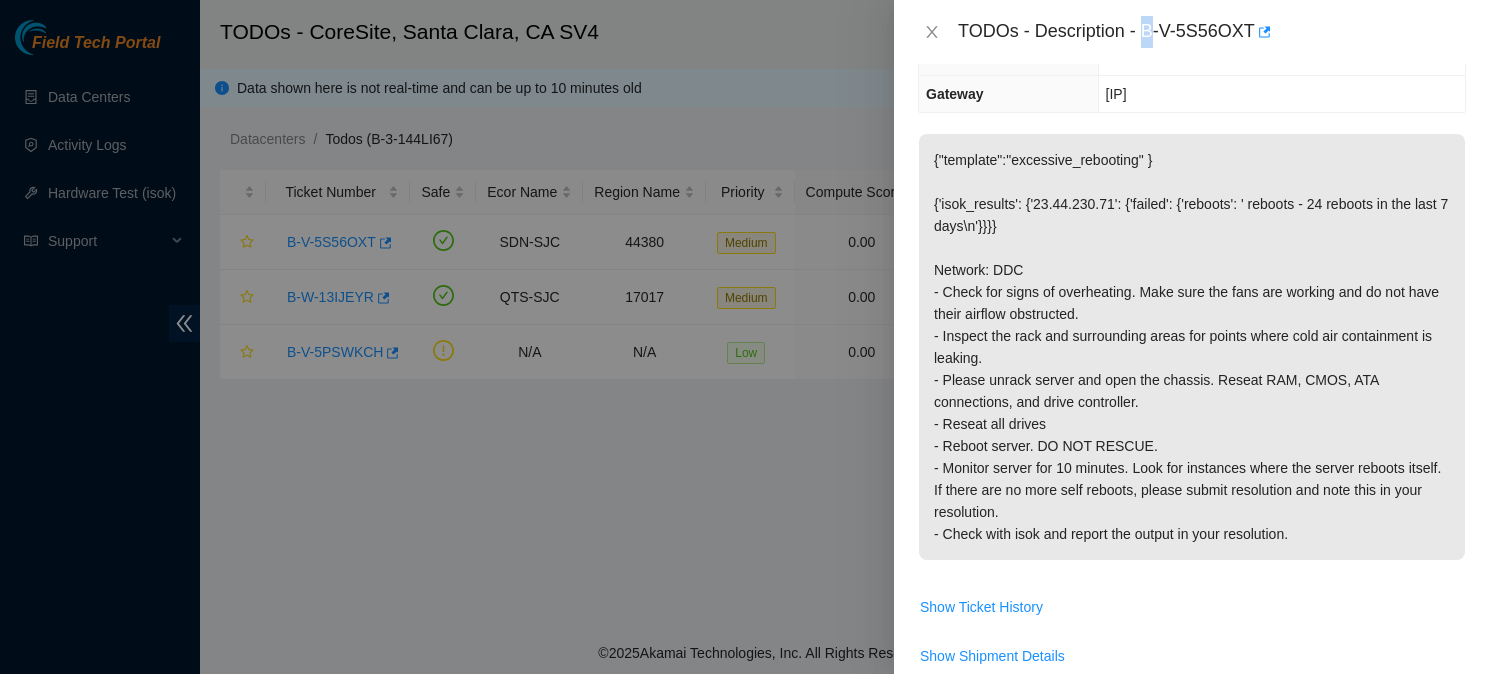 click on "TODOs - Description - B-V-5S56OXT" at bounding box center (1212, 32) 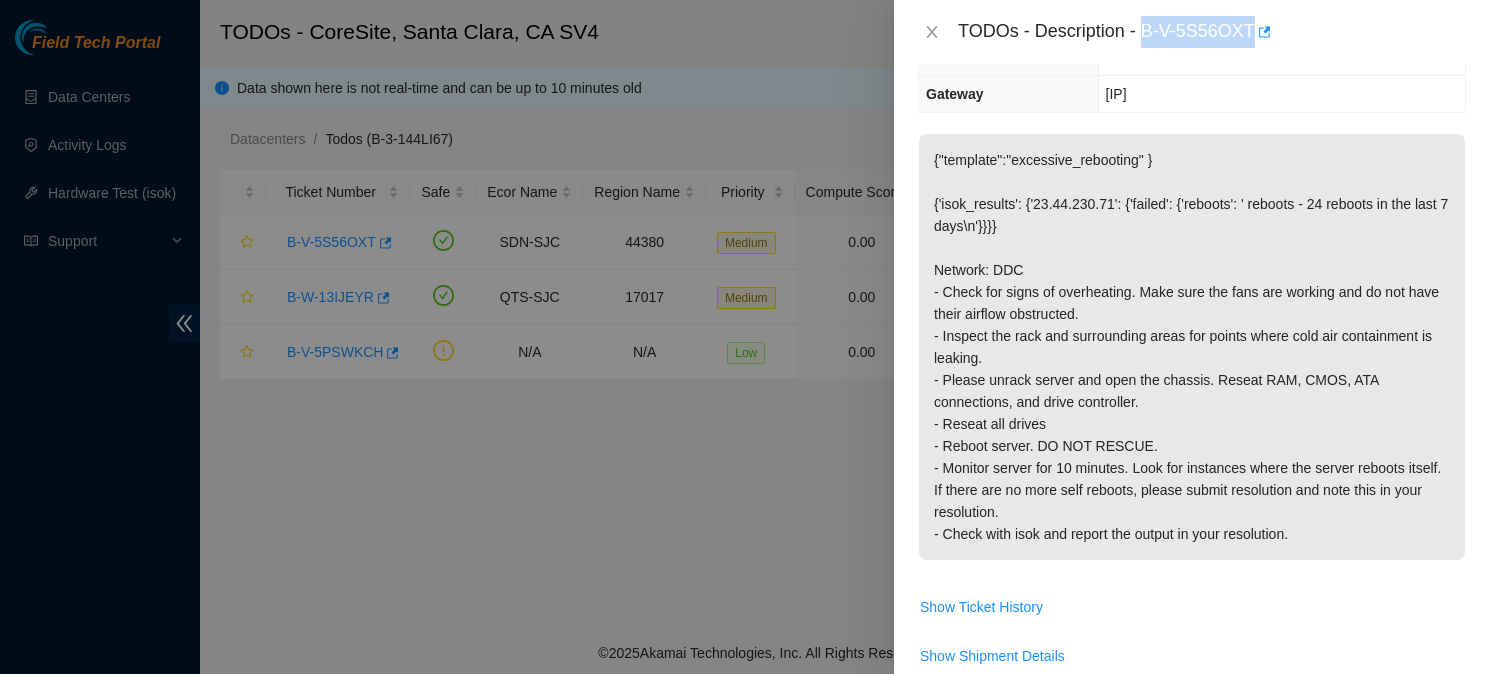 click on "TODOs - Description - B-V-5S56OXT" at bounding box center [1212, 32] 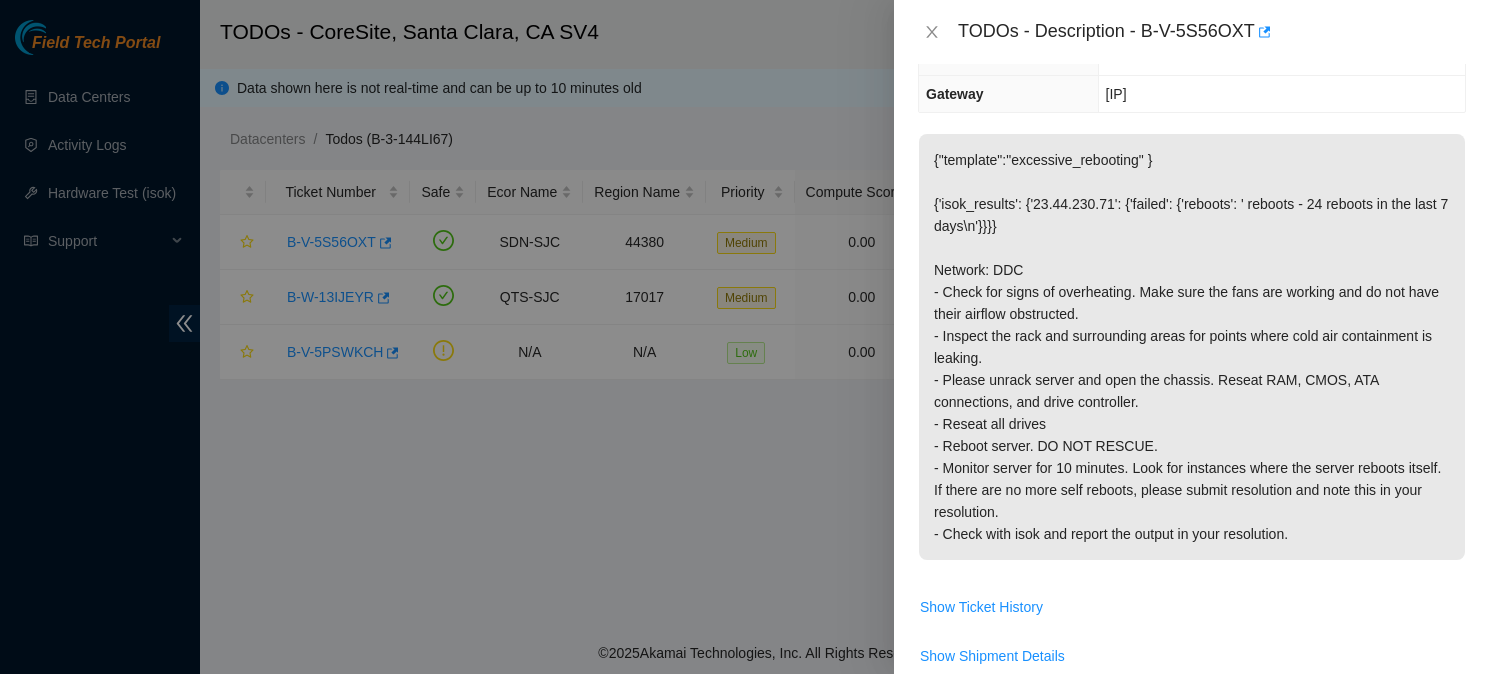 click on "{"template":"excessive_rebooting" }
{'isok_results': {'23.44.230.71': {'failed': {'reboots': '        reboots - 24 reboots in the last 7 days\n'}}}}
Network: DDC
- Check for signs of overheating.  Make sure the fans are working and do not have their airflow obstructed.
- Inspect the rack and surrounding areas for points where cold air containment is leaking.
- Please unrack server and open the chassis.  Reseat RAM, CMOS, ATA connections, and drive controller.
- Reseat all drives
- Reboot server.  DO NOT RESCUE.
- Monitor server for 10 minutes.  Look for instances where the server reboots itself.
If there are no more self reboots, please submit resolution and note this in your resolution.
- Check with isok and report the output in your resolution." at bounding box center (1192, 347) 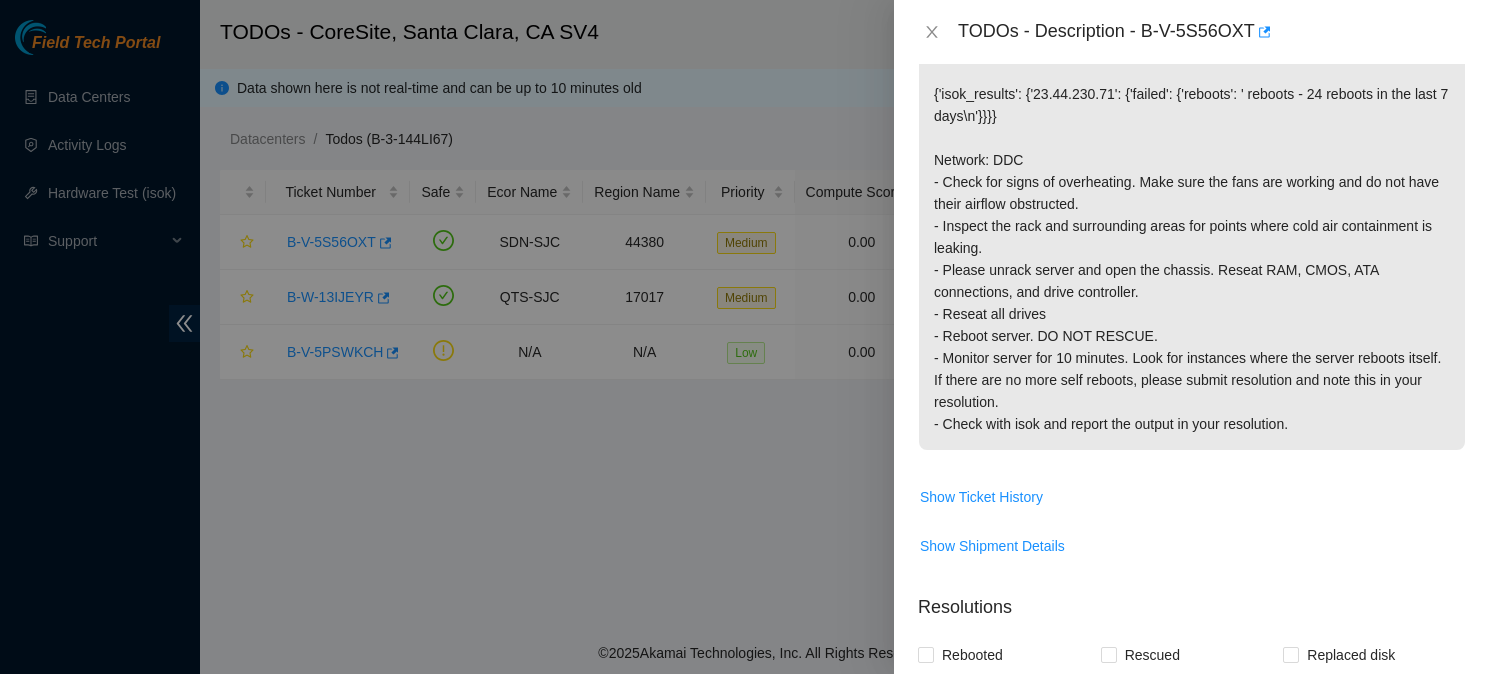 scroll, scrollTop: 503, scrollLeft: 0, axis: vertical 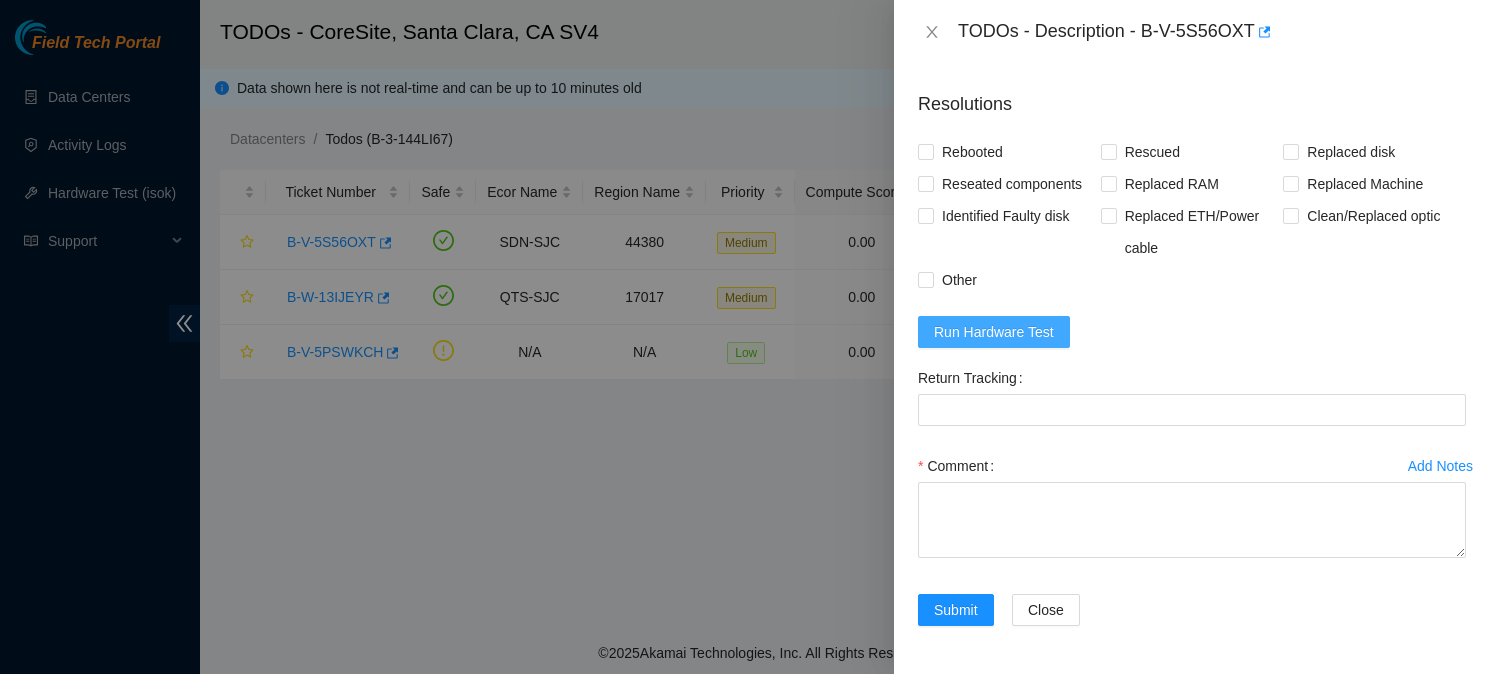 click on "Run Hardware Test" at bounding box center (994, 332) 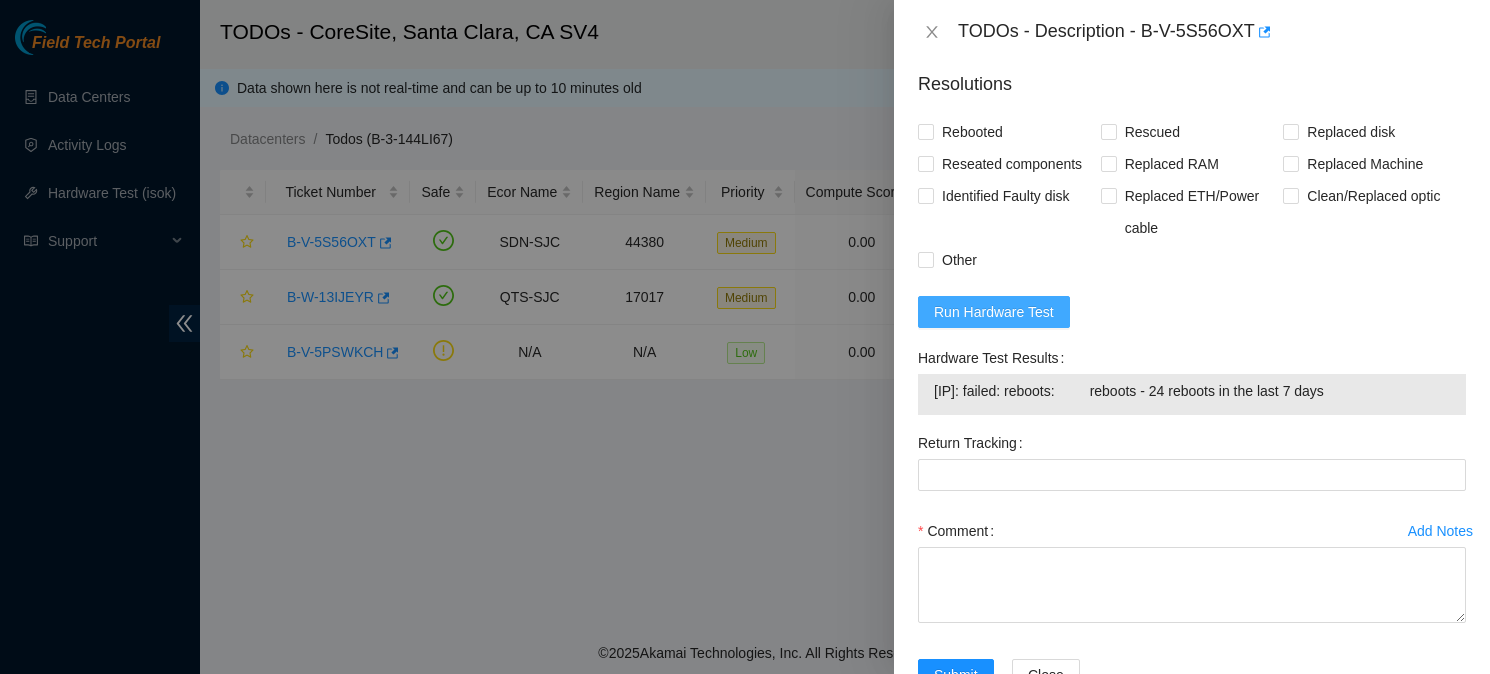 click on "Run Hardware Test" at bounding box center [994, 312] 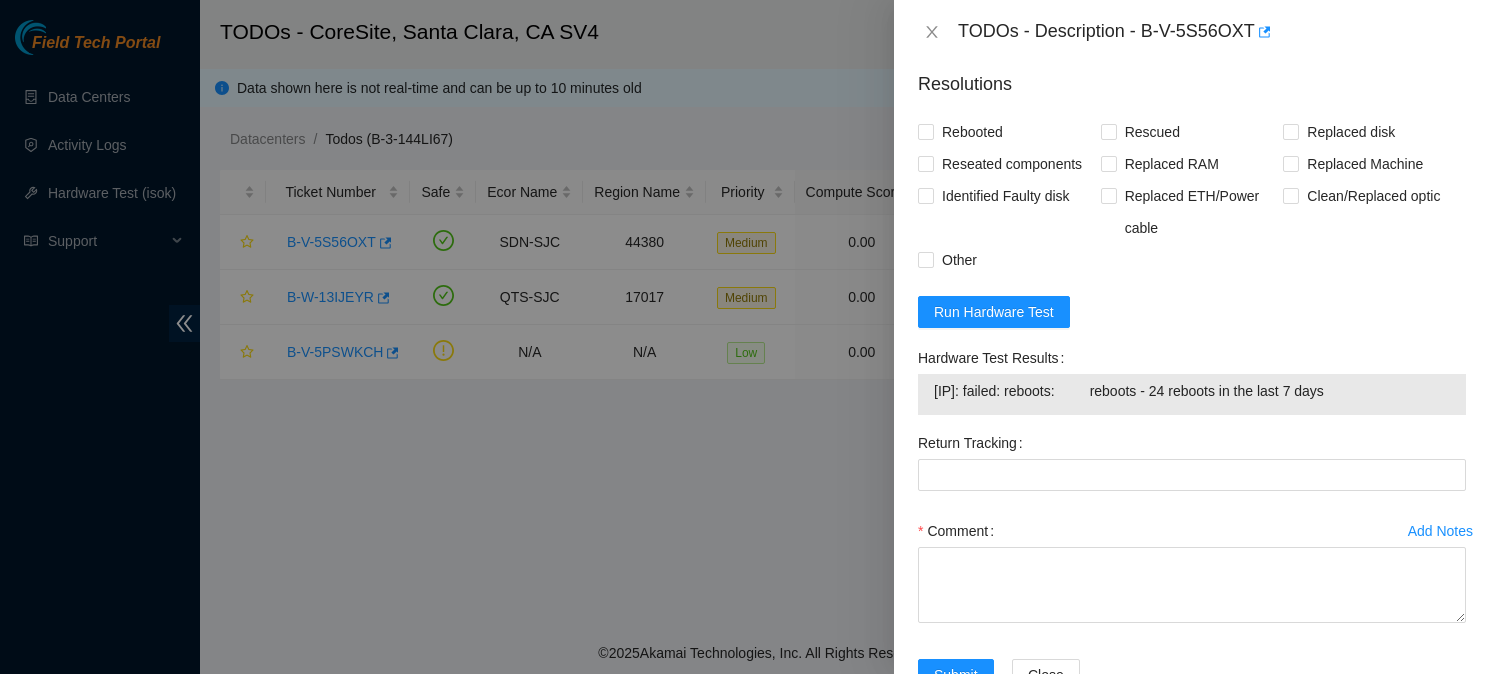 drag, startPoint x: 1417, startPoint y: 453, endPoint x: 930, endPoint y: 444, distance: 487.08316 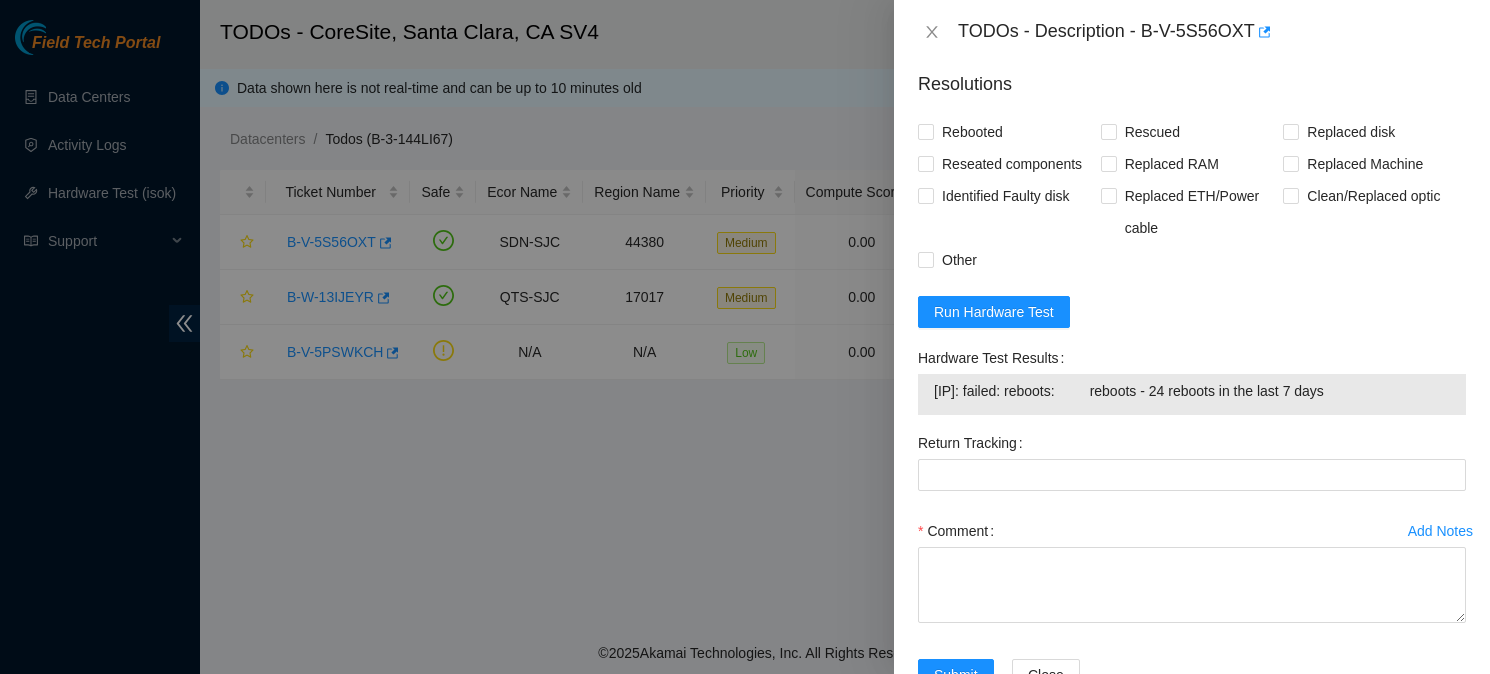 click on "Resolutions Rebooted Rescued Replaced disk Reseated components Replaced RAM Replaced Machine Identified Faulty disk Replaced ETH/Power cable Clean/Replaced optic Other Run Hardware Test Hardware Test Results 23.44.230.71: failed: reboots:         reboots - 24 reboots in the last 7 days
Return Tracking Add Notes    Comment Submit Close" at bounding box center (1192, 385) 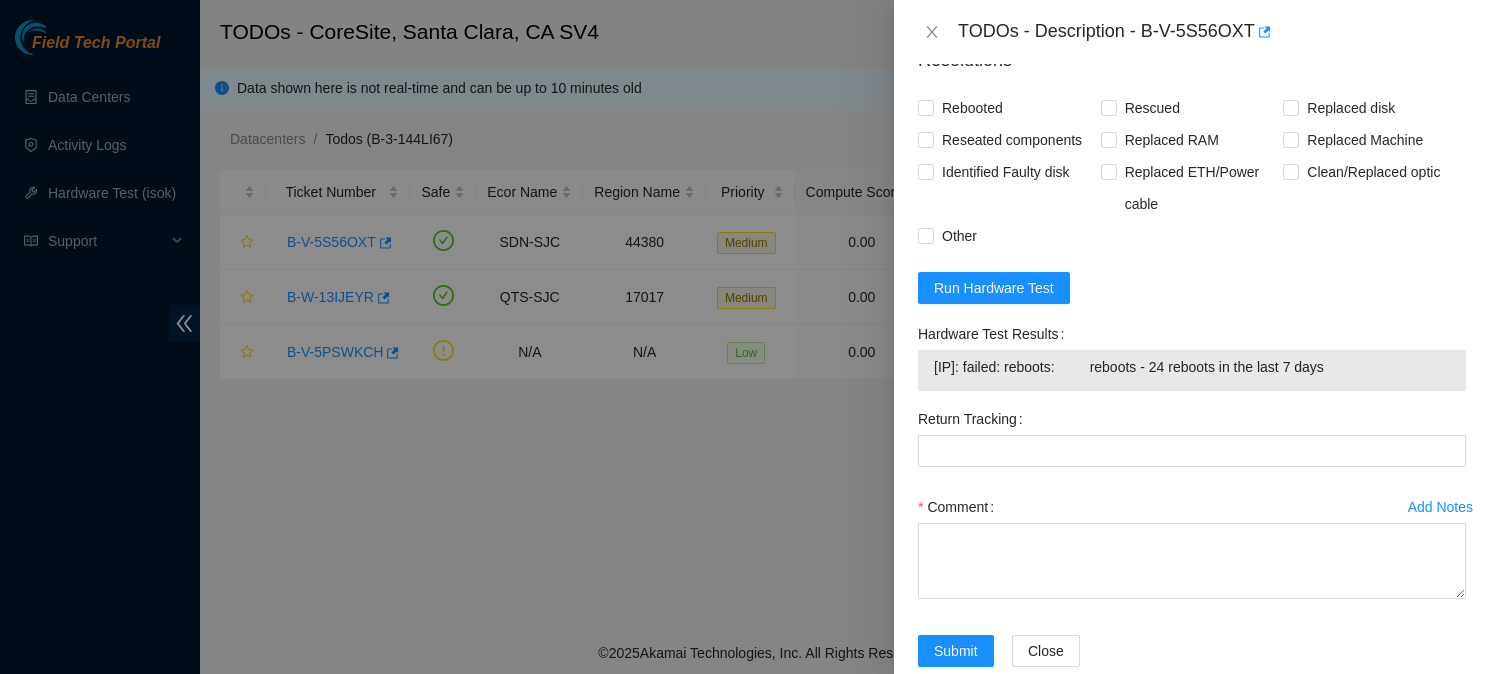 scroll, scrollTop: 993, scrollLeft: 0, axis: vertical 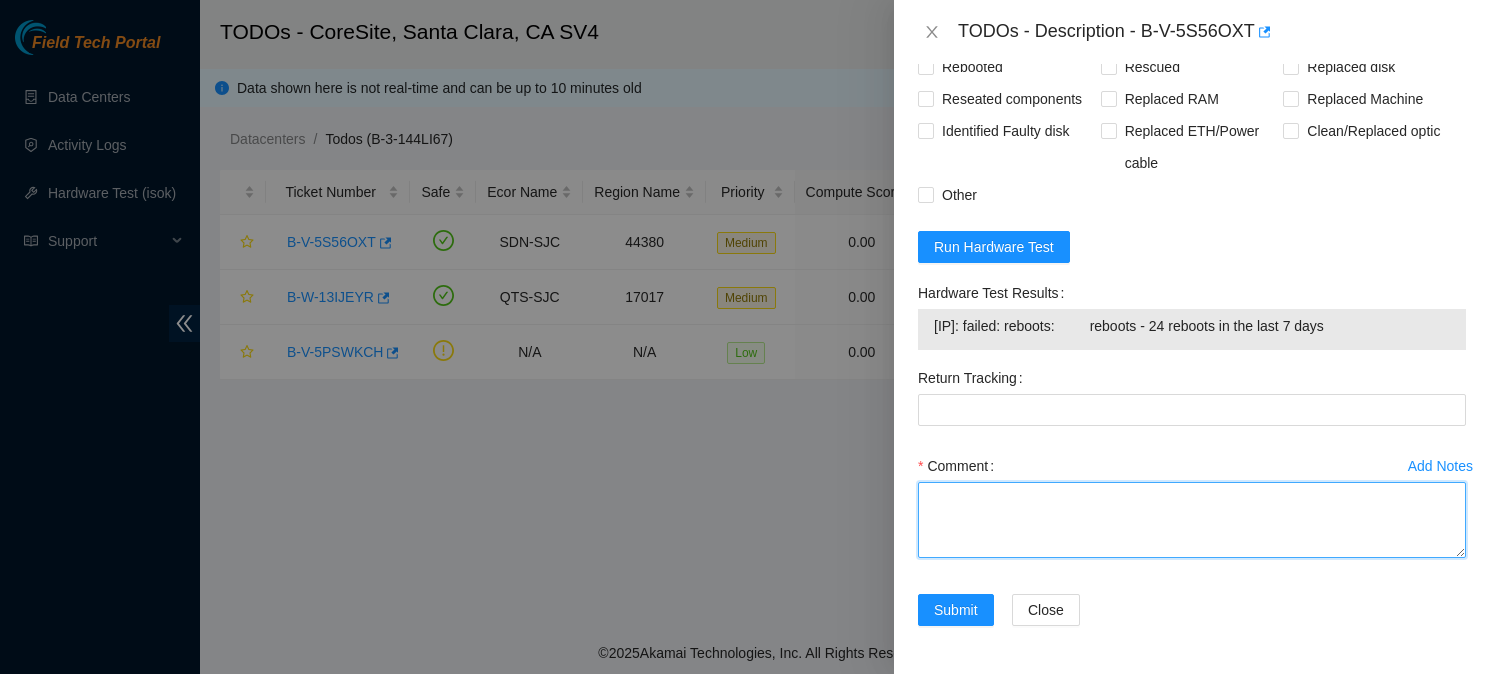 click on "Comment" at bounding box center [1192, 520] 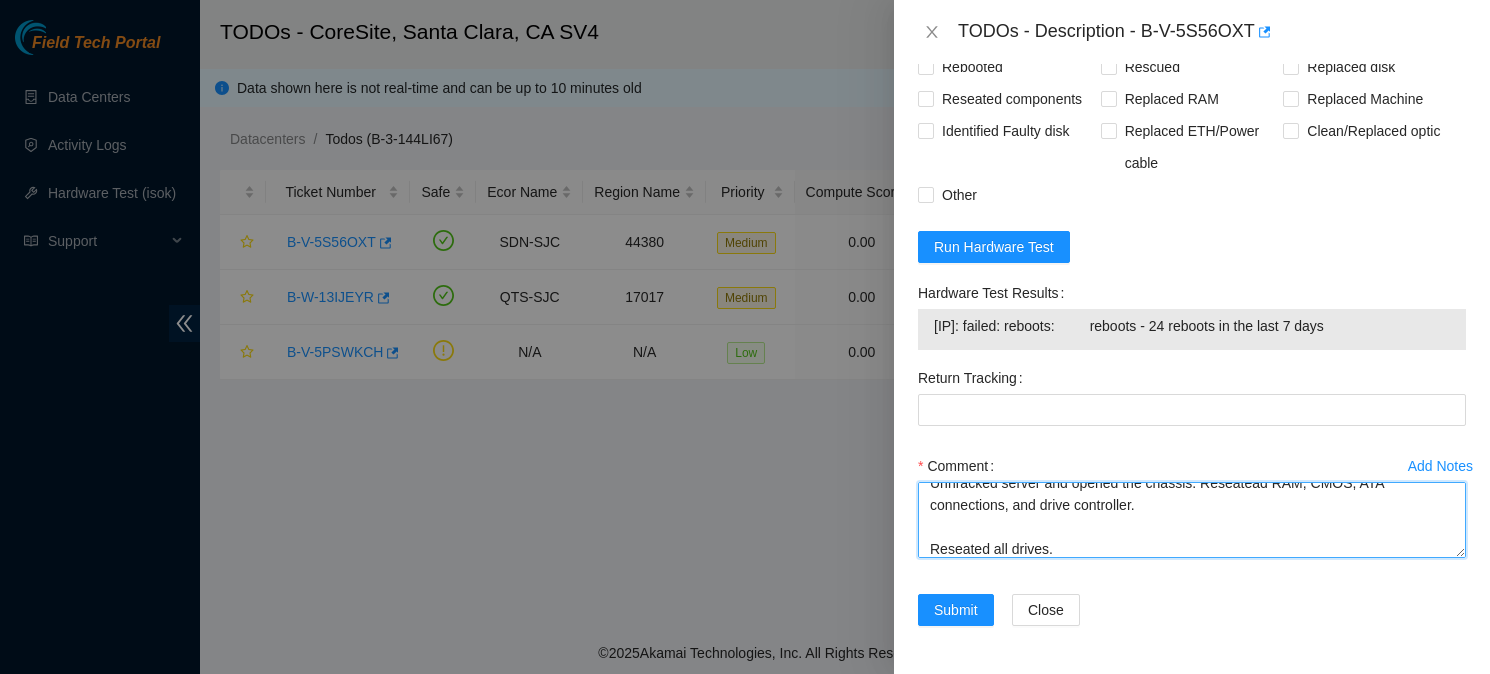 scroll, scrollTop: 0, scrollLeft: 0, axis: both 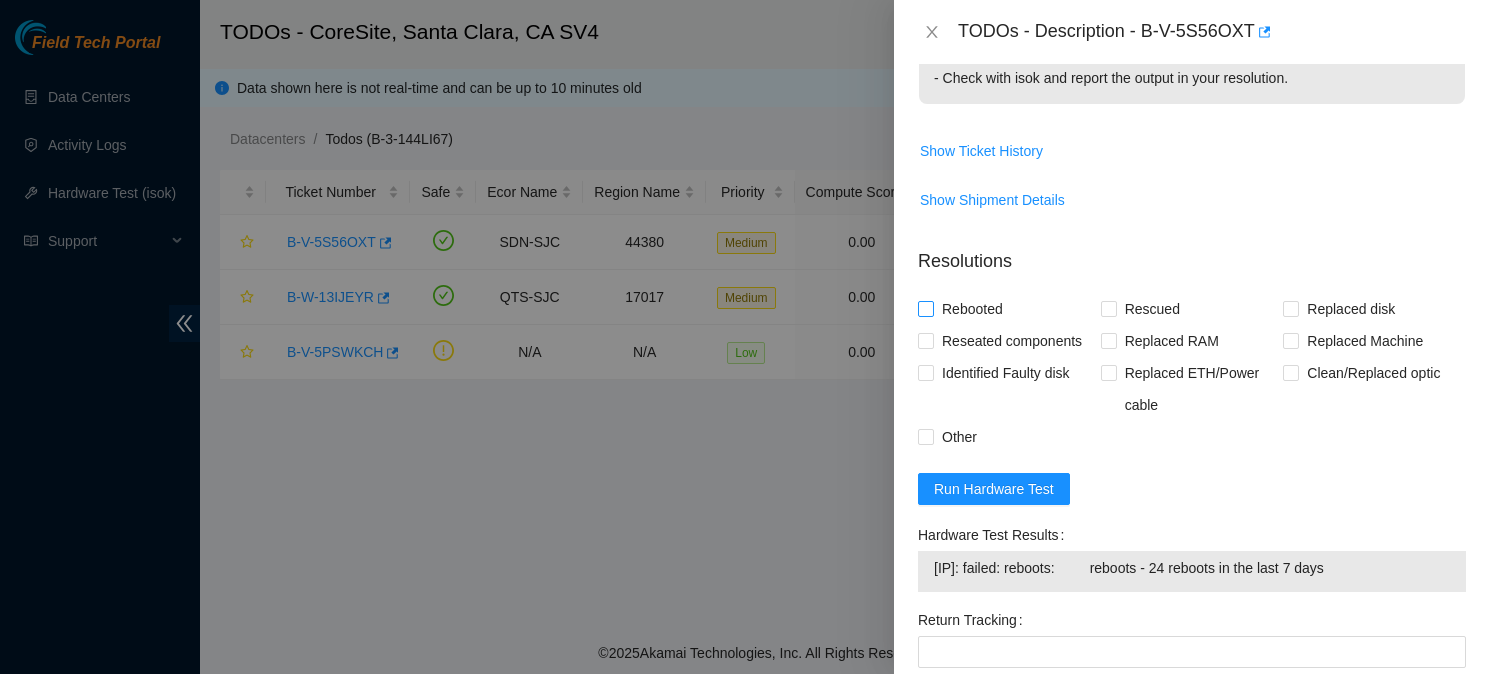 type on "No signs of overheating.
All fans are working and do not have their airflow obstructed.
Rack and surrounding areas do not have any points where cold air containment is leaking.
Unnracked server and opened the chassis. Reseatead RAM, CMOS, ATA connections, and drive controller.
Reseated all drives.
Rebooted server. NO RESCUE performed.
Machine did not restart itself during 10 minute observation duration.
isok:
23.44.230.71: failed: reboots:         reboots - 24 reboots in the last 7 days" 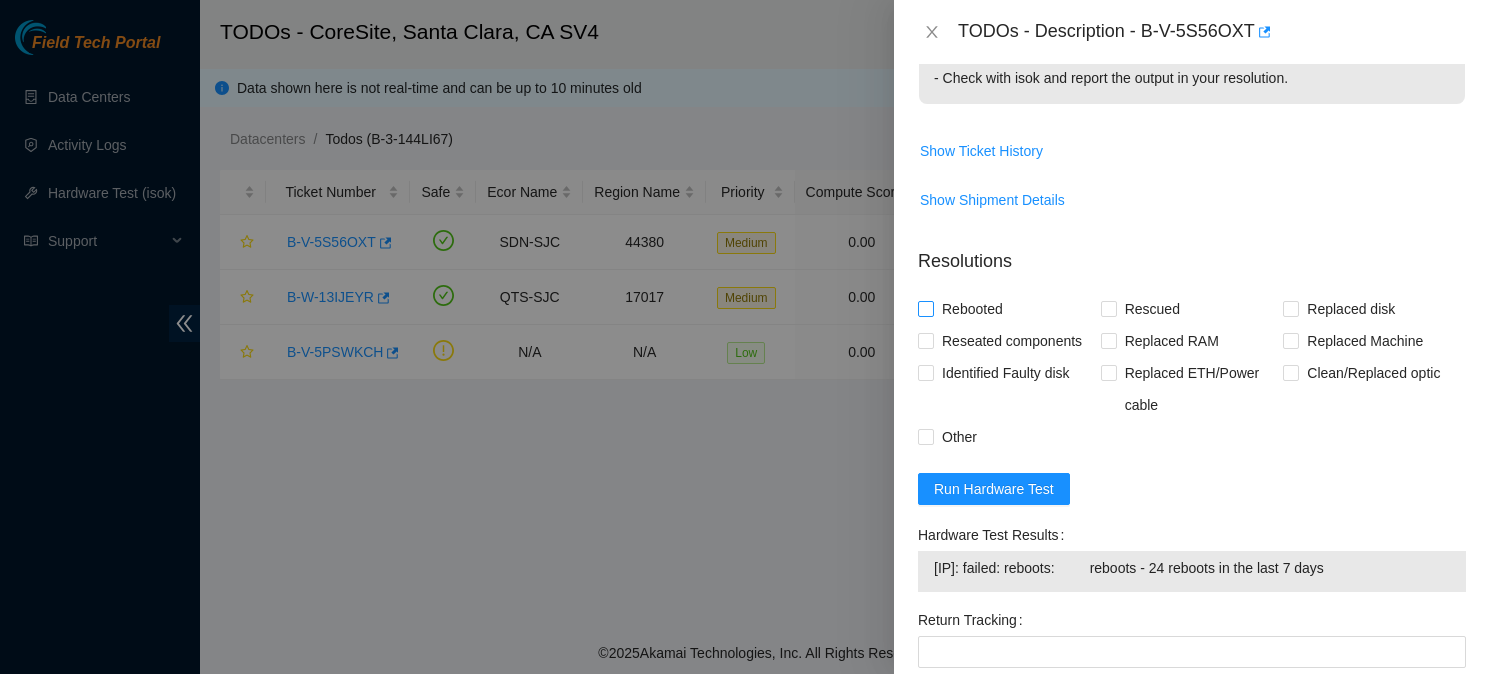 checkbox on "true" 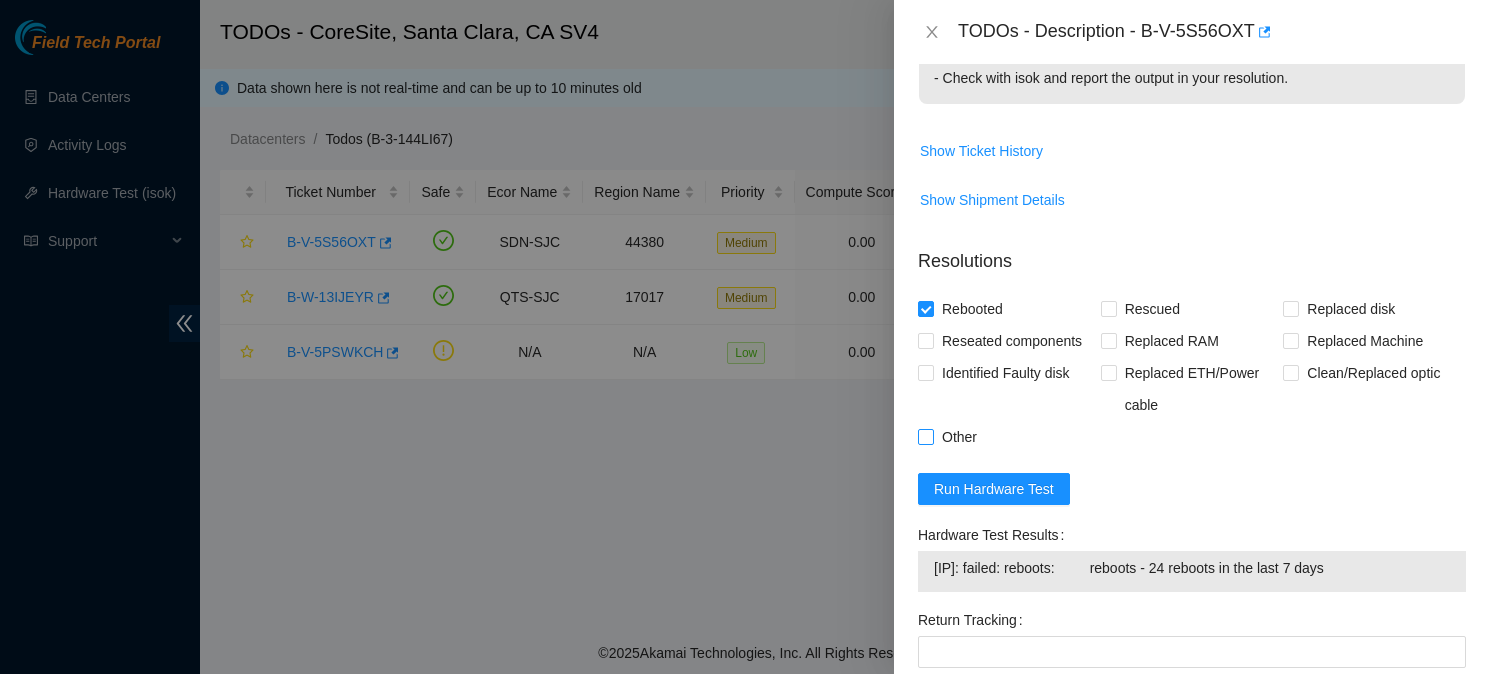 click on "Other" at bounding box center [959, 437] 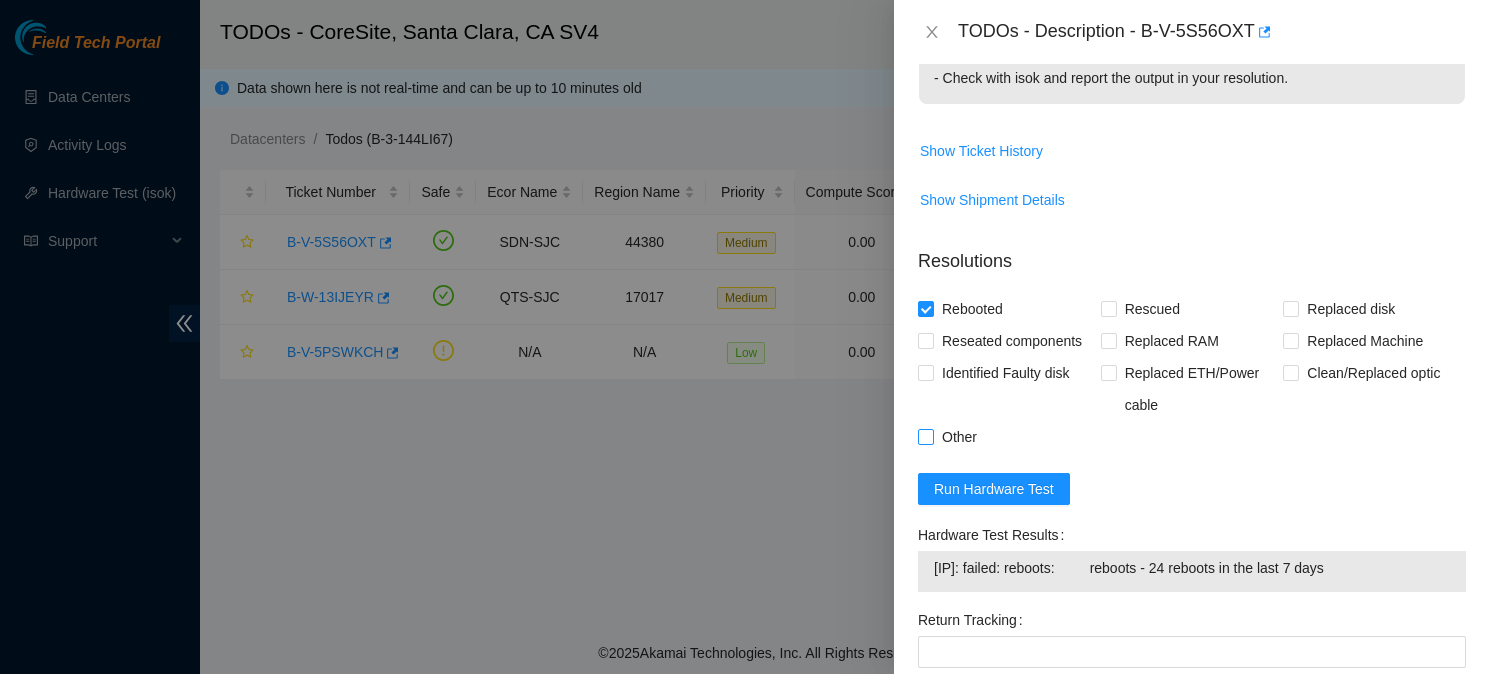 checkbox on "true" 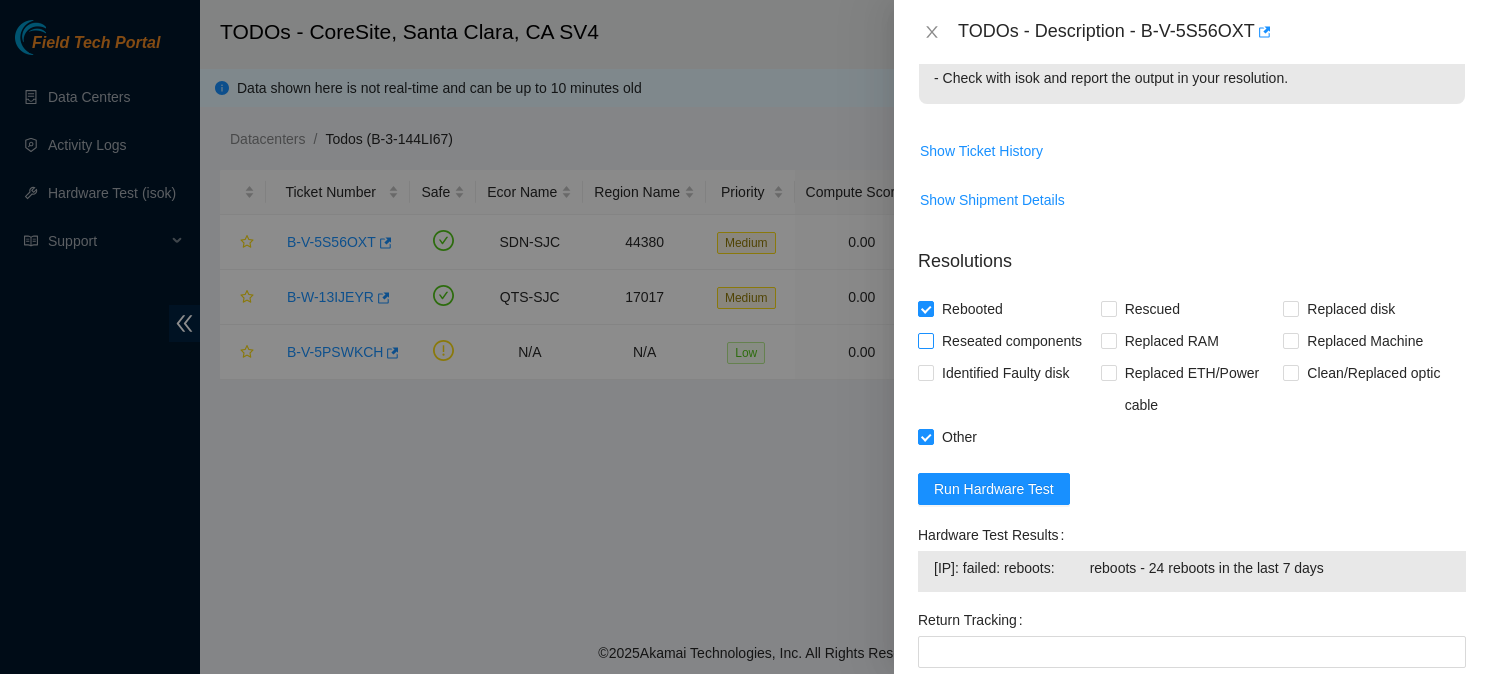 click on "Reseated components" at bounding box center [1012, 341] 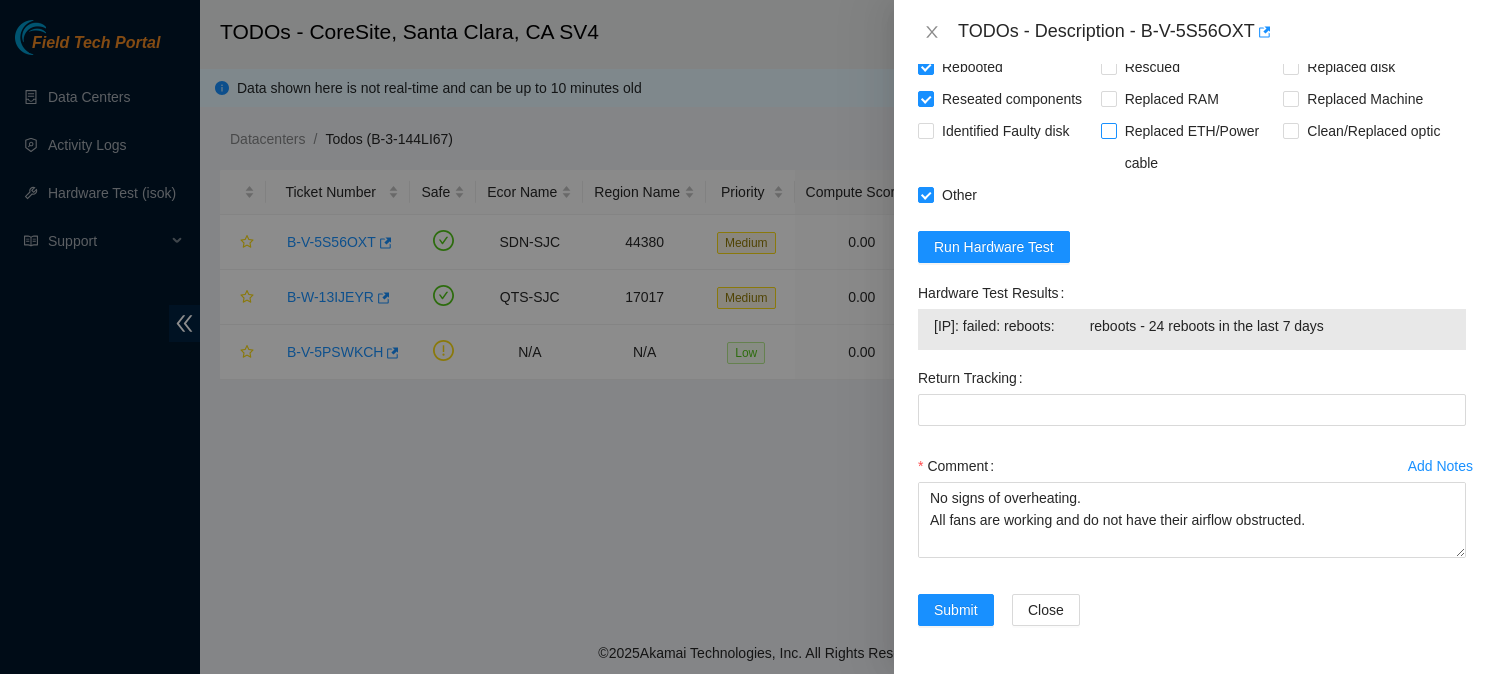 scroll, scrollTop: 993, scrollLeft: 0, axis: vertical 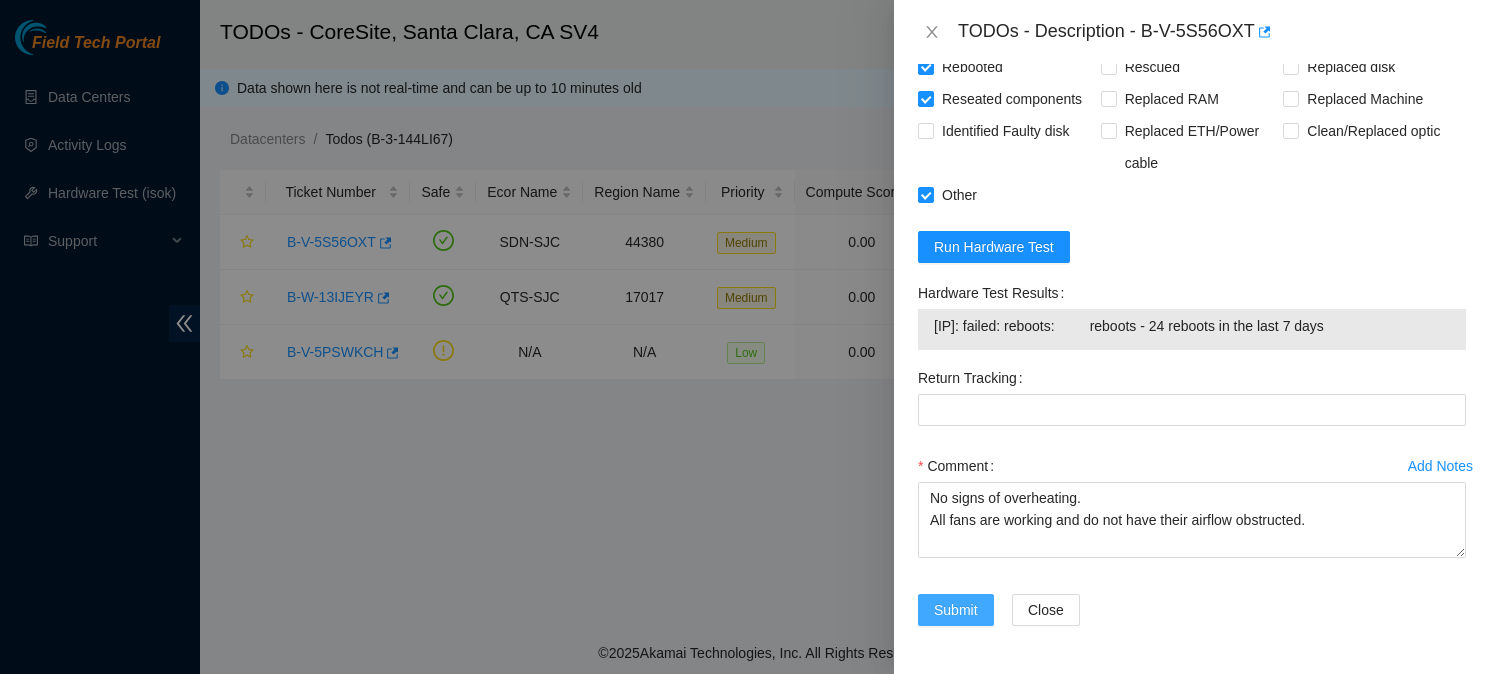 click on "Submit" at bounding box center [956, 610] 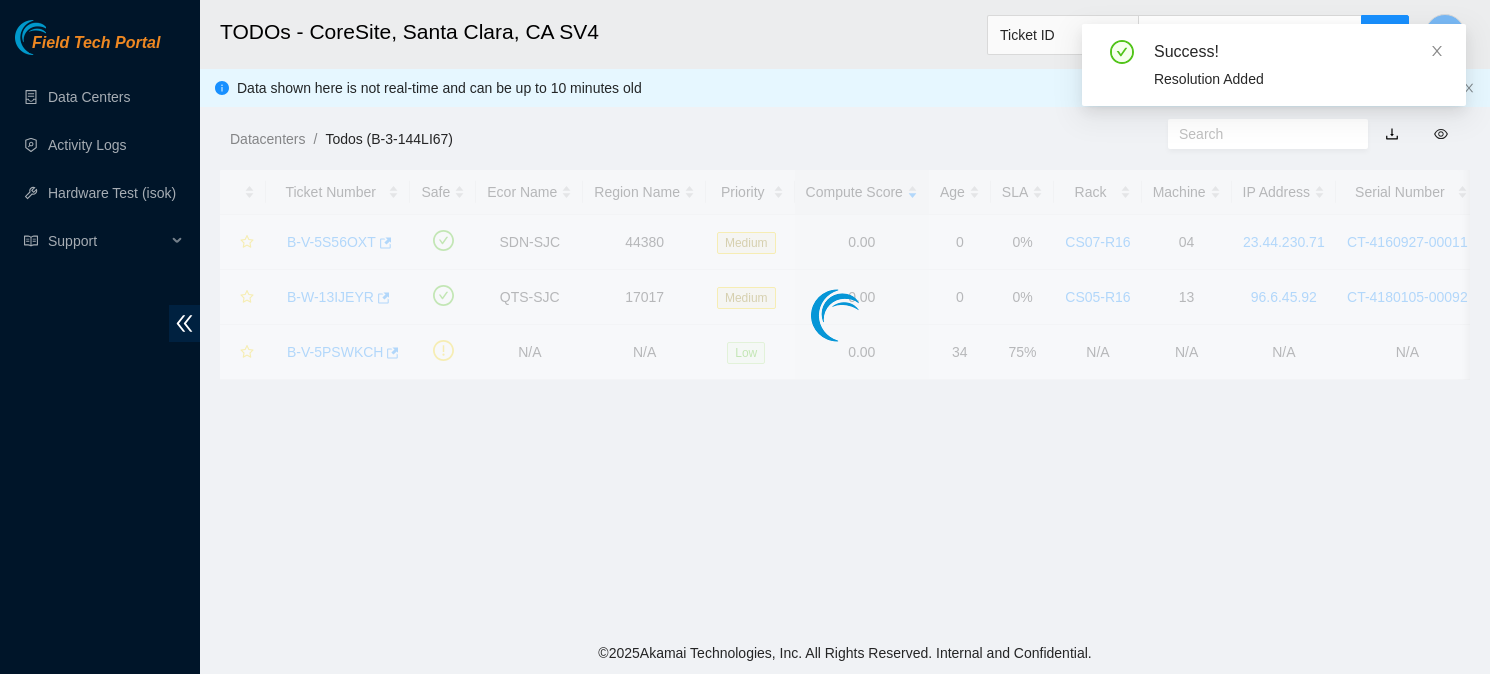 scroll, scrollTop: 567, scrollLeft: 0, axis: vertical 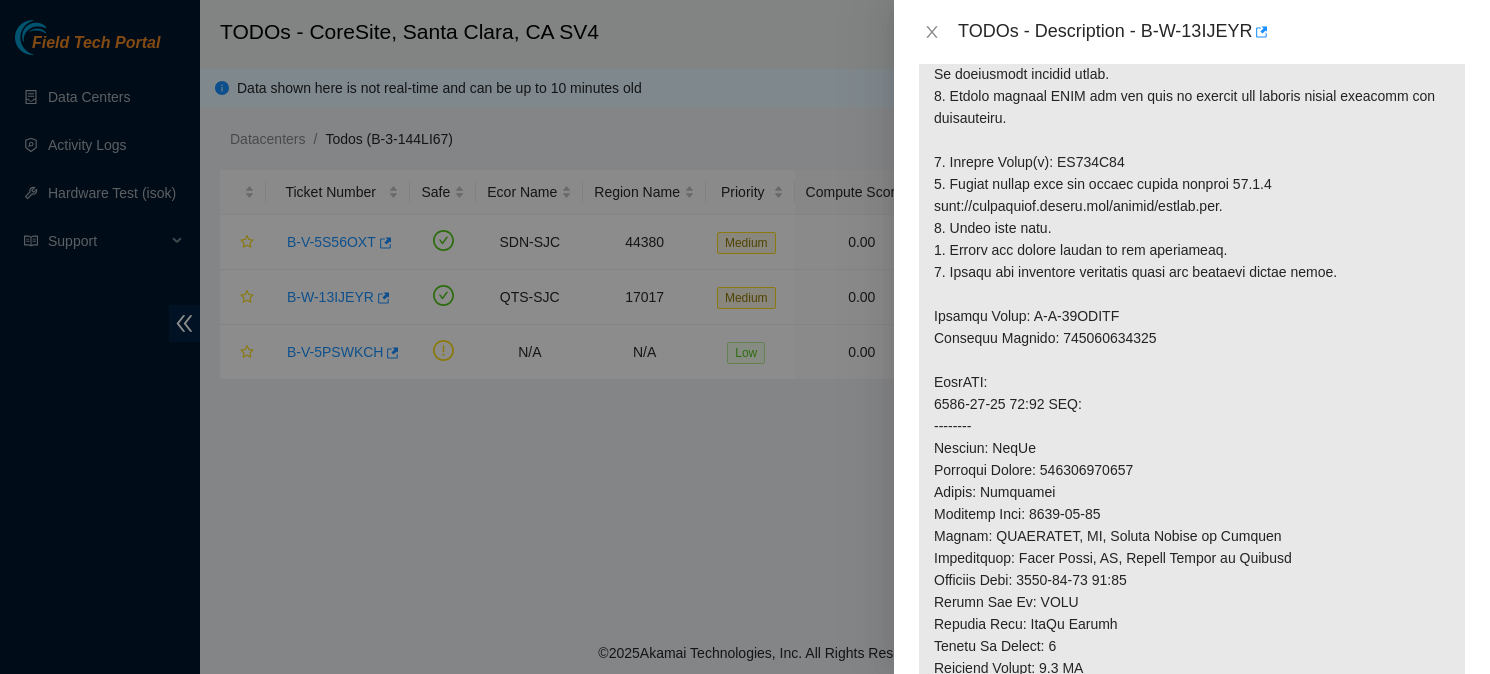 click at bounding box center (1192, 459) 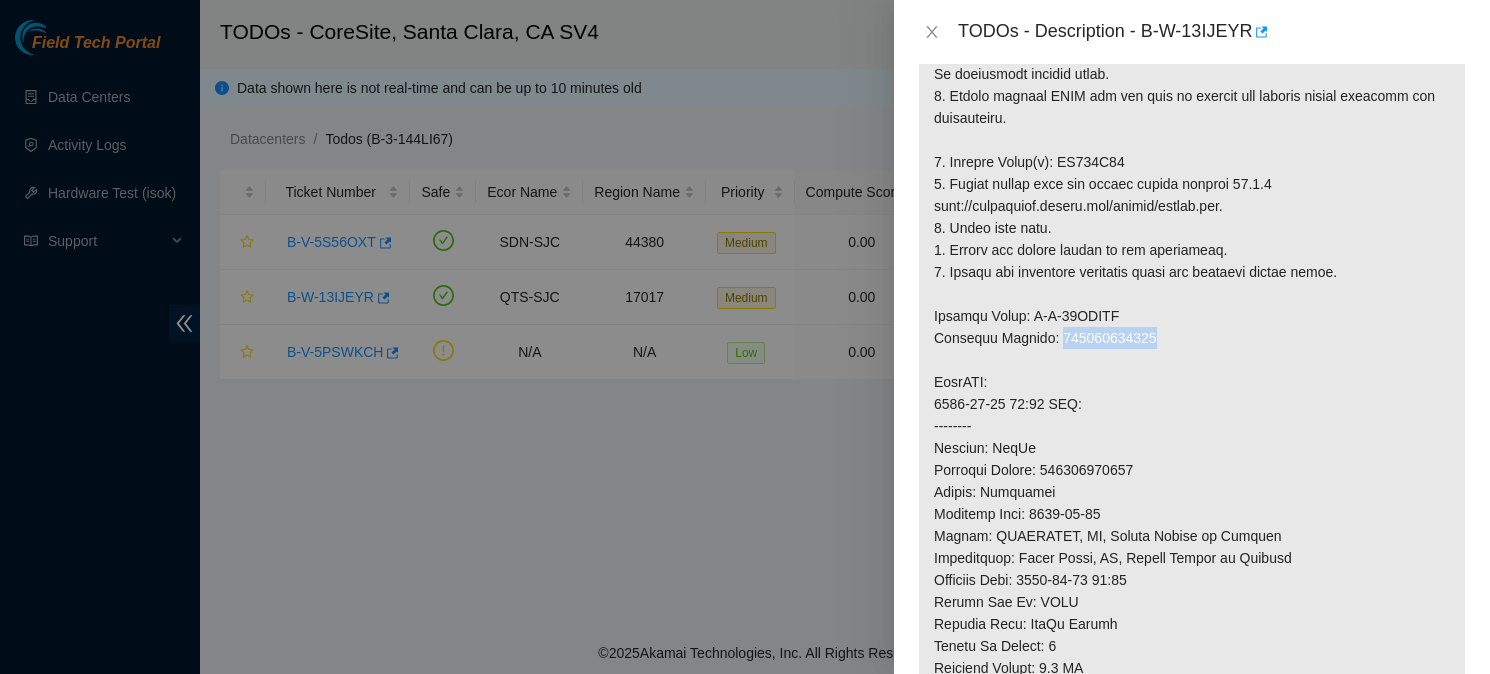 click at bounding box center [1192, 459] 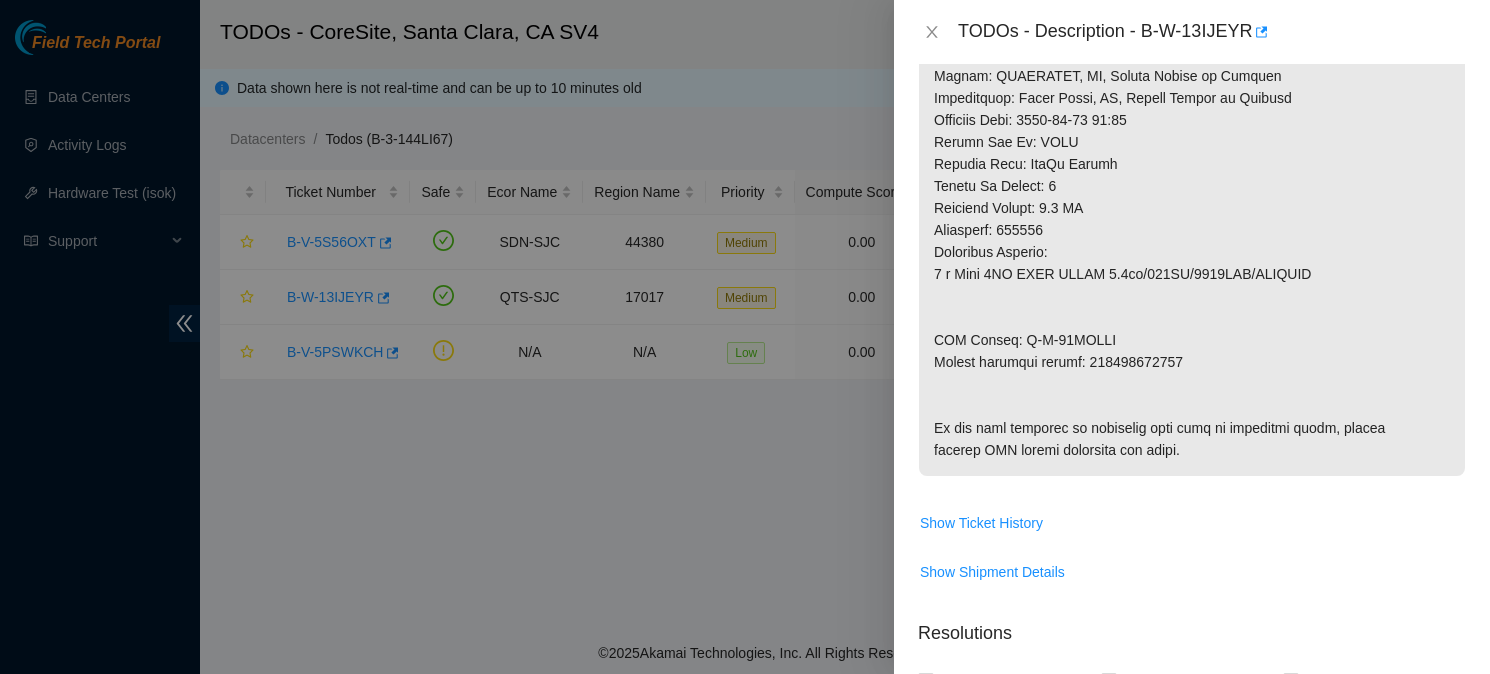 scroll, scrollTop: 938, scrollLeft: 0, axis: vertical 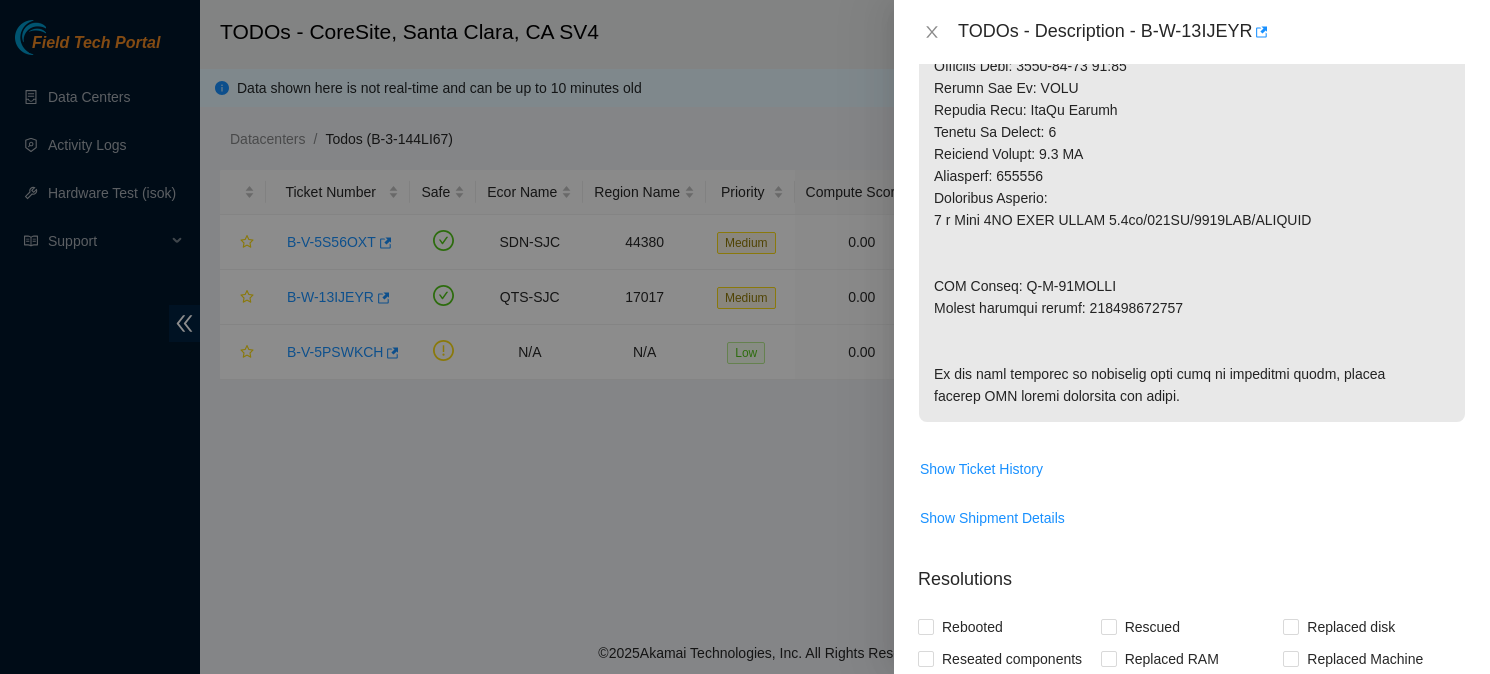 click at bounding box center (1192, -55) 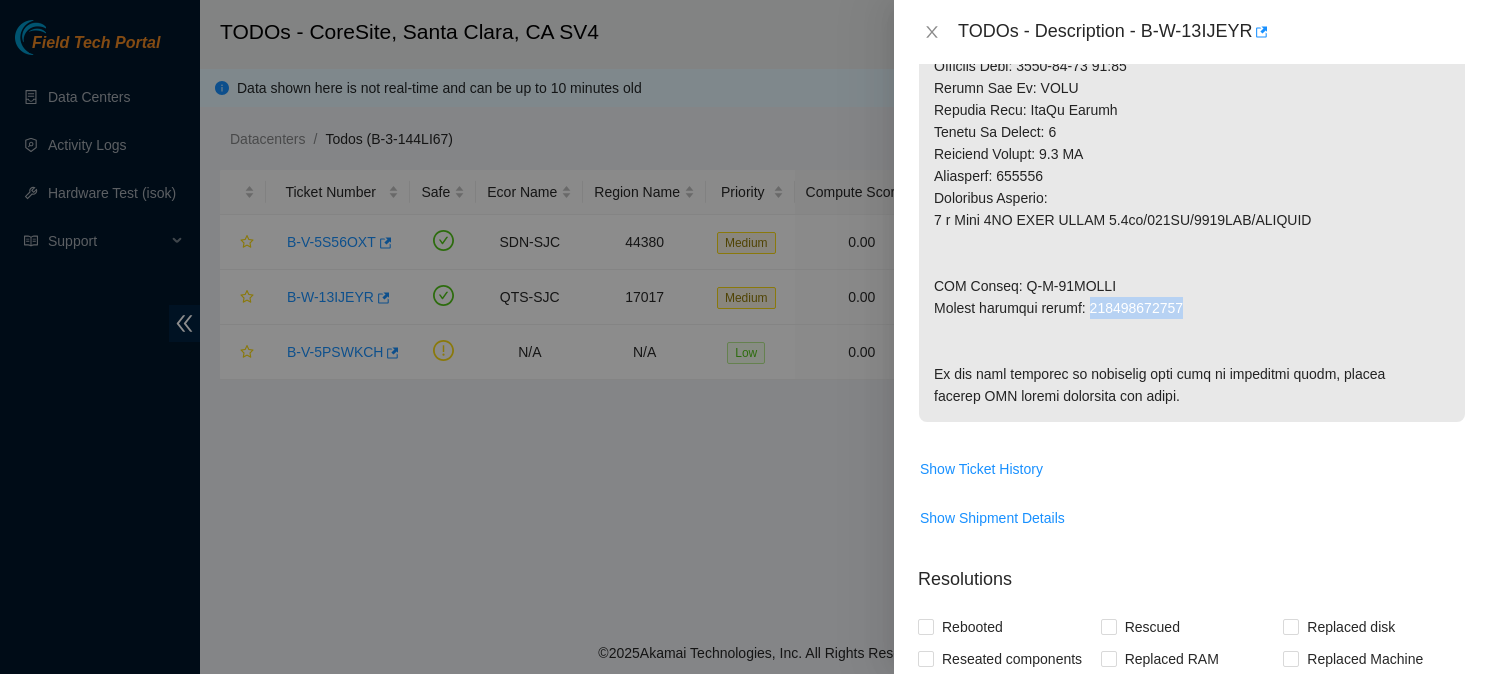click at bounding box center [1192, -55] 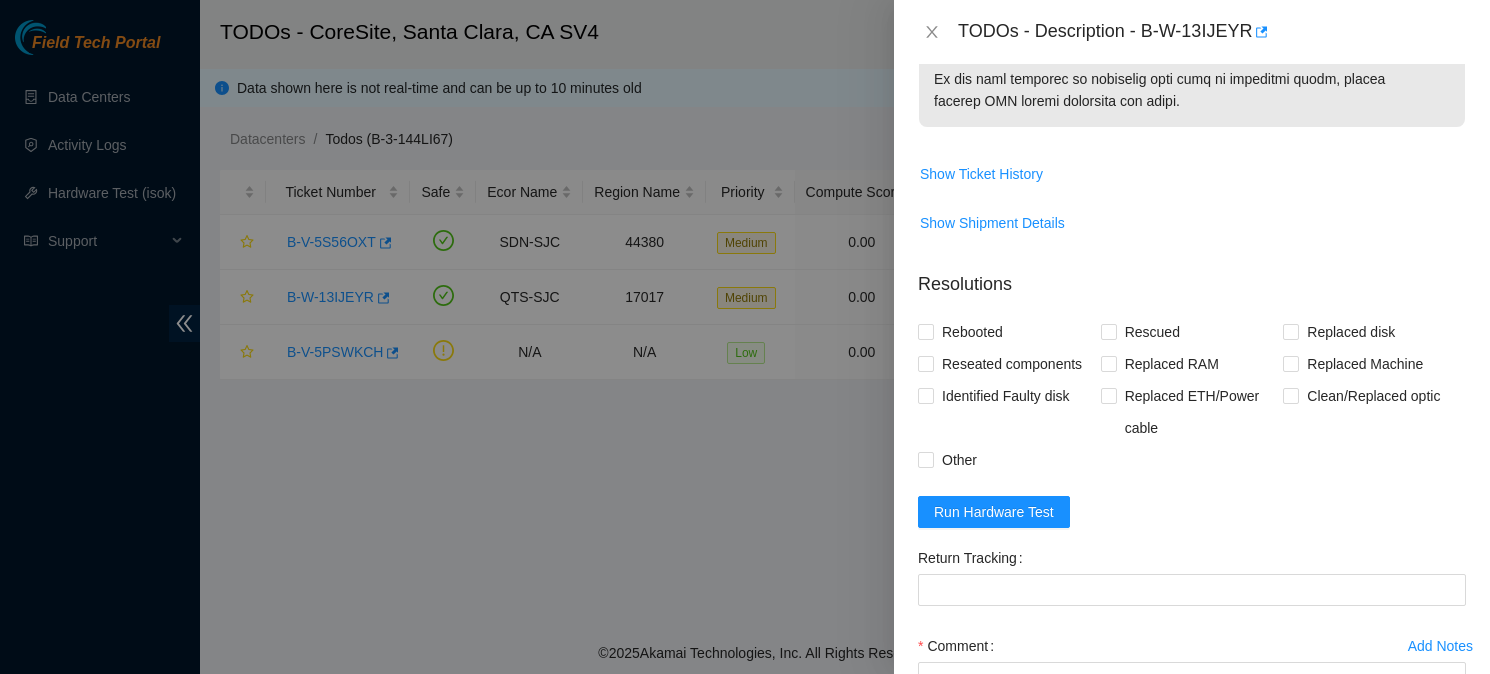 scroll, scrollTop: 1323, scrollLeft: 0, axis: vertical 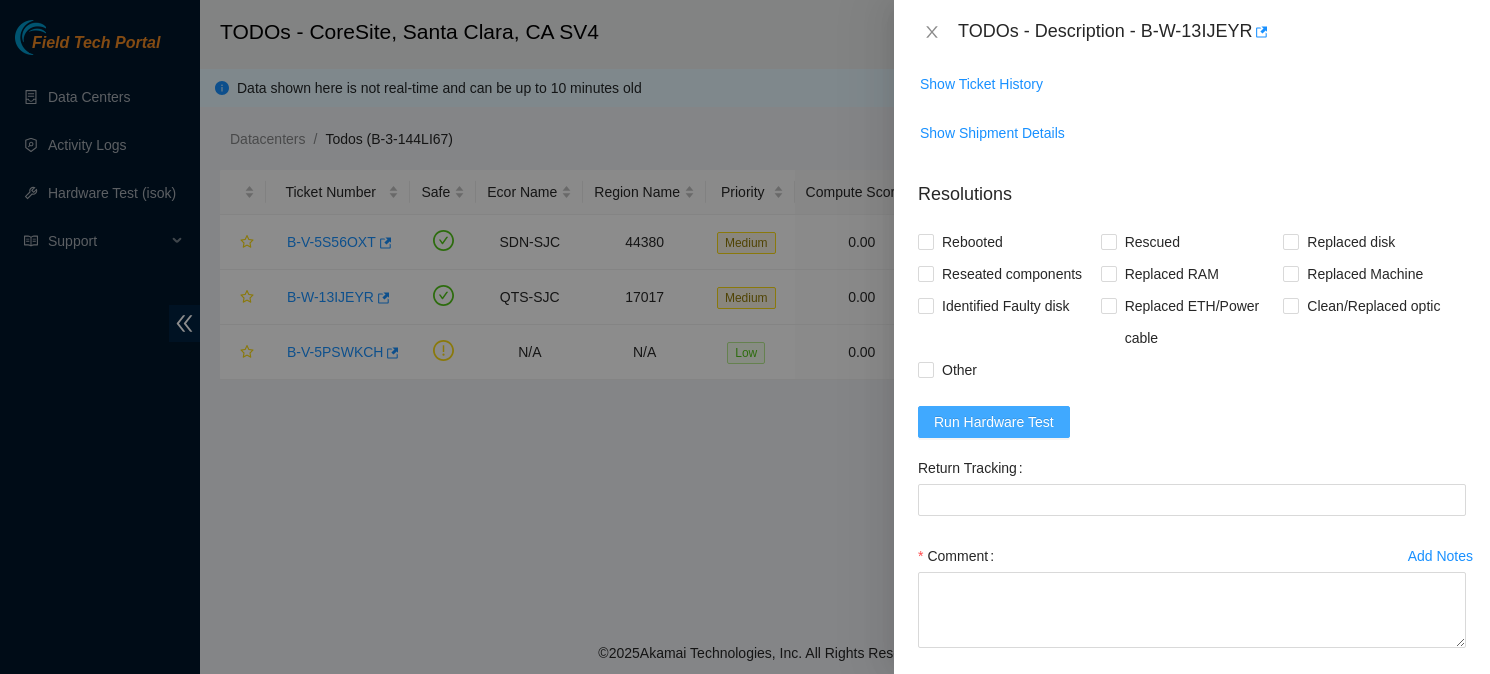 click on "Run Hardware Test" at bounding box center (994, 422) 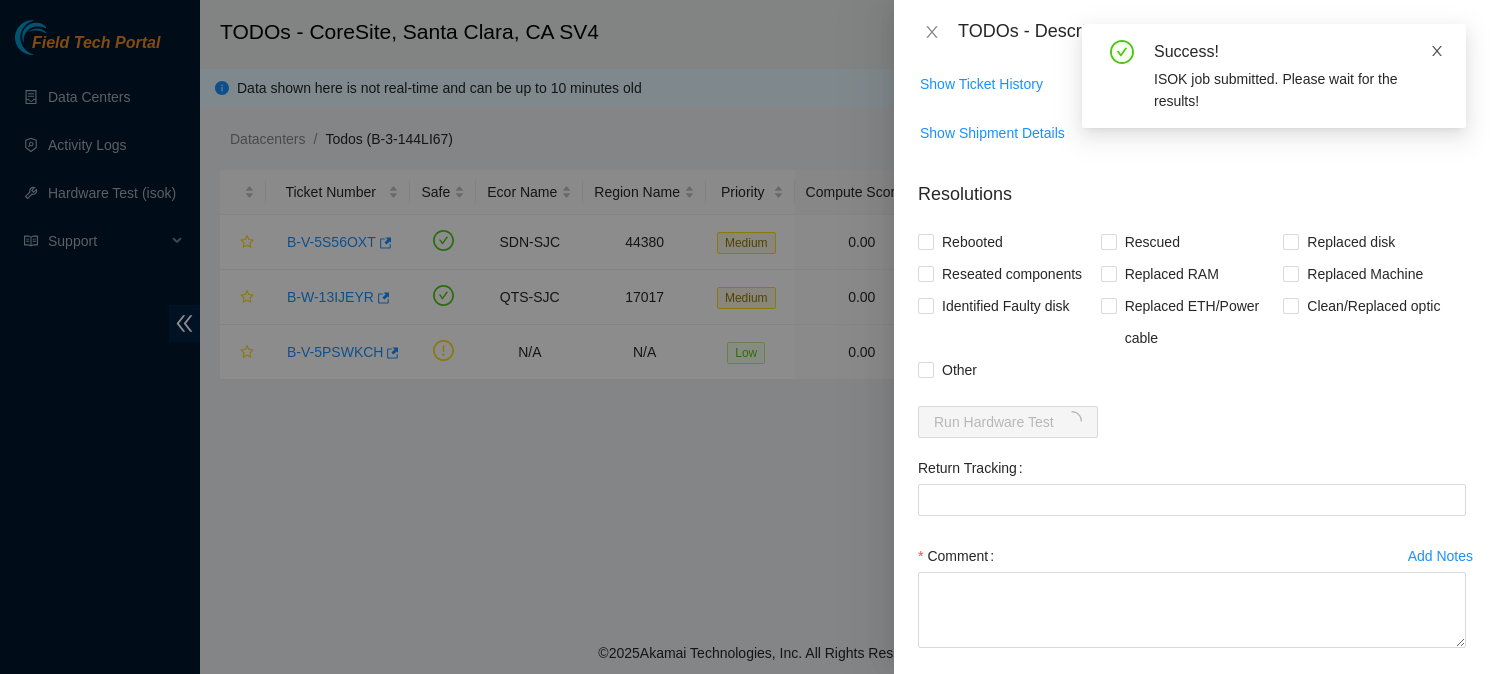 click 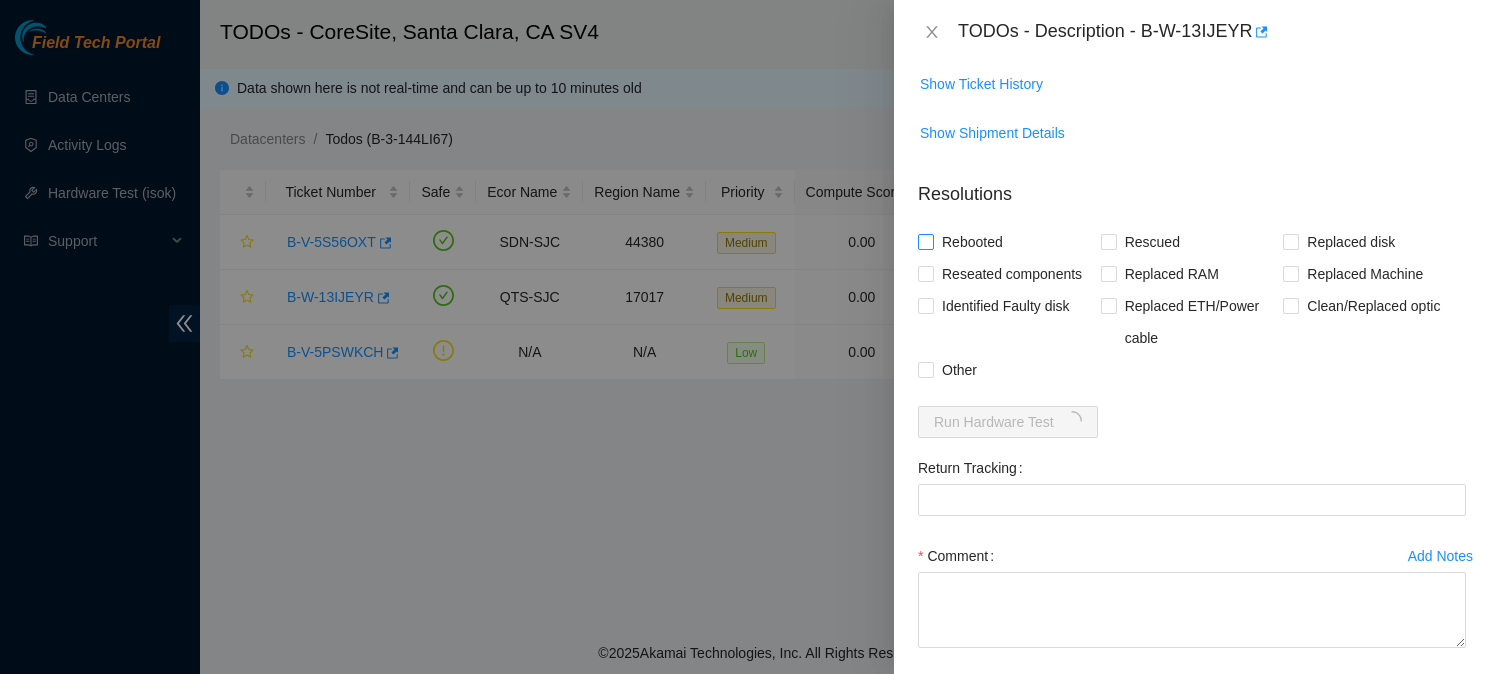 click on "Rebooted" at bounding box center [972, 242] 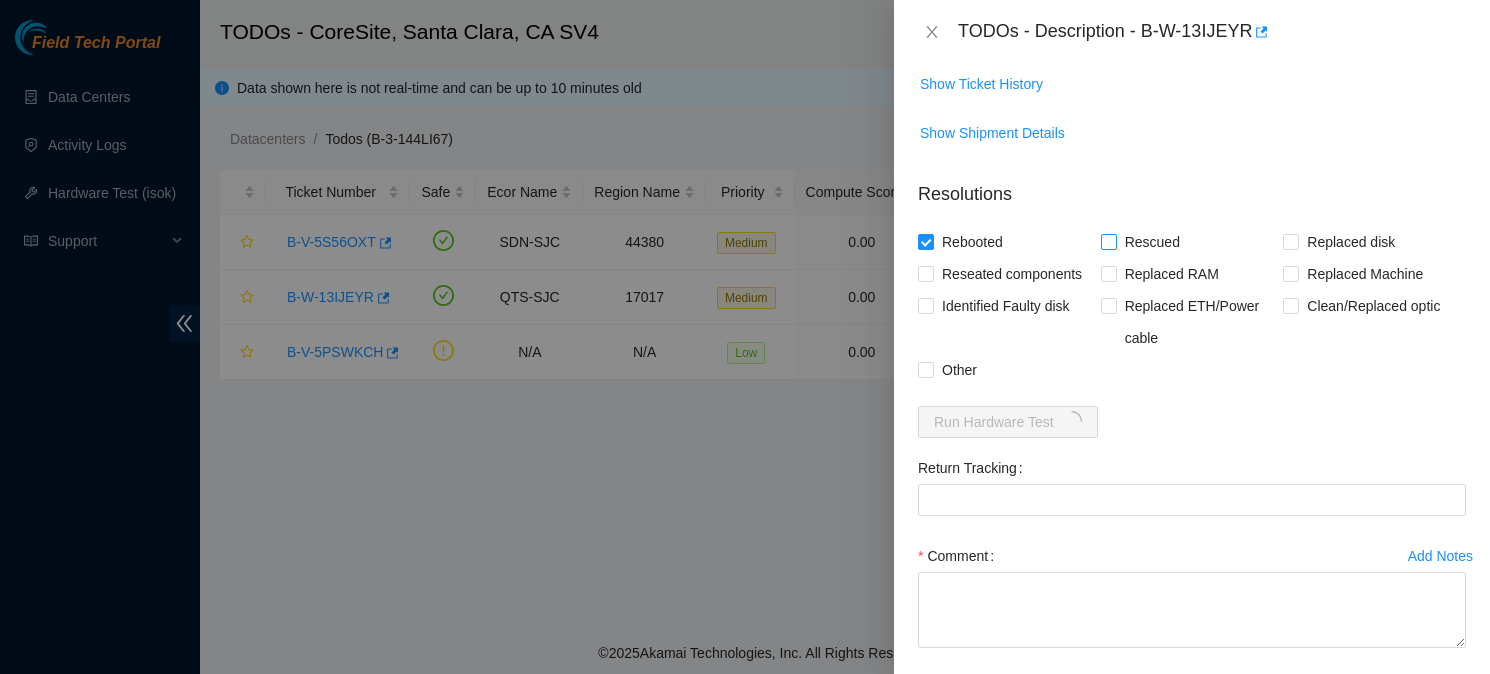 click on "Rescued" at bounding box center (1152, 242) 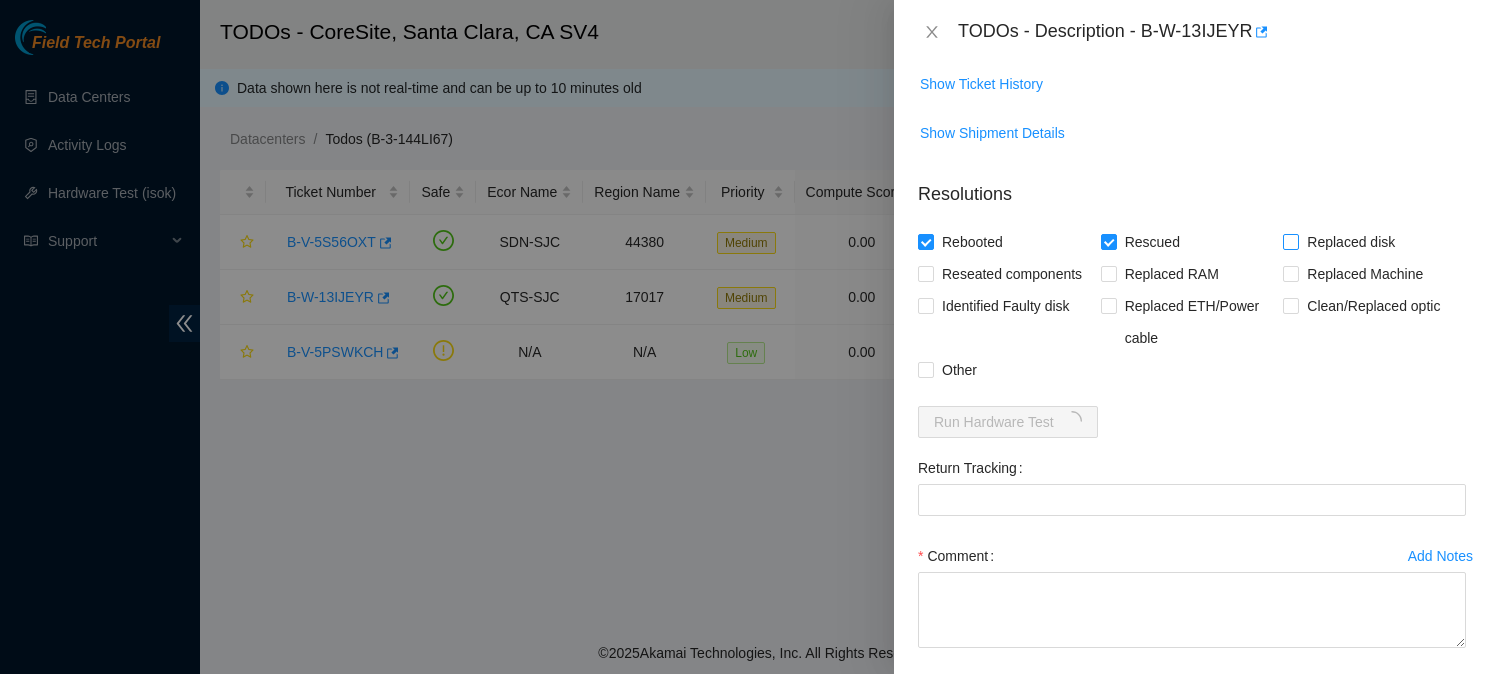 click on "Replaced disk" at bounding box center (1351, 242) 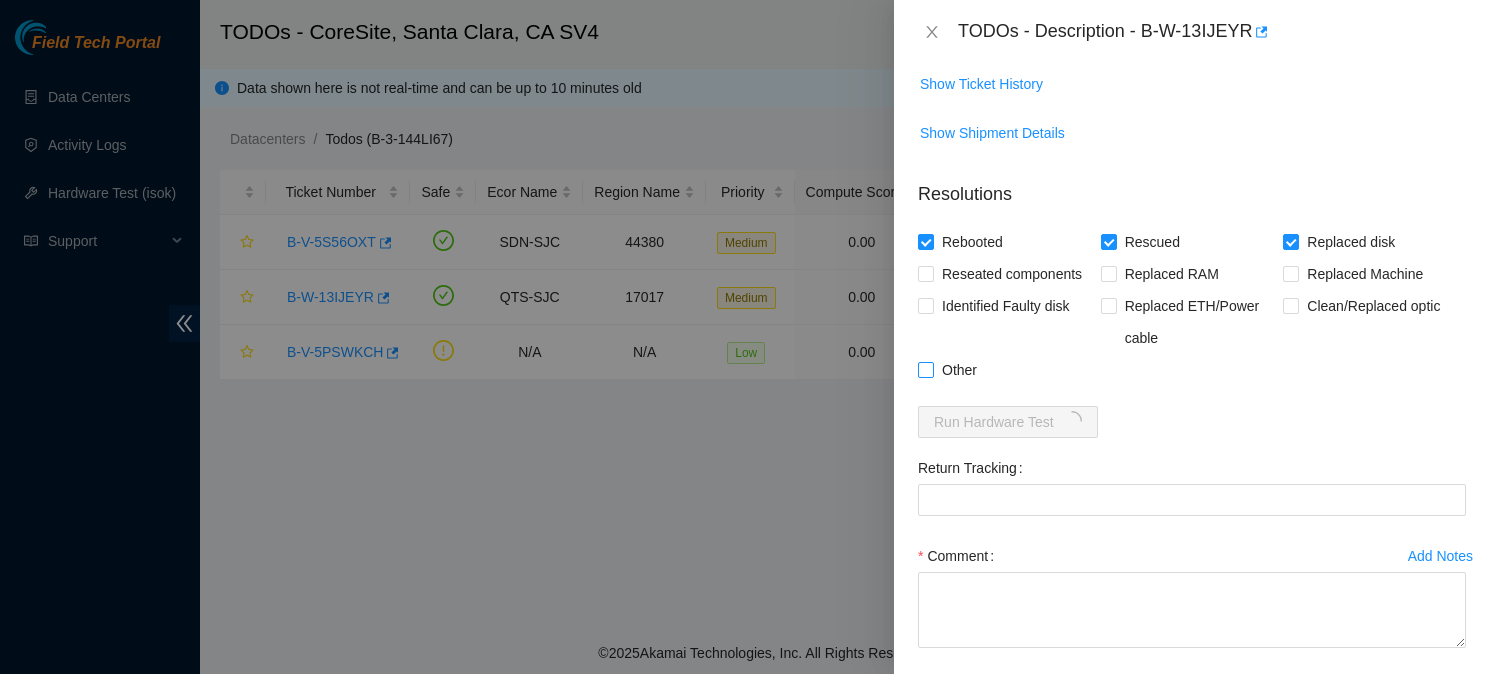 click on "Other" at bounding box center [925, 369] 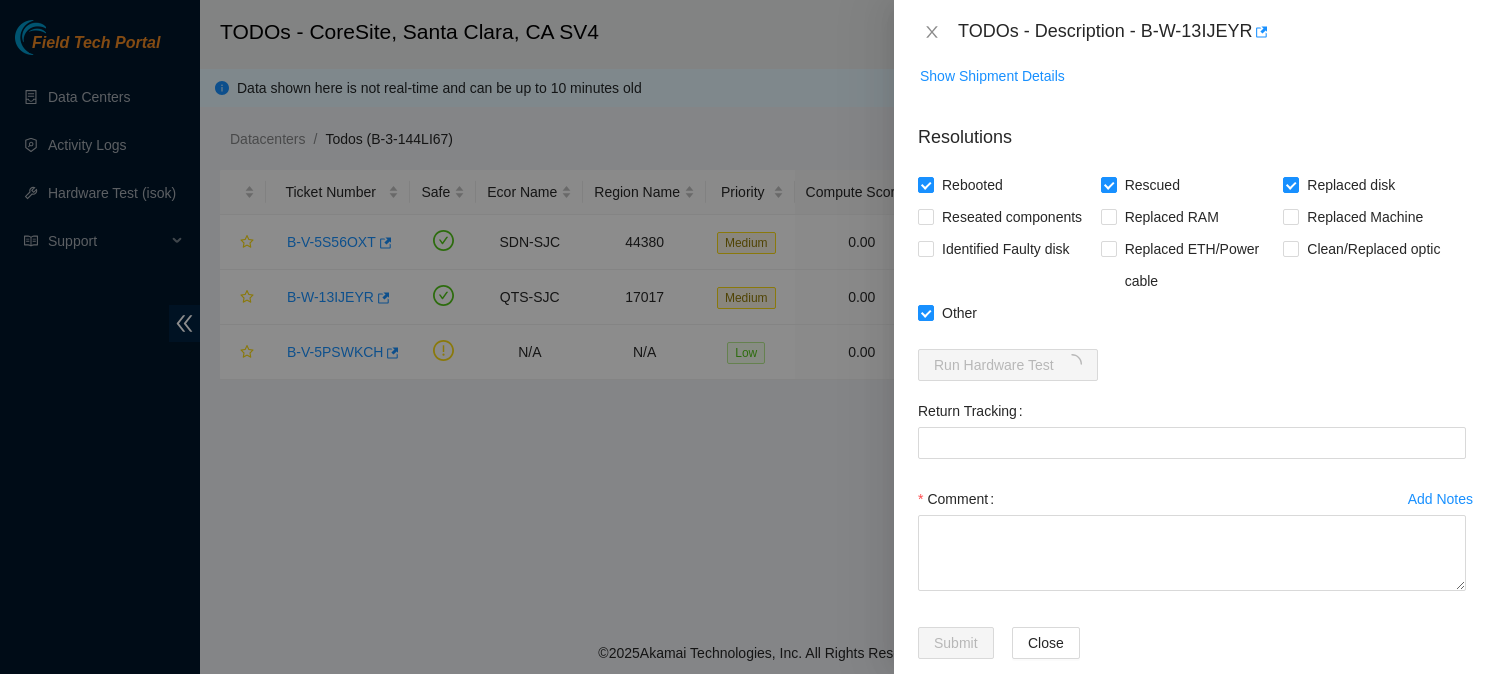 scroll, scrollTop: 1495, scrollLeft: 0, axis: vertical 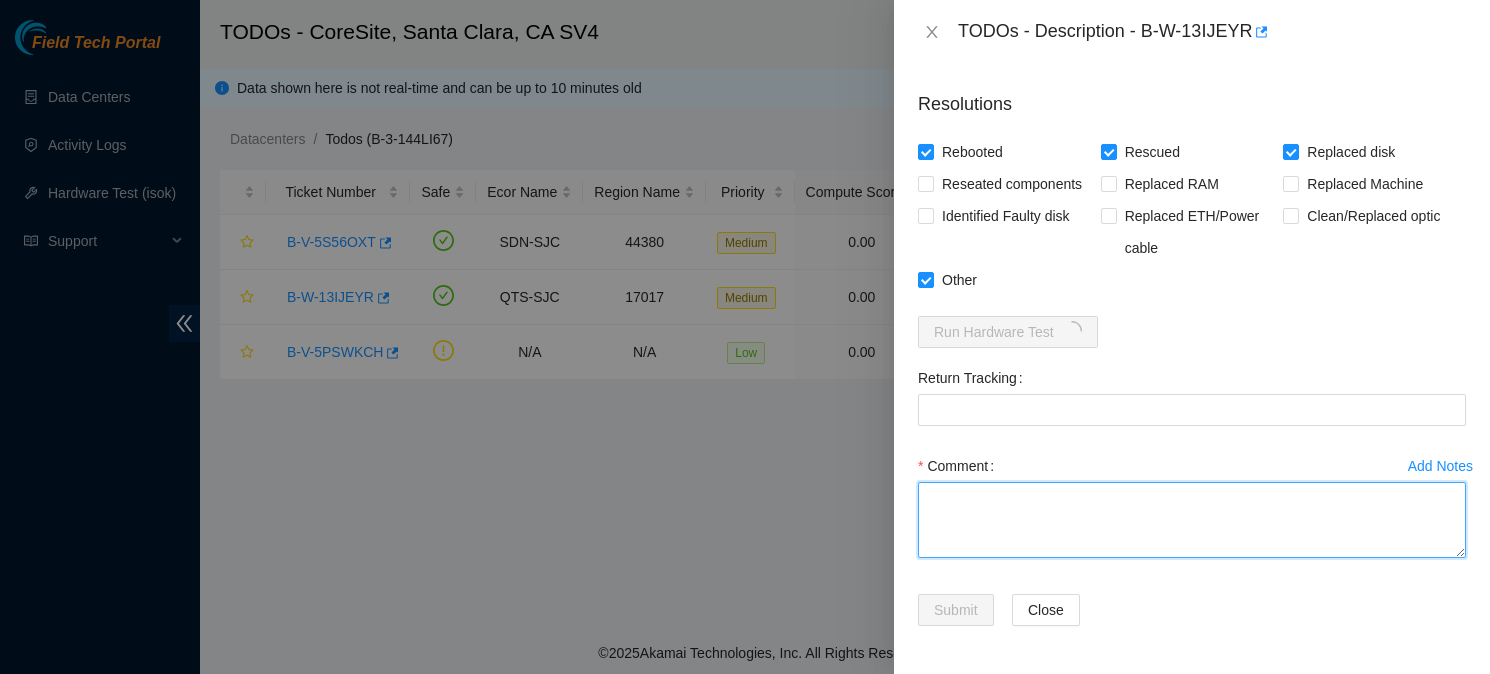 click on "Comment" at bounding box center (1192, 520) 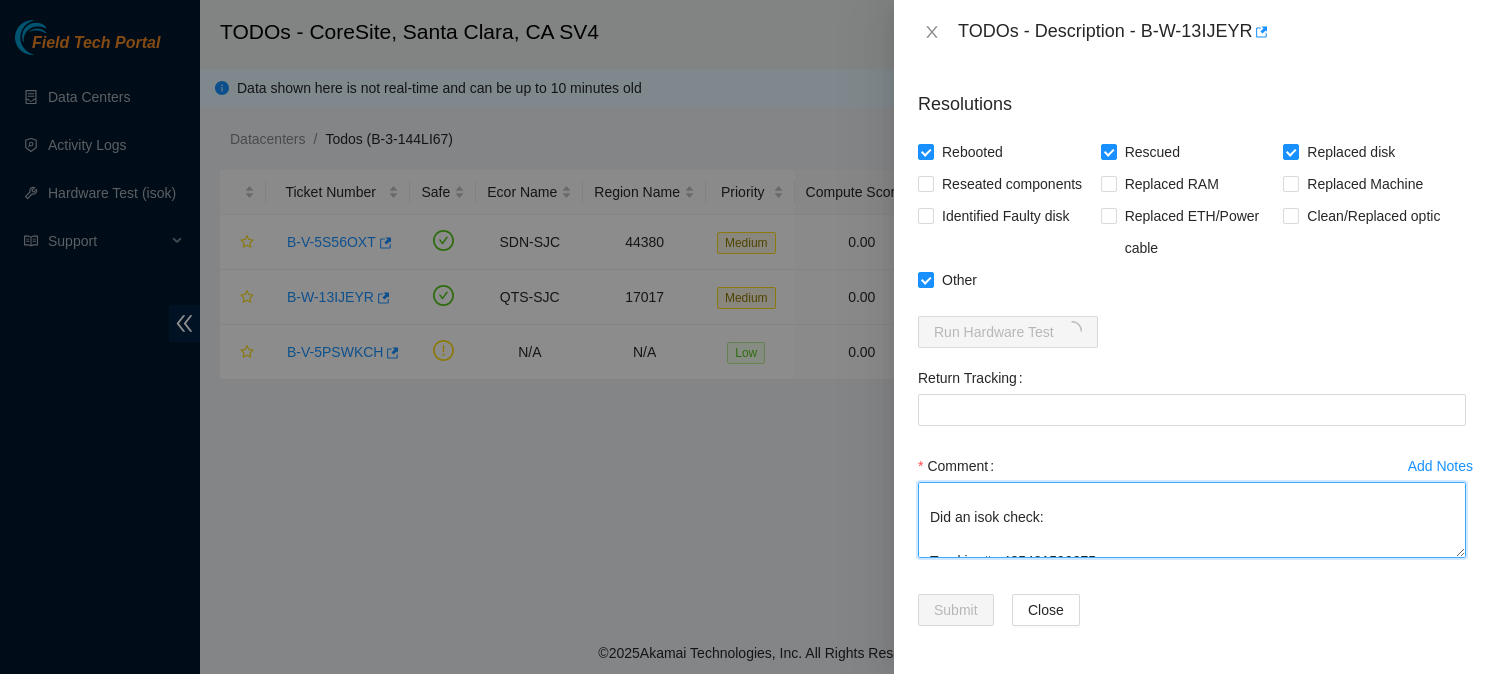 scroll, scrollTop: 574, scrollLeft: 0, axis: vertical 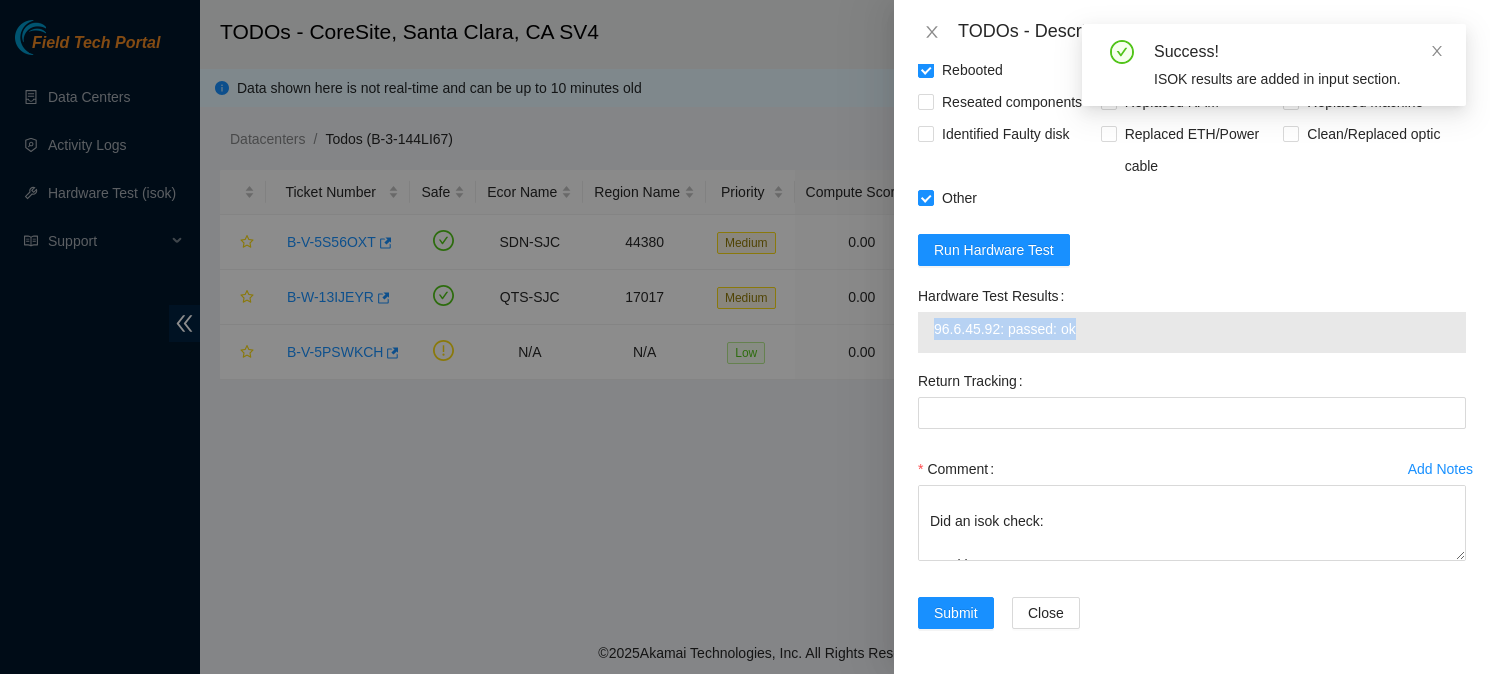 drag, startPoint x: 1121, startPoint y: 411, endPoint x: 918, endPoint y: 411, distance: 203 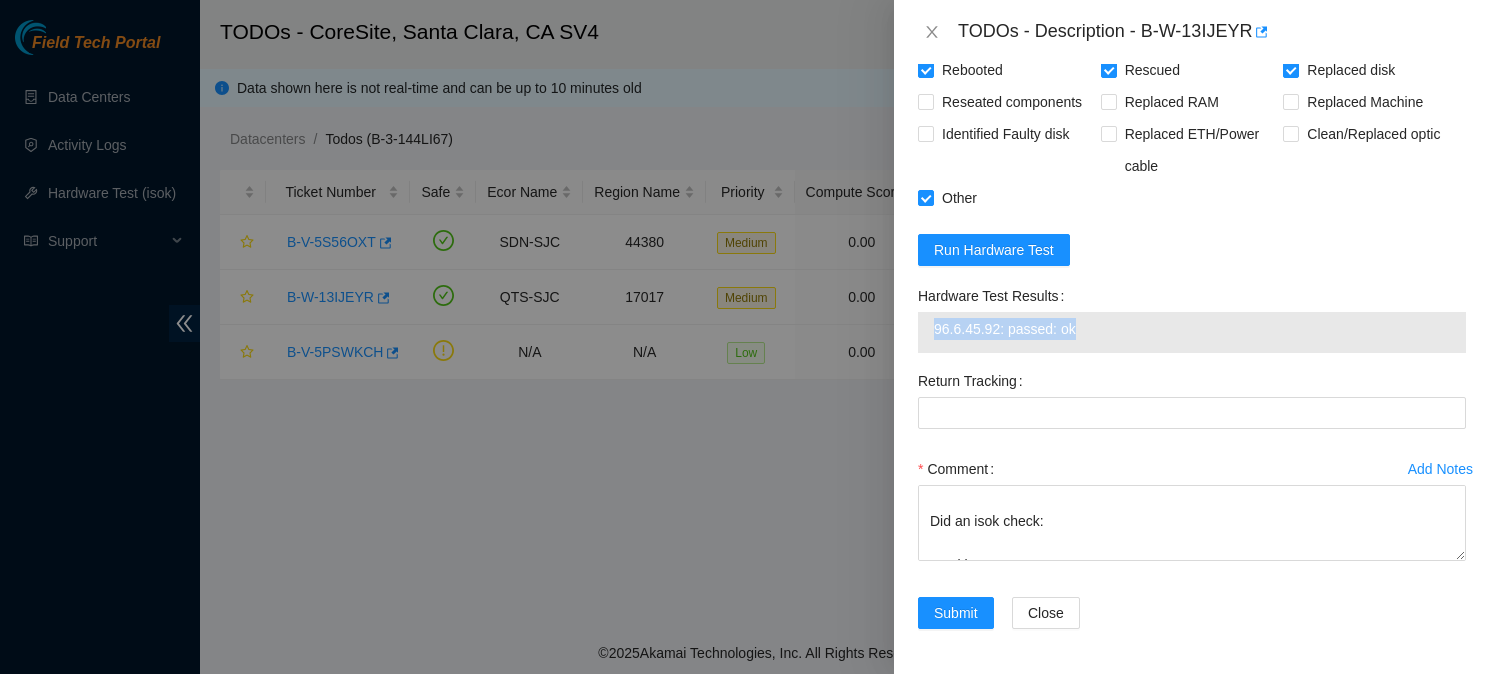 copy on "96.6.45.92: passed: ok" 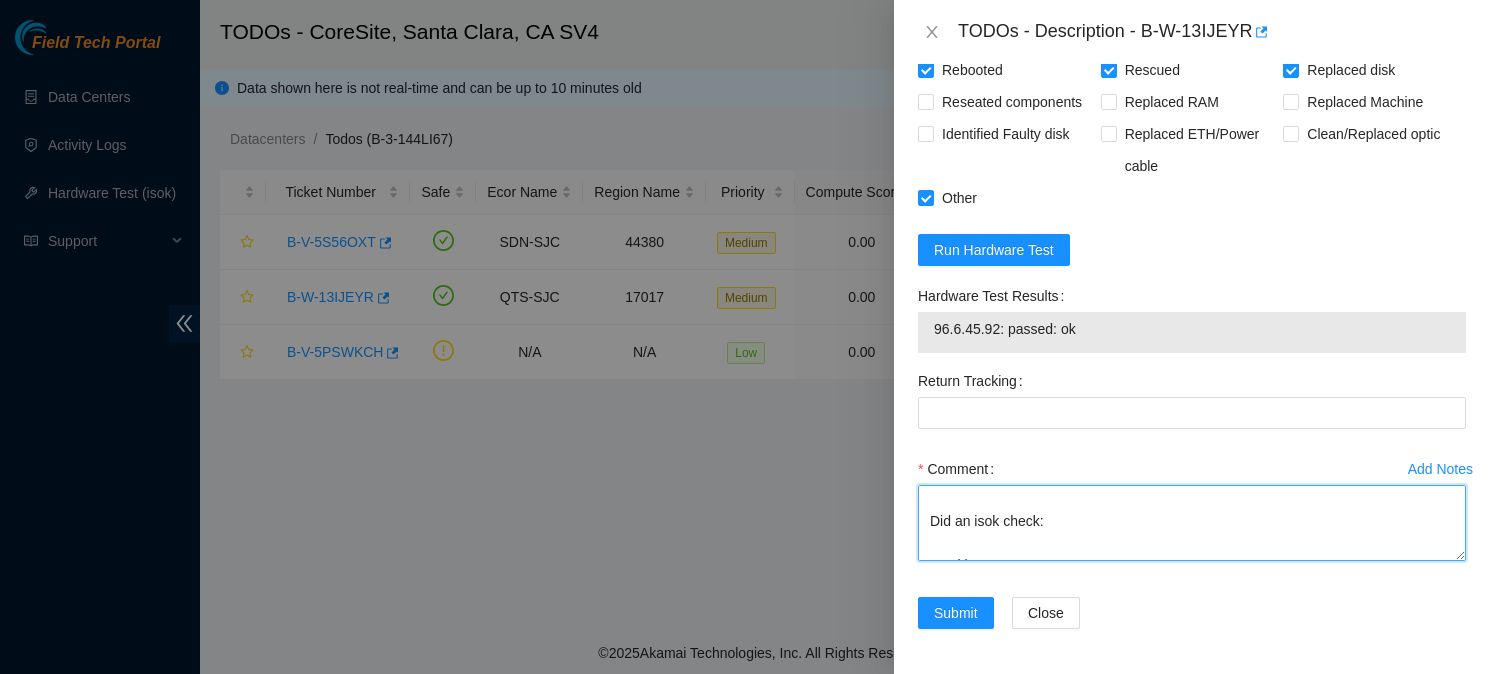 click on "Spoke to NOCC rep to verify it was safe to work on the machine
Hooked up monitor and keyboard
Powered down machine
Removed disk s/n:  ZC135E43
Installed disk s/n:  Z1Z90C8G
Rescued machine with image 23.0.3
Rescue was successful
Rebooted machine
Configured machine info:
Rack Number	CS05-R16
Machine Number	13
Serial Number	CT-4180105-00092
Product Type	Ciara 1.5x18-X7 LCS 64G Server
IP Address	96.6.45.92
NetMask	255.255.255.0
Gateway	96.6.45.1
Rebooted machine
Did an isok check:
Tracking#:  425421599275
Return Tracking#: 425421599286" at bounding box center (1192, 523) 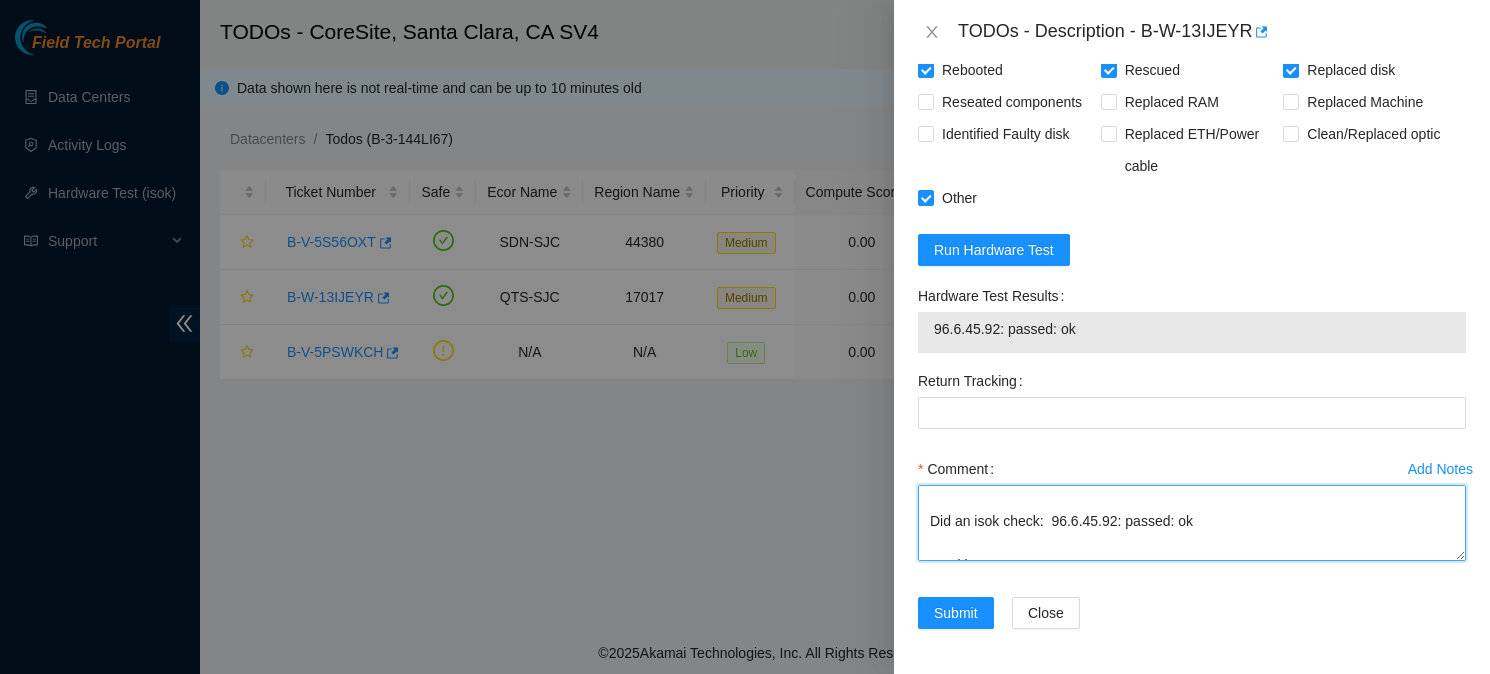 type on "Spoke to NOCC rep to verify it was safe to work on the machine
Hooked up monitor and keyboard
Powered down machine
Removed disk s/n:  ZC135E43
Installed disk s/n:  Z1Z90C8G
Rescued machine with image 23.0.3
Rescue was successful
Rebooted machine
Configured machine info:
Rack Number	CS05-R16
Machine Number	13
Serial Number	CT-4180105-00092
Product Type	Ciara 1.5x18-X7 LCS 64G Server
IP Address	96.6.45.92
NetMask	255.255.255.0
Gateway	96.6.45.1
Rebooted machine
Did an isok check:  96.6.45.92: passed: ok
Tracking#:  425421599275
Return Tracking#: 425421599286" 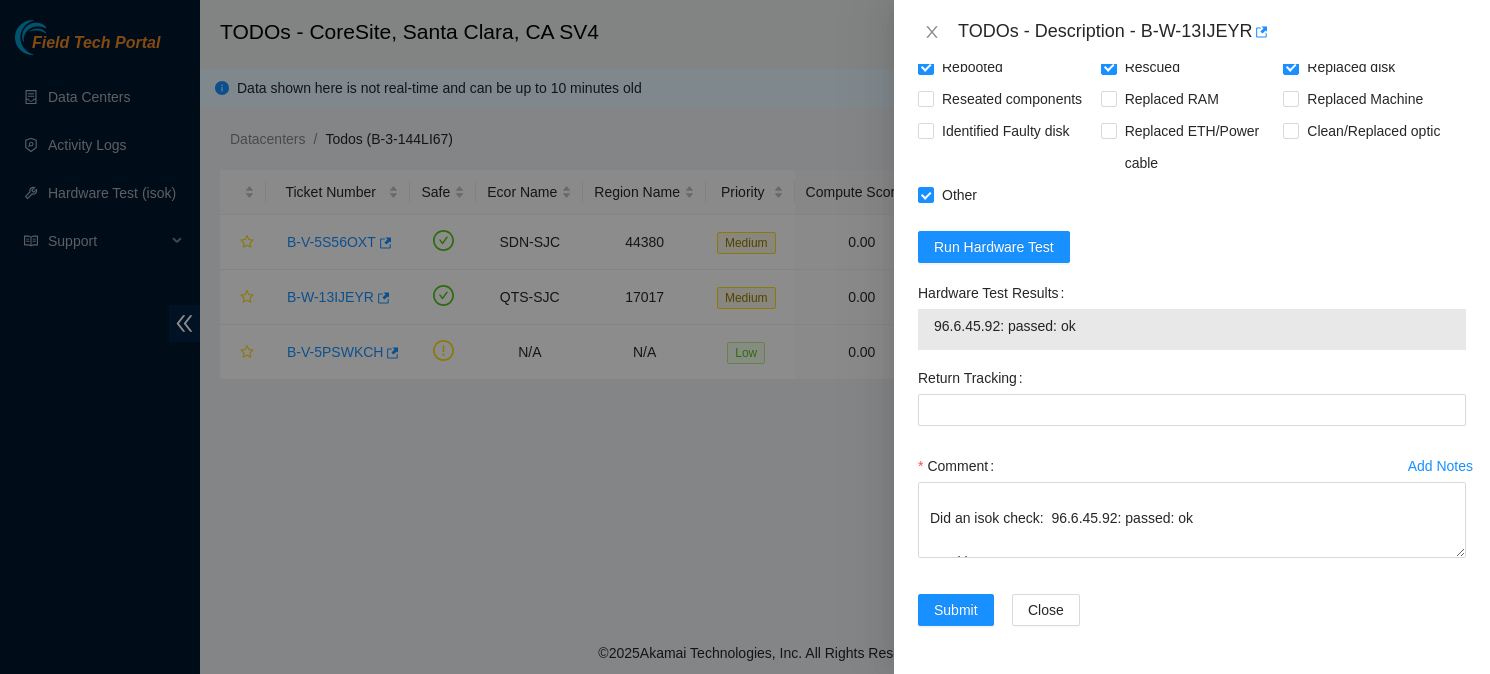 scroll, scrollTop: 1580, scrollLeft: 0, axis: vertical 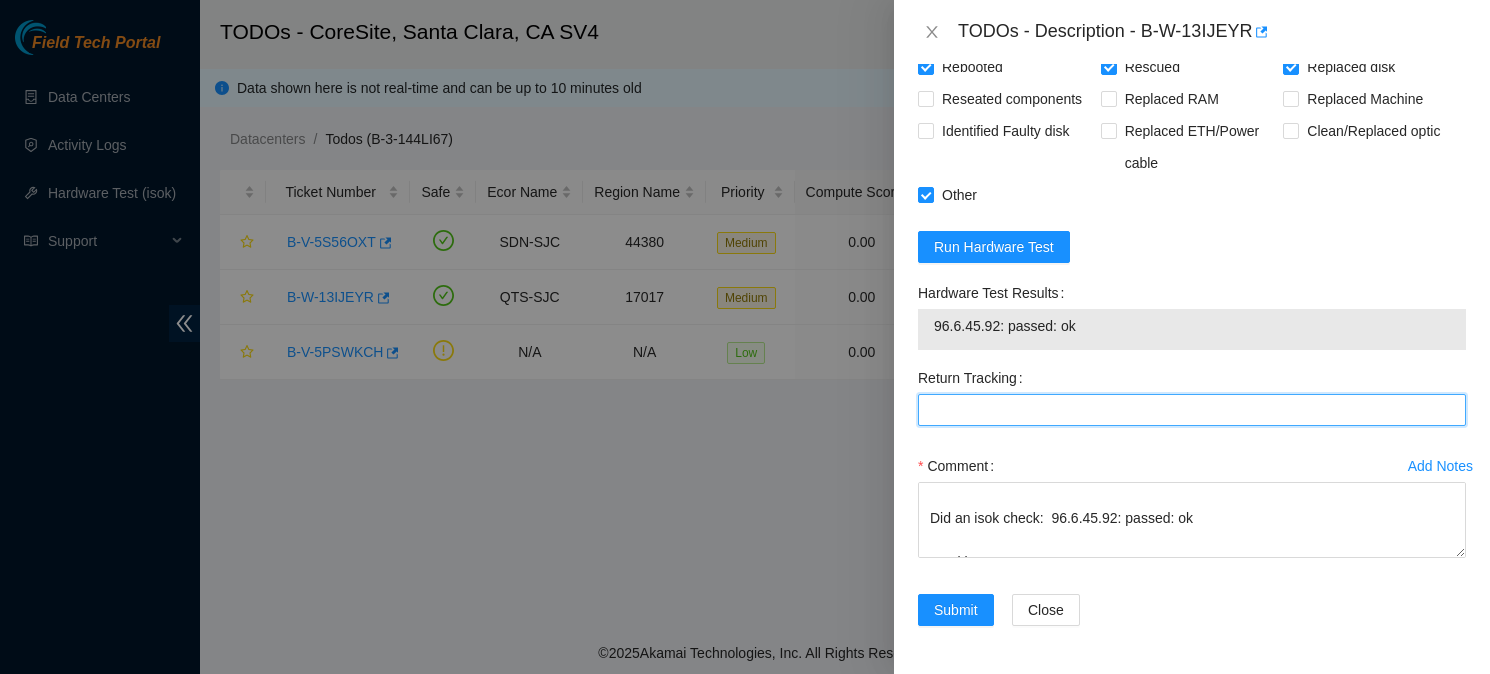 click on "Return Tracking" at bounding box center [1192, 410] 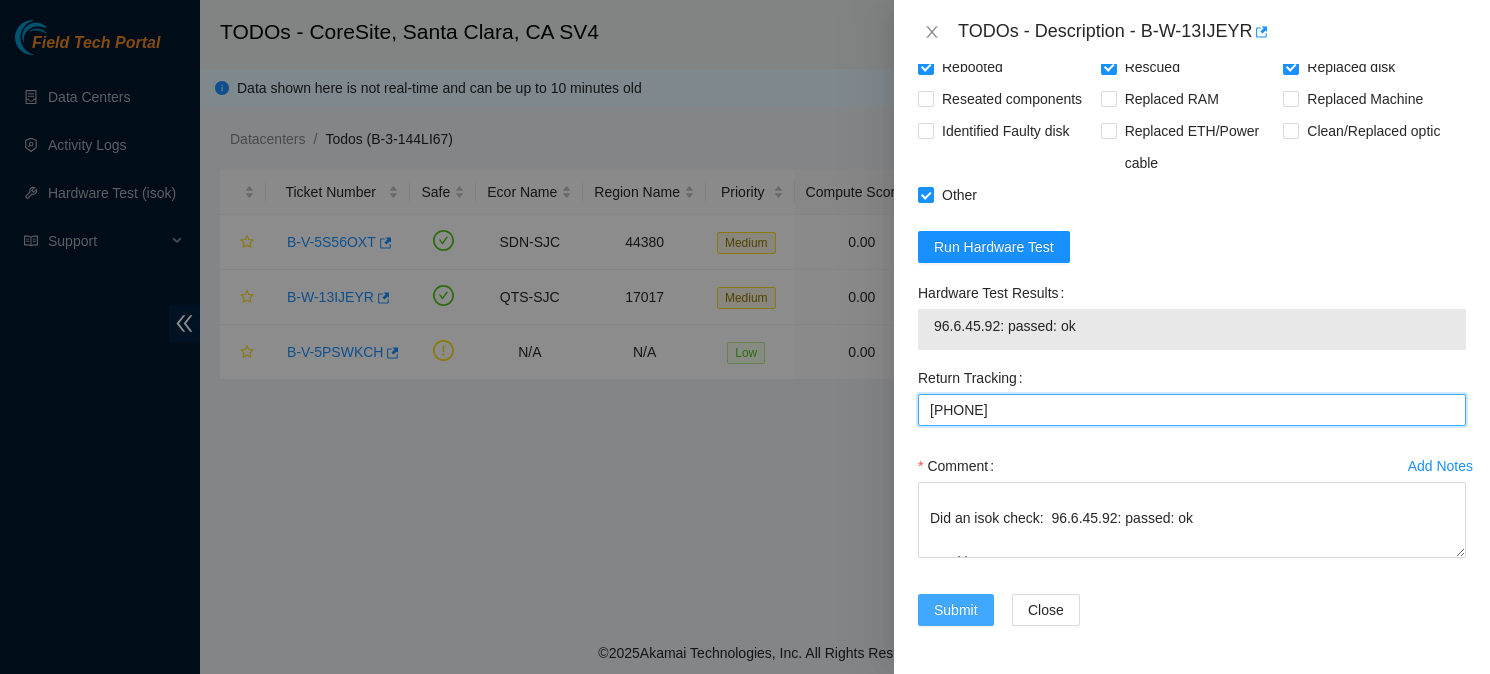 type on "[PHONE]" 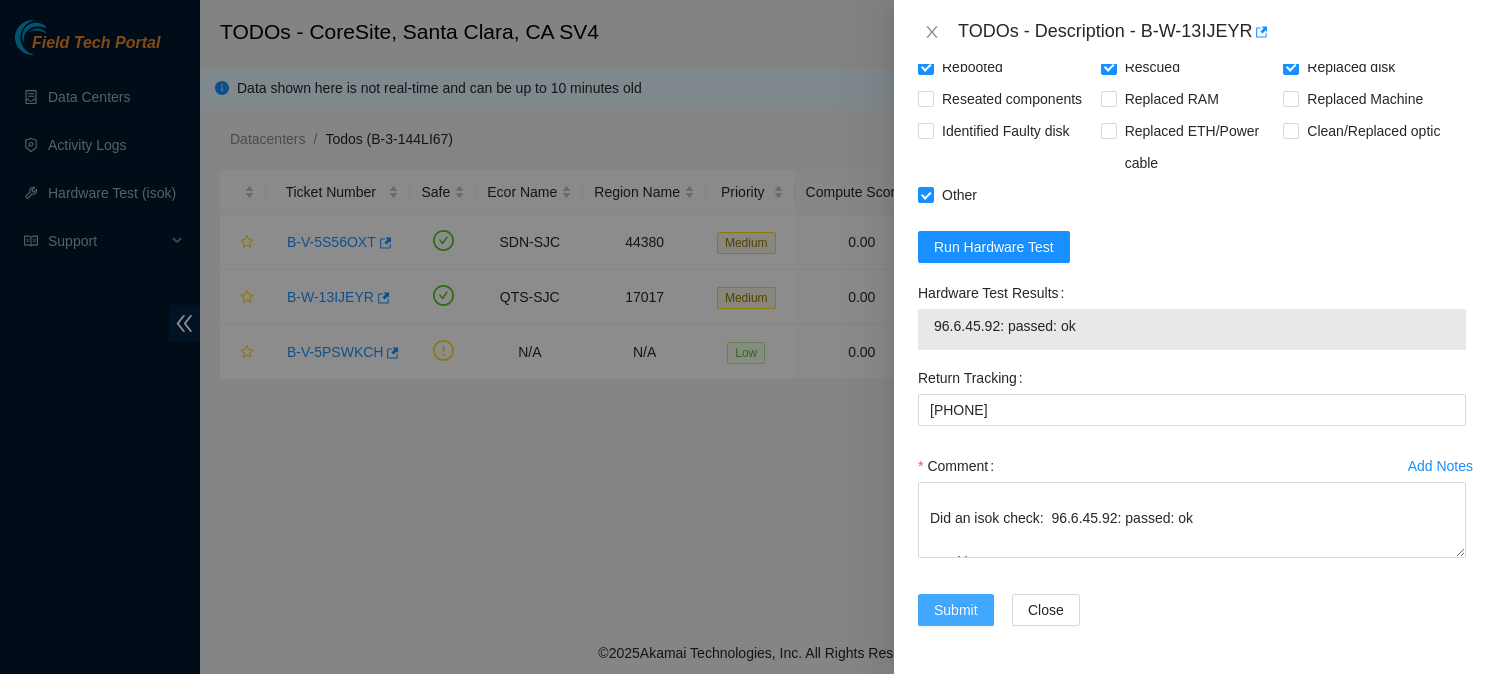 click on "Submit" at bounding box center (956, 610) 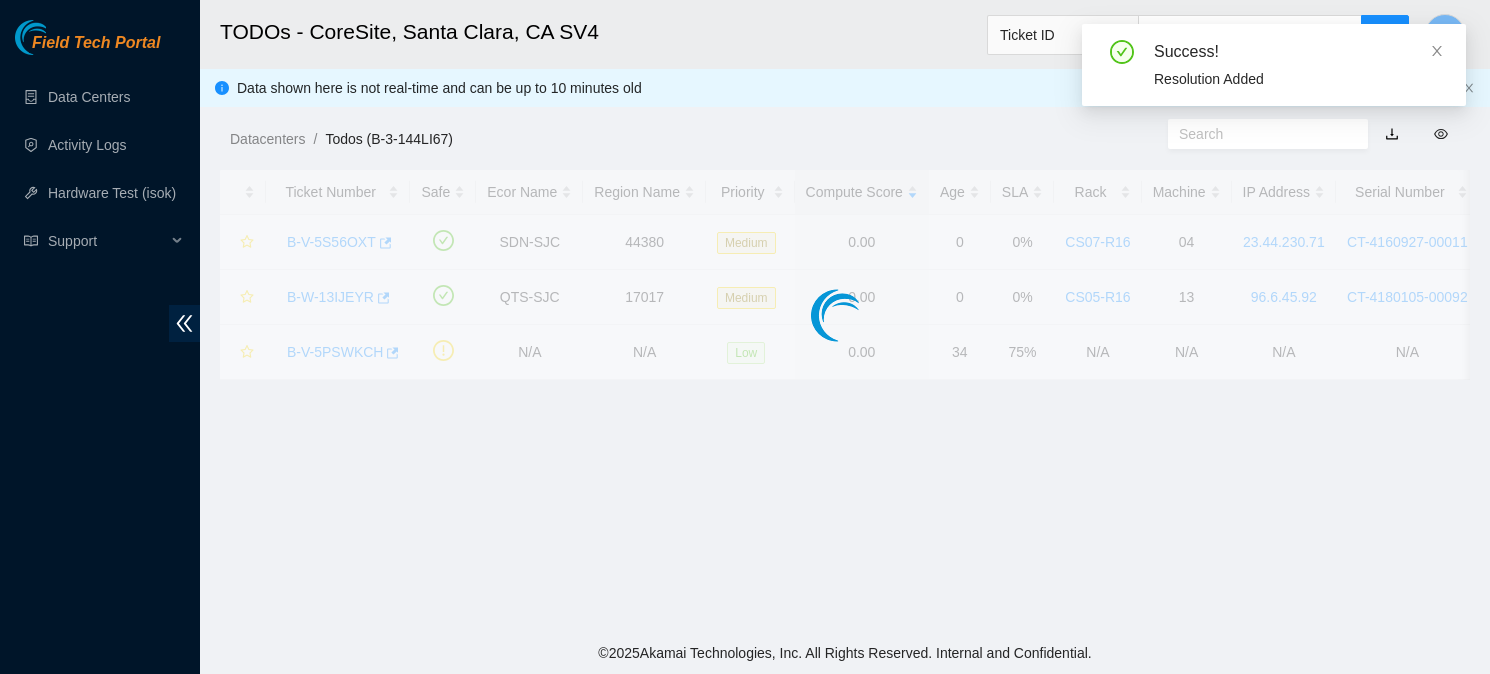 scroll, scrollTop: 567, scrollLeft: 0, axis: vertical 